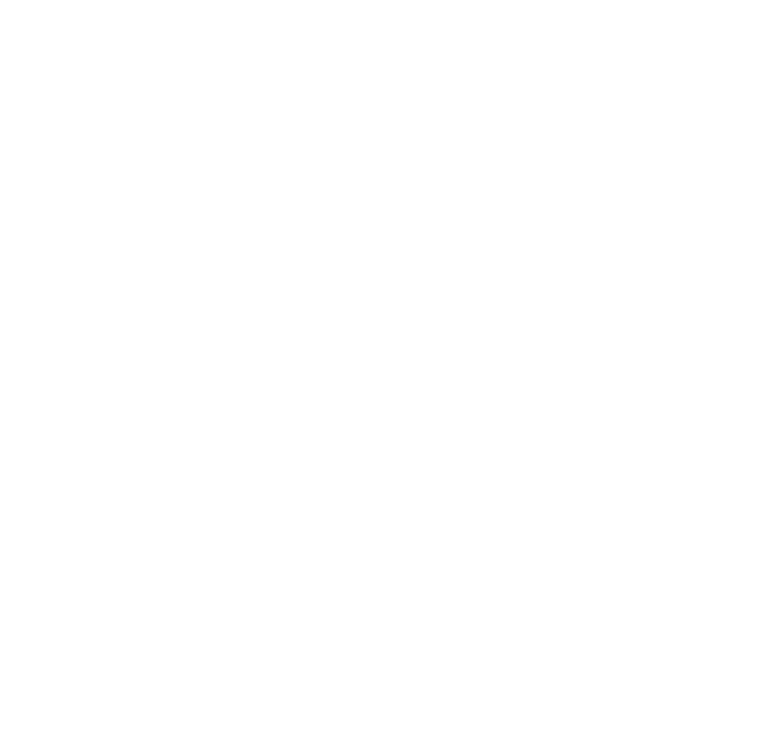 scroll, scrollTop: 0, scrollLeft: 0, axis: both 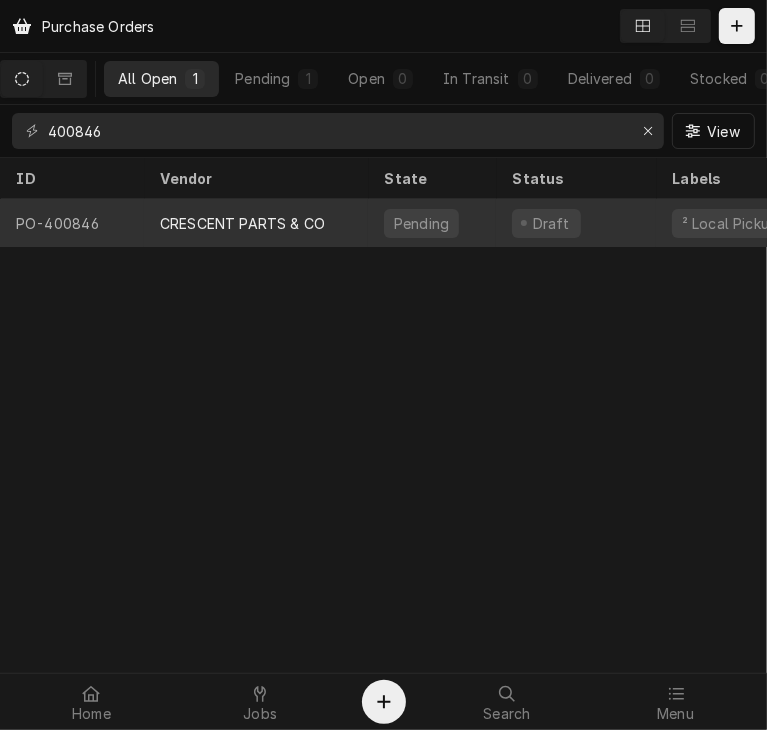 click on "CRESCENT PARTS & CO" at bounding box center [242, 223] 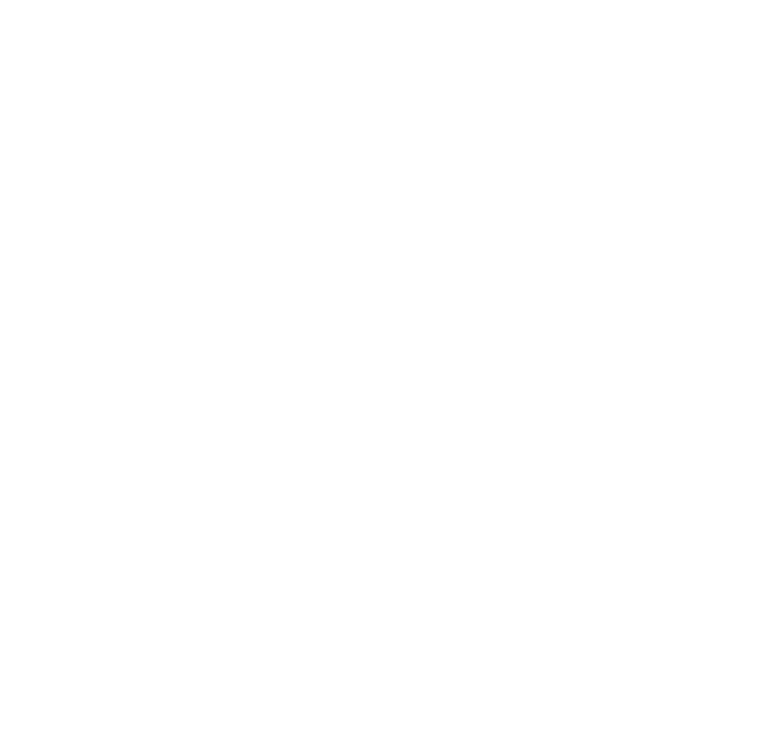 scroll, scrollTop: 0, scrollLeft: 0, axis: both 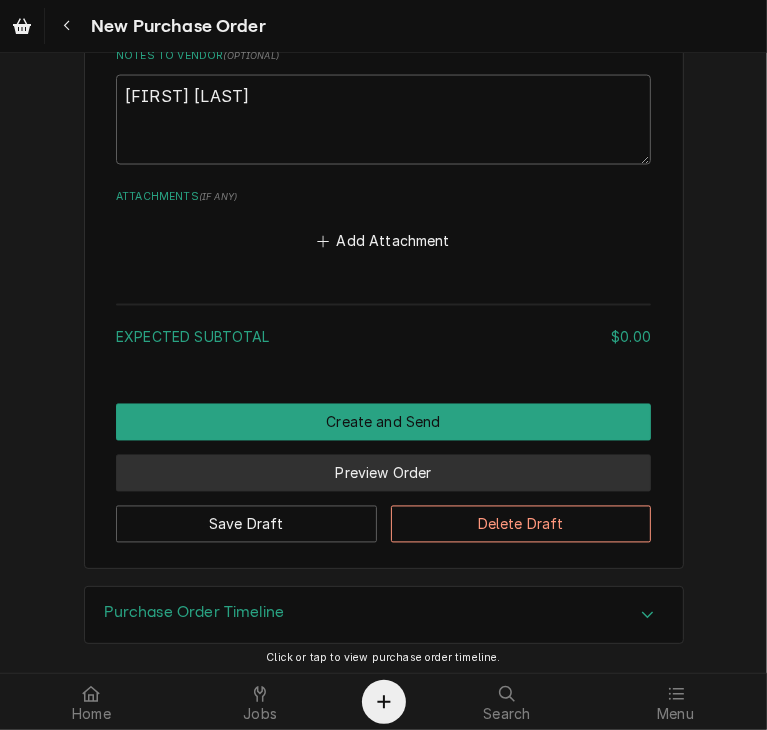 click on "Preview Order" at bounding box center [383, 473] 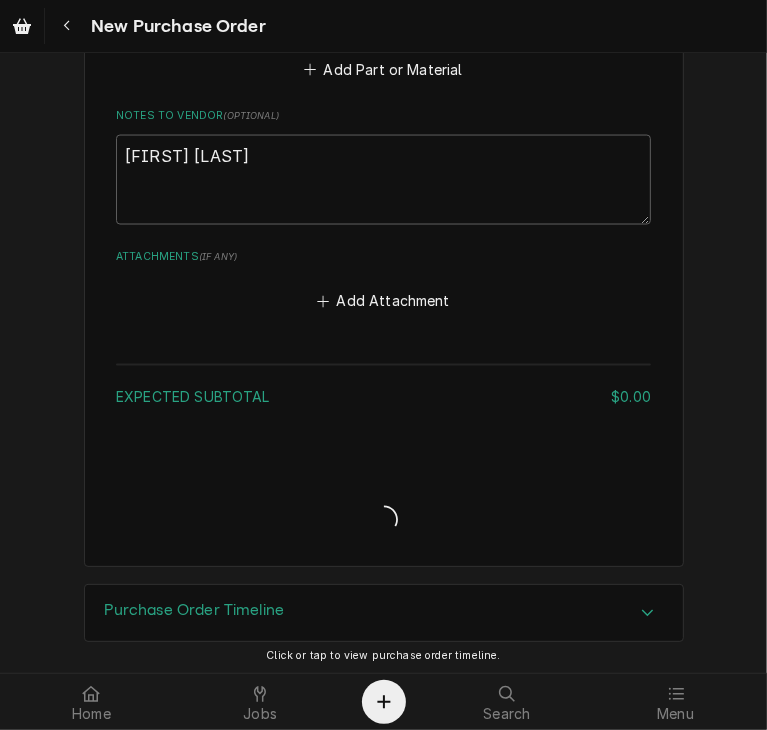 type on "x" 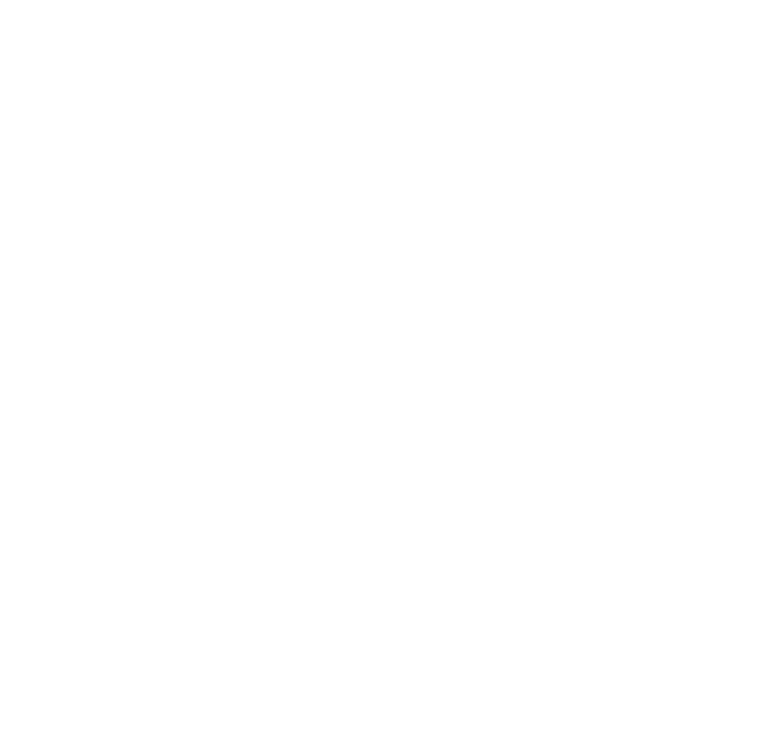 scroll, scrollTop: 0, scrollLeft: 0, axis: both 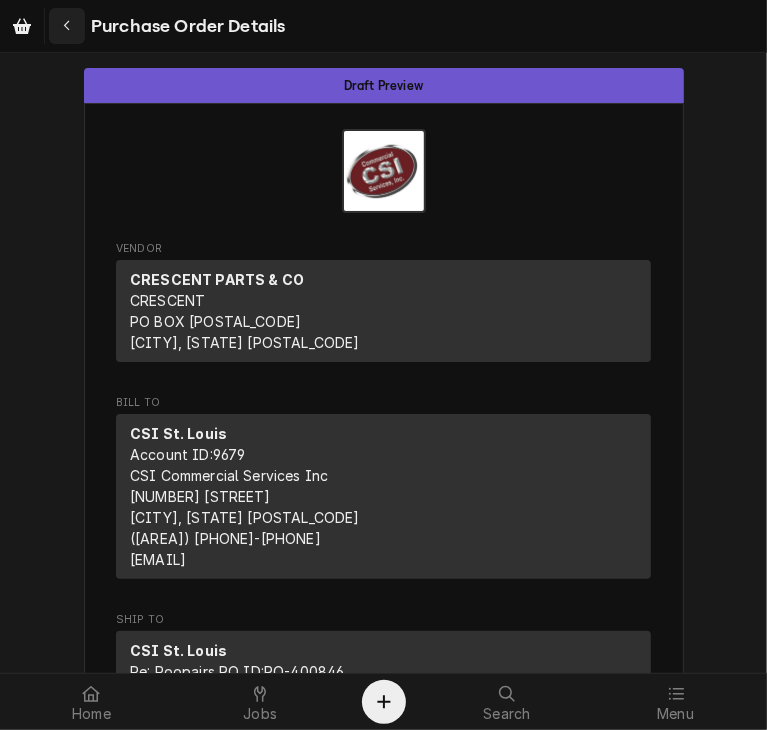 click at bounding box center (67, 26) 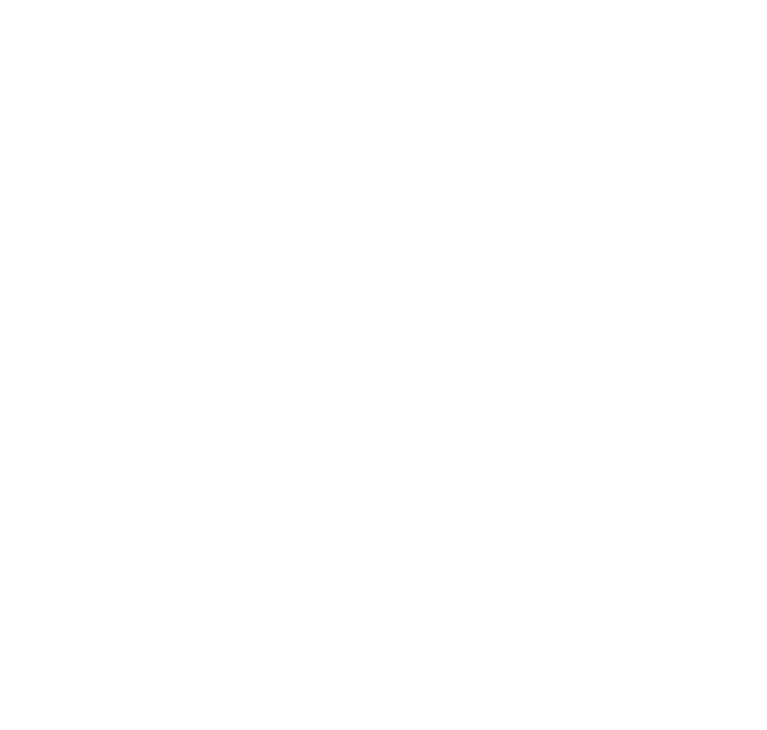 scroll, scrollTop: 0, scrollLeft: 0, axis: both 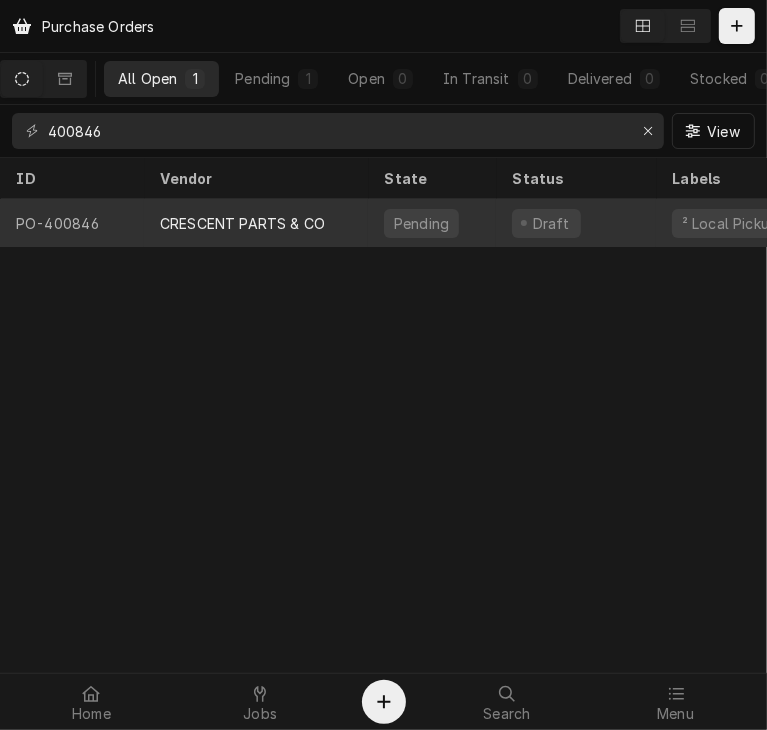 click on "CRESCENT PARTS & CO" at bounding box center (256, 223) 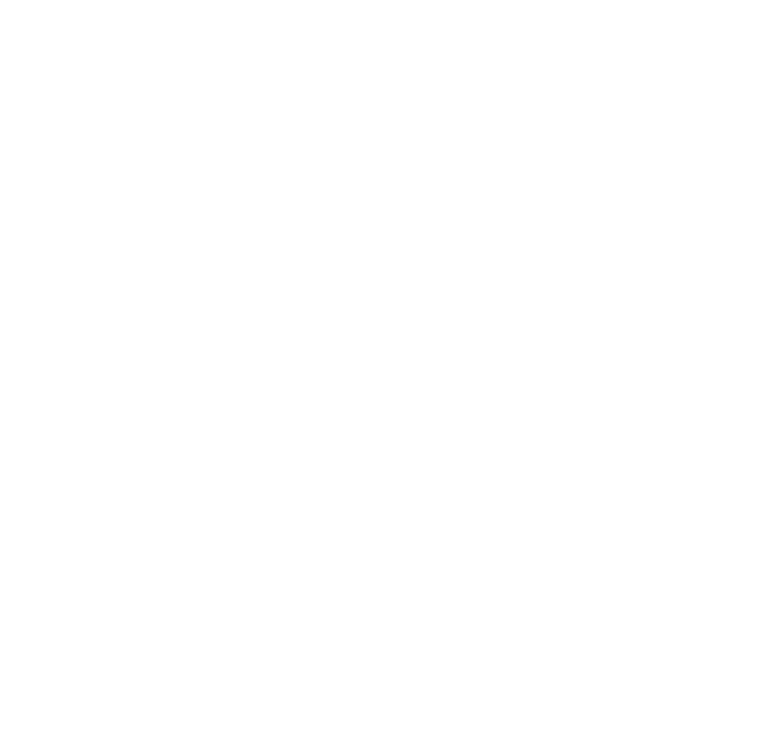 scroll, scrollTop: 0, scrollLeft: 0, axis: both 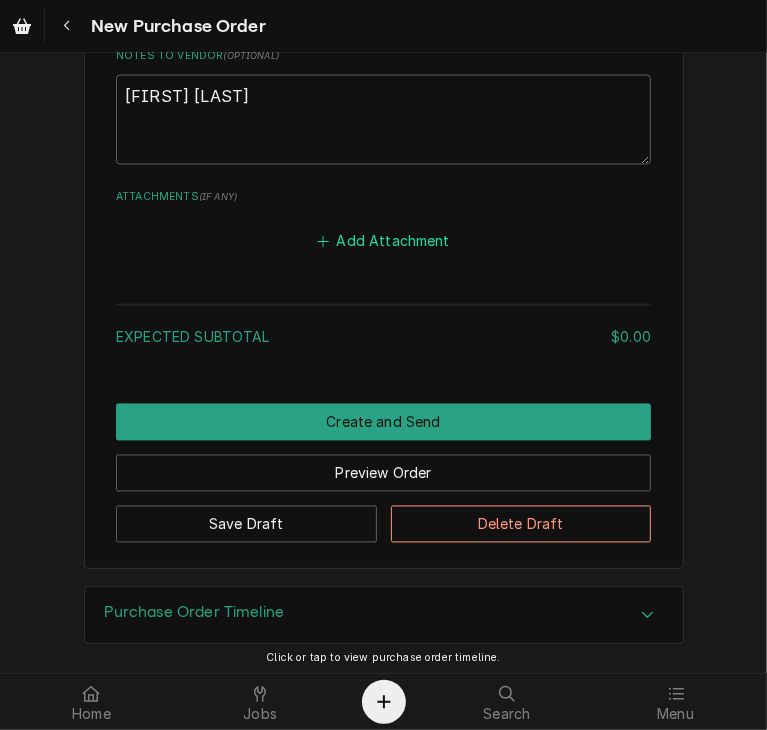 click on "Add Attachment" at bounding box center [384, 241] 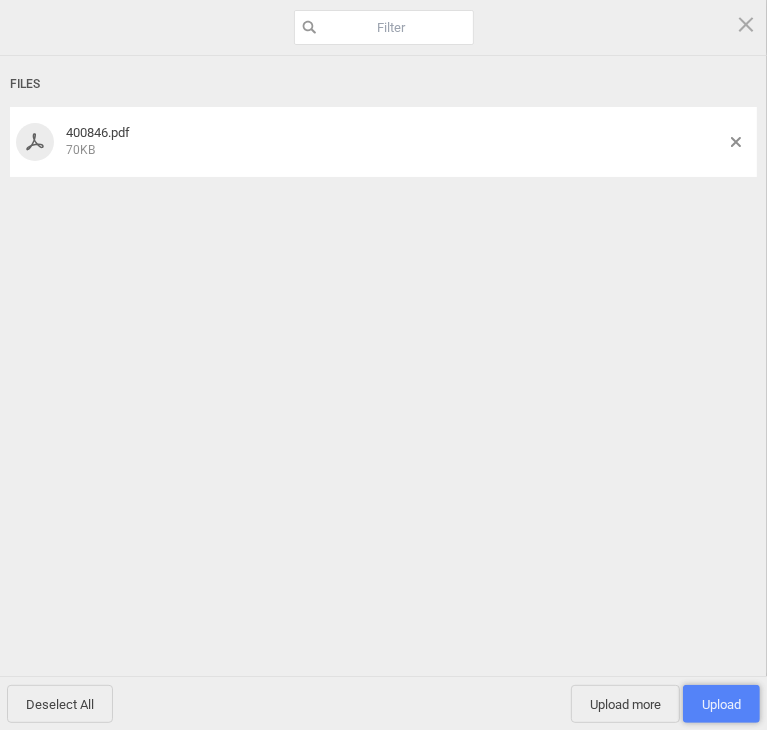 click on "Upload
1" at bounding box center (721, 704) 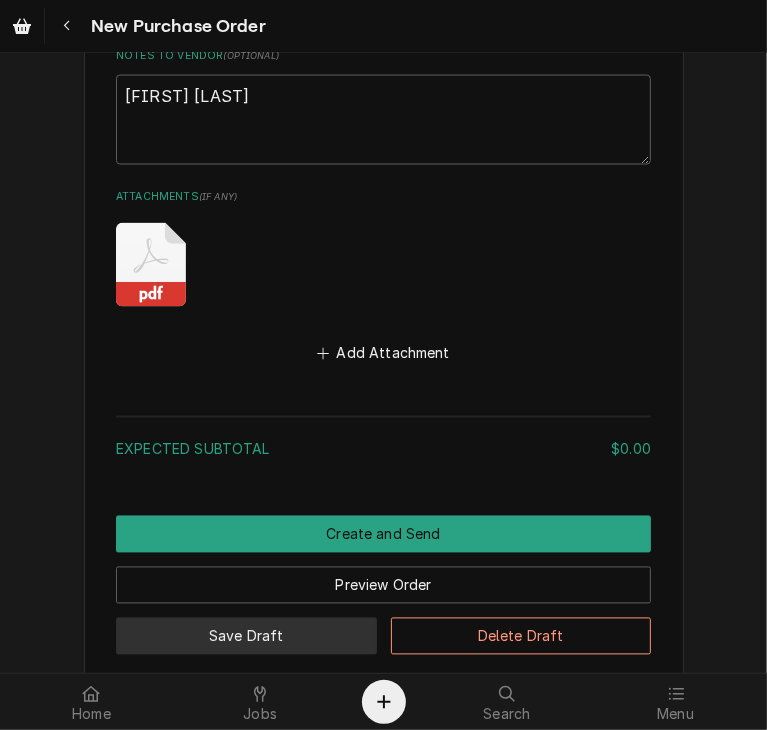 click on "Save Draft" at bounding box center [246, 636] 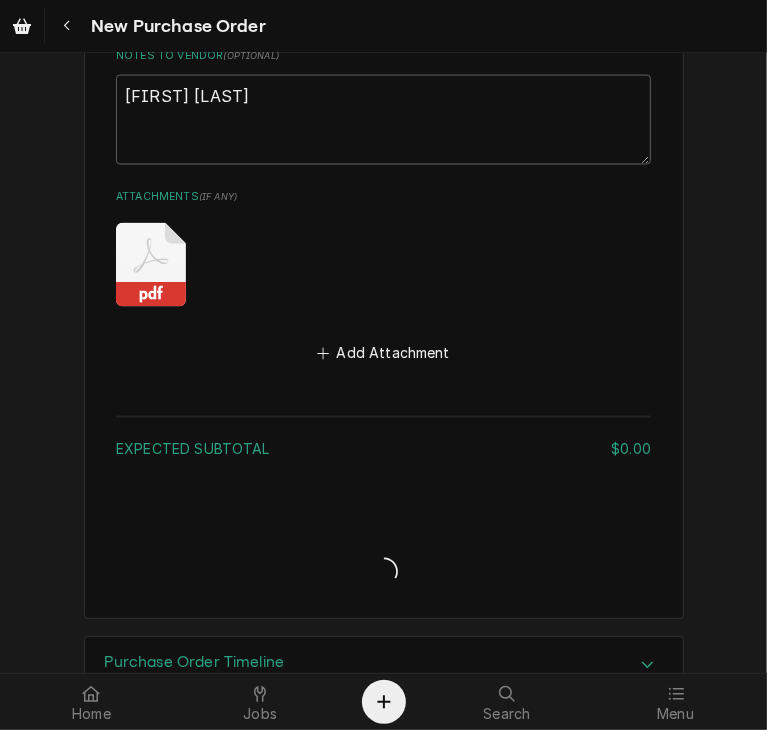 type on "x" 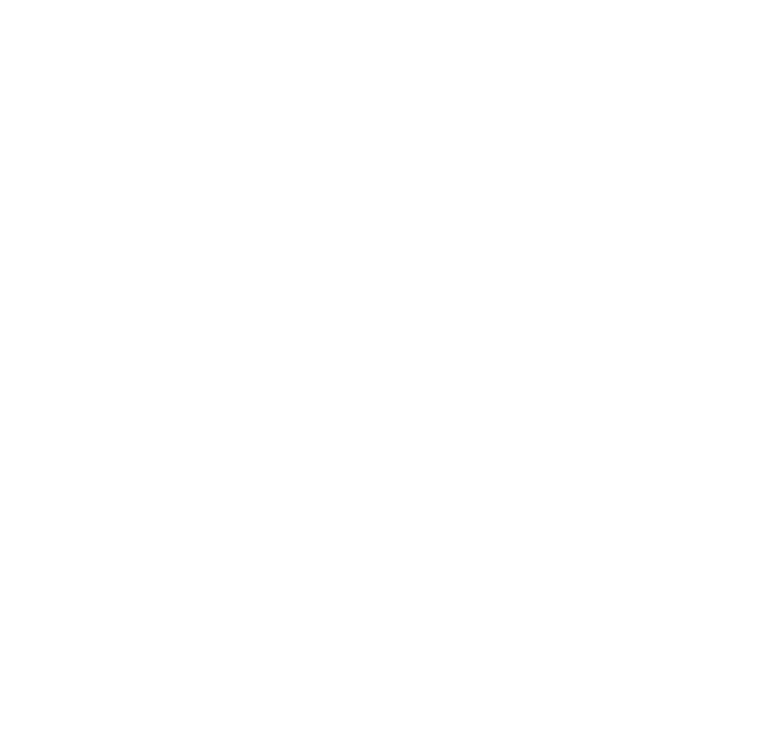 scroll, scrollTop: 0, scrollLeft: 0, axis: both 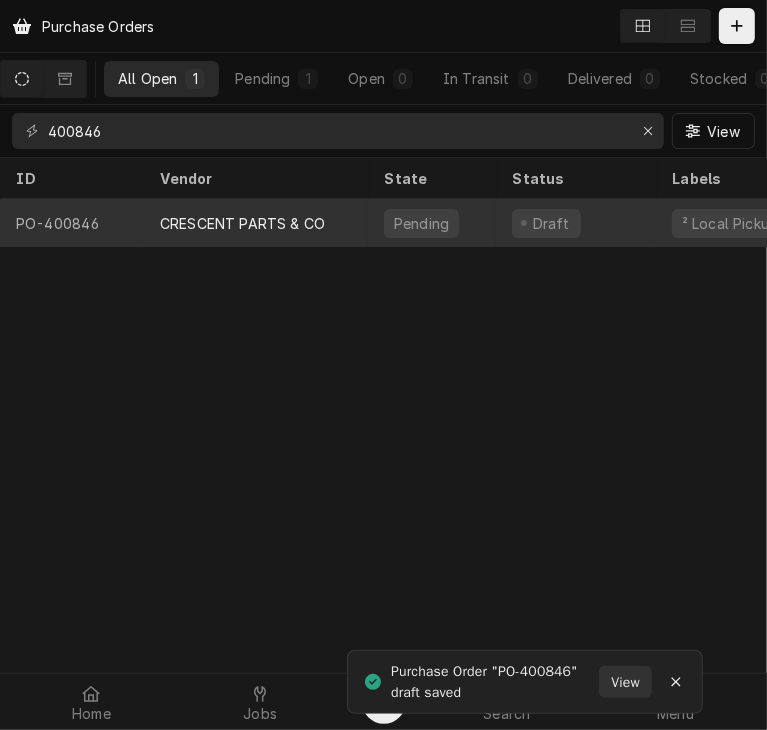 click on "CRESCENT PARTS & CO" at bounding box center [242, 223] 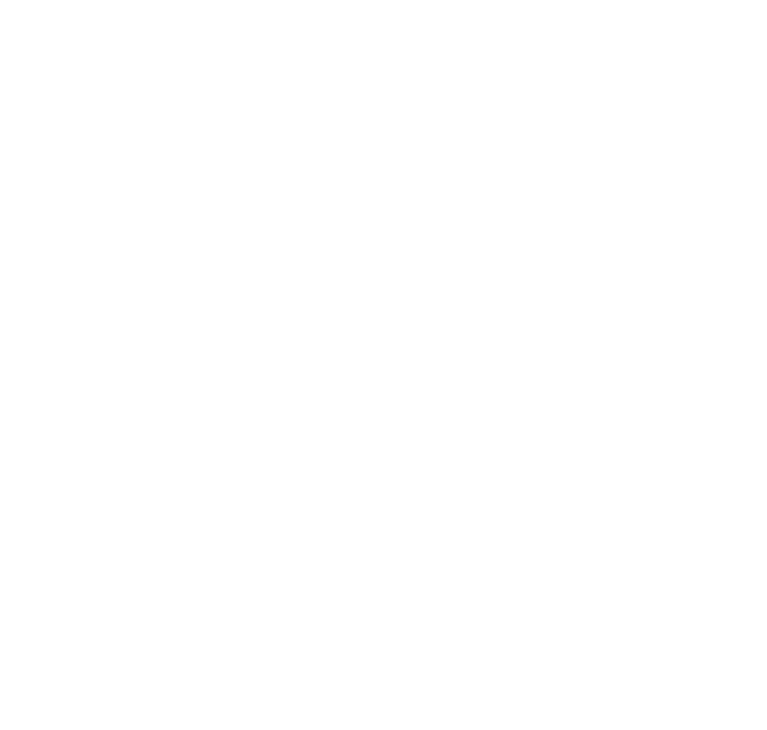 scroll, scrollTop: 0, scrollLeft: 0, axis: both 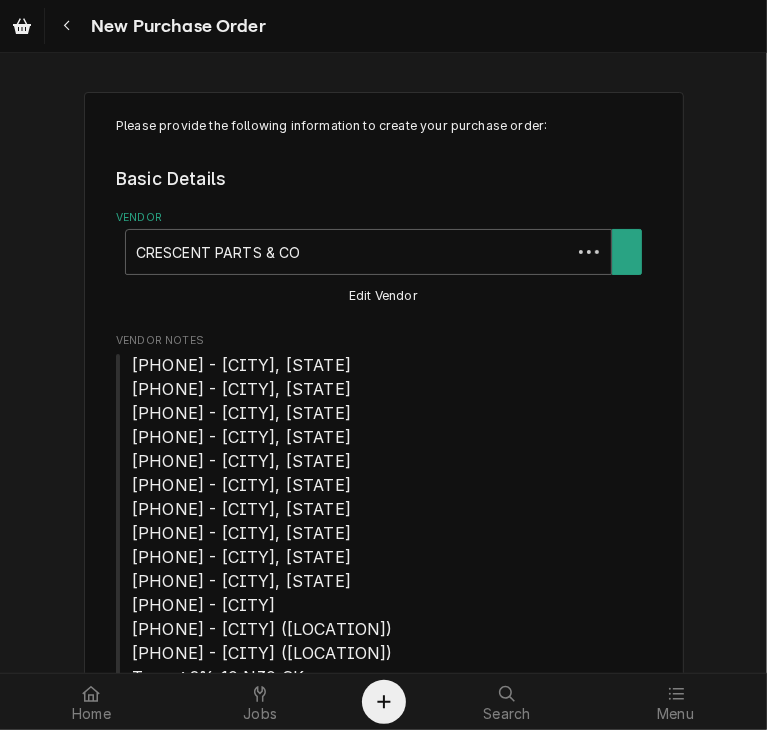 type on "x" 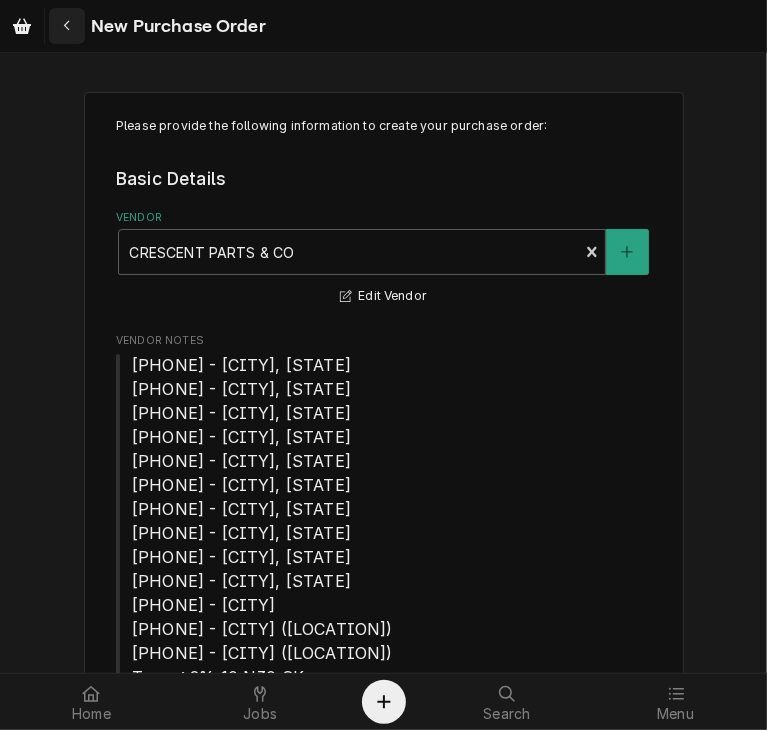click 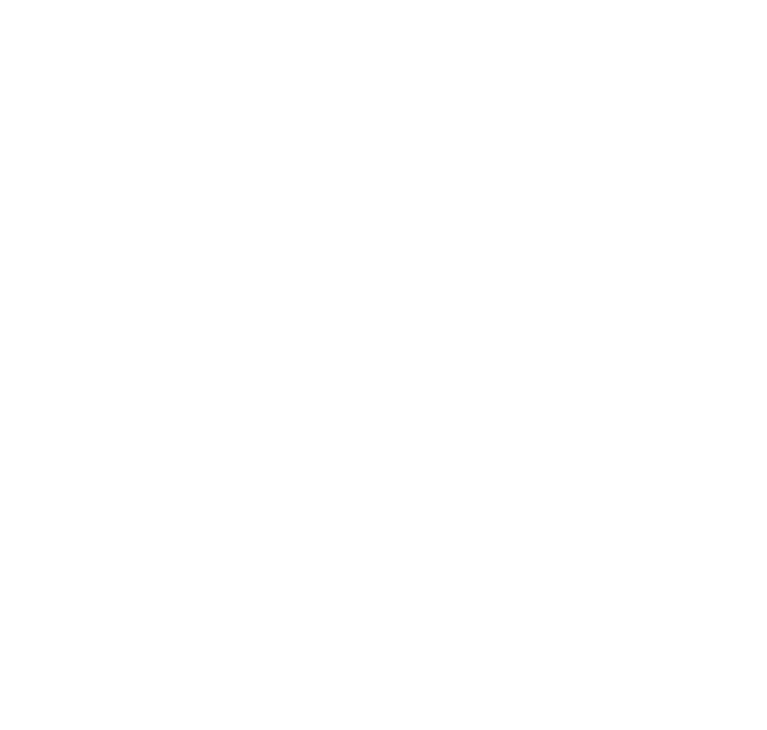 scroll, scrollTop: 0, scrollLeft: 0, axis: both 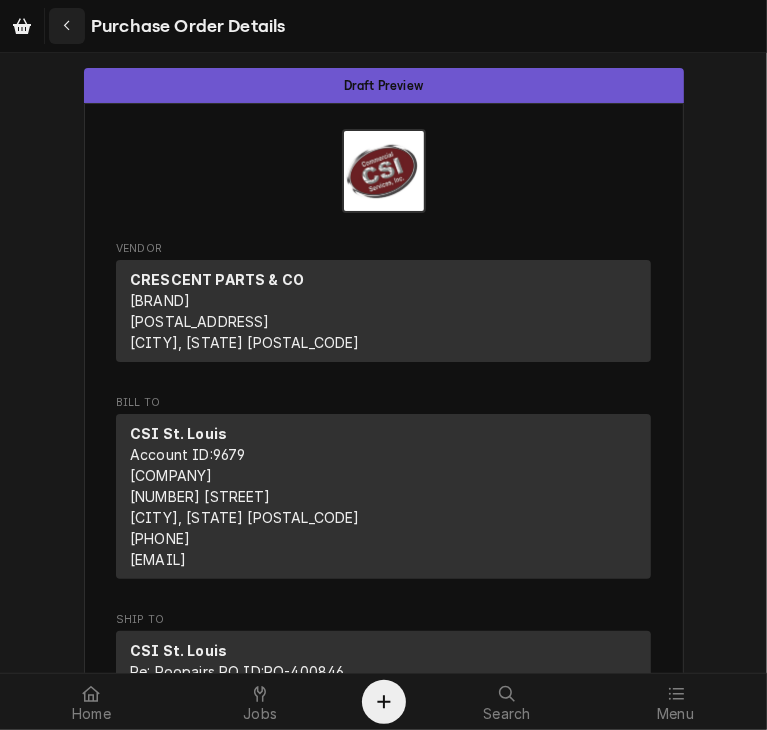 click 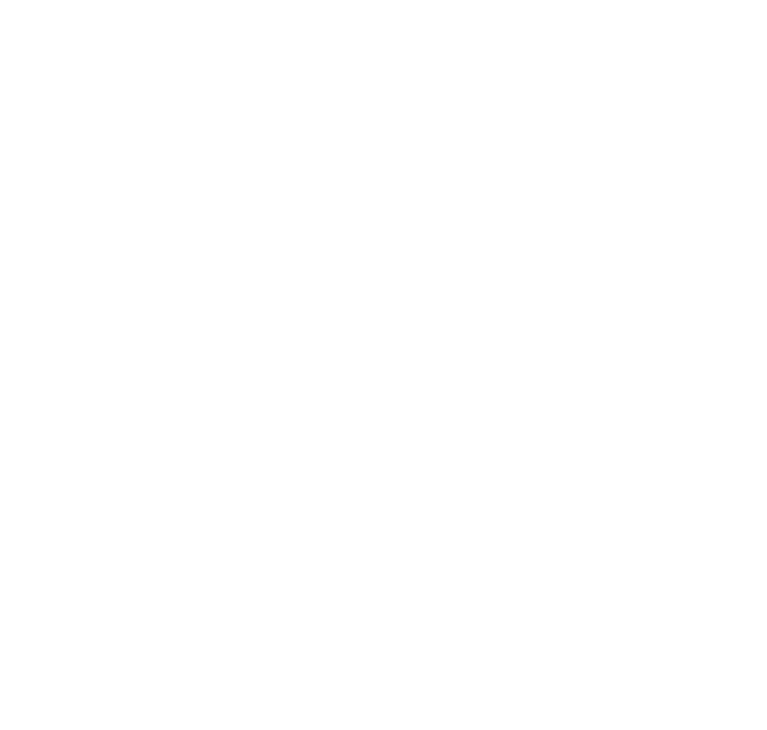 scroll, scrollTop: 0, scrollLeft: 0, axis: both 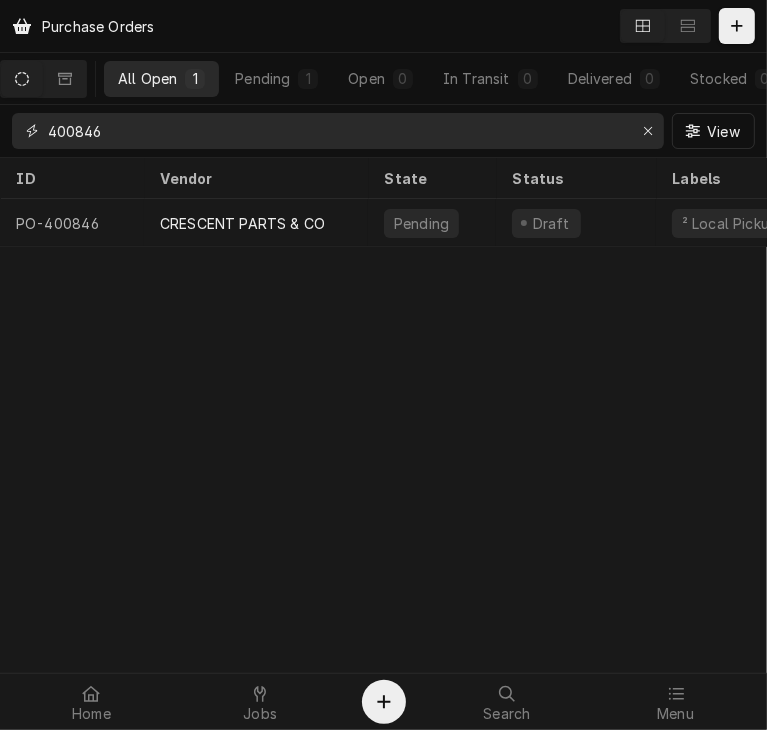 click on "400846" at bounding box center (337, 131) 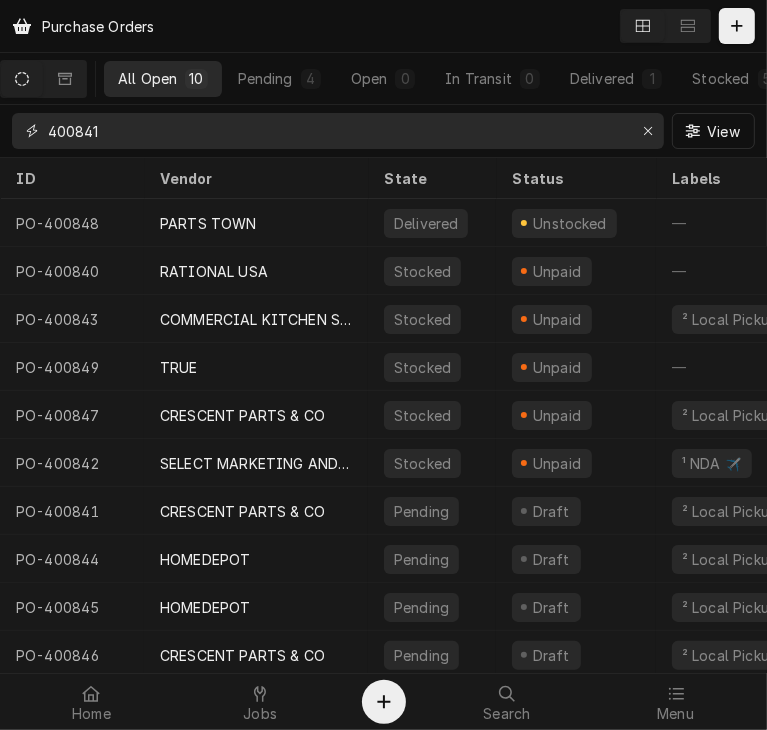 type on "400841" 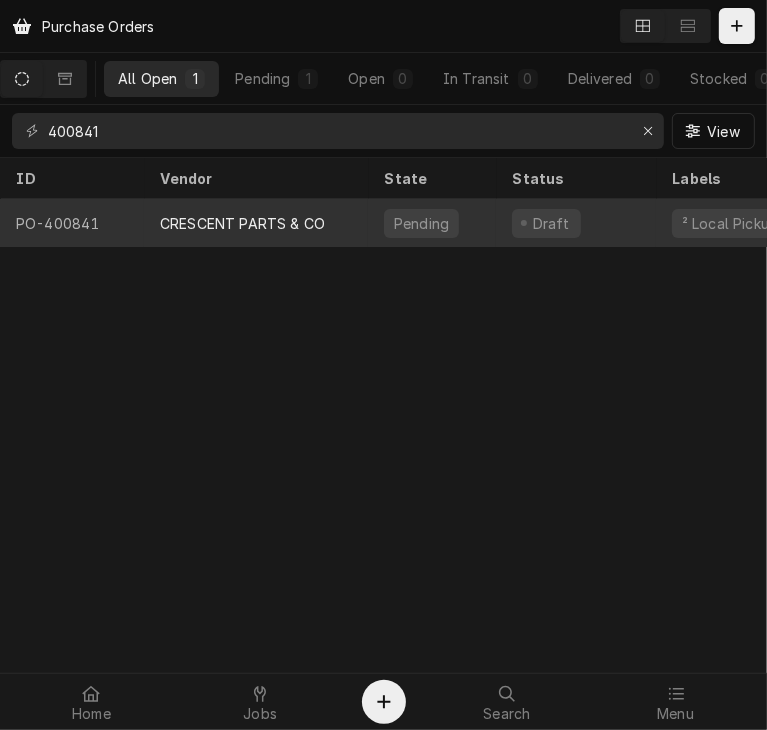 click on "CRESCENT PARTS & CO" at bounding box center [256, 223] 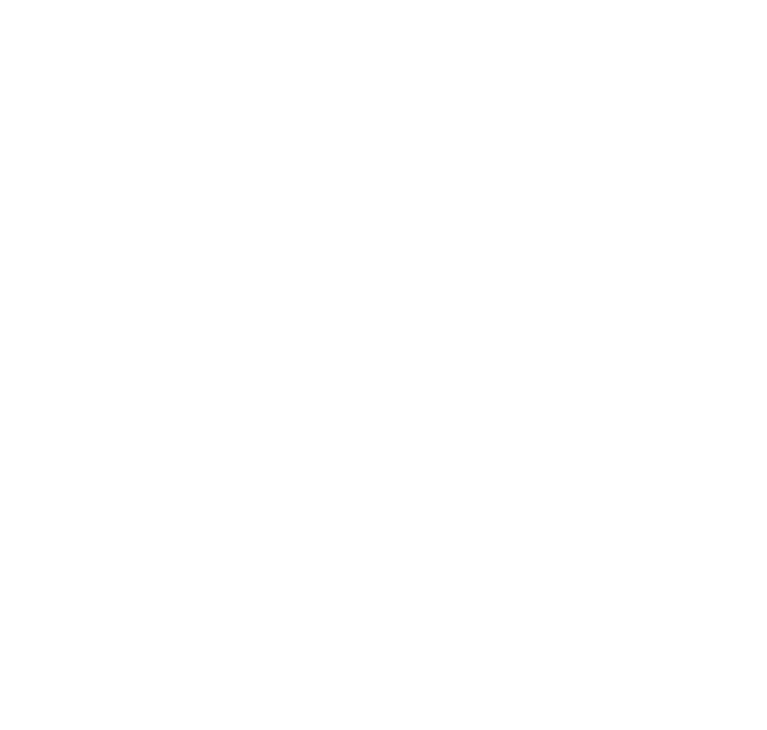 scroll, scrollTop: 0, scrollLeft: 0, axis: both 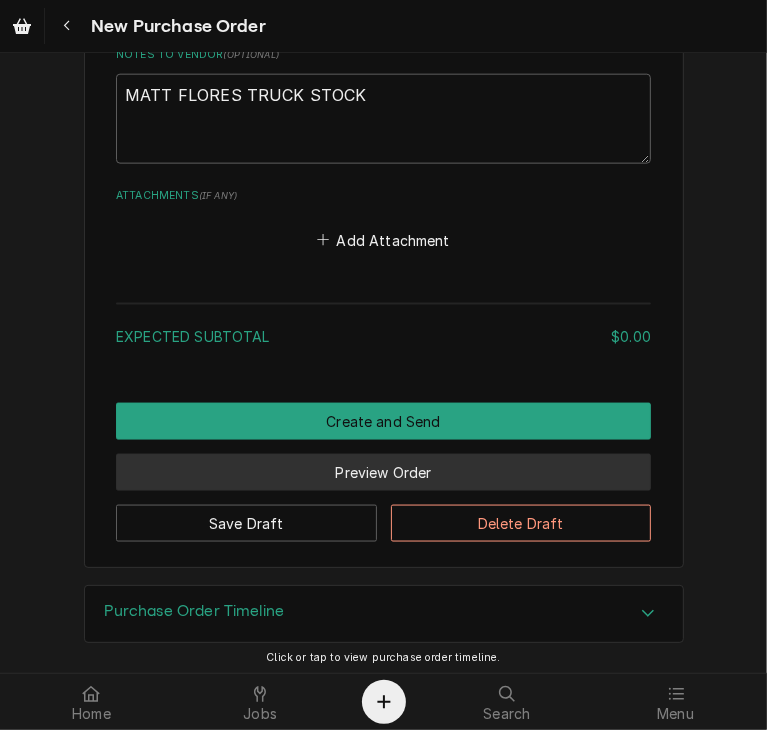 click on "Preview Order" at bounding box center (383, 472) 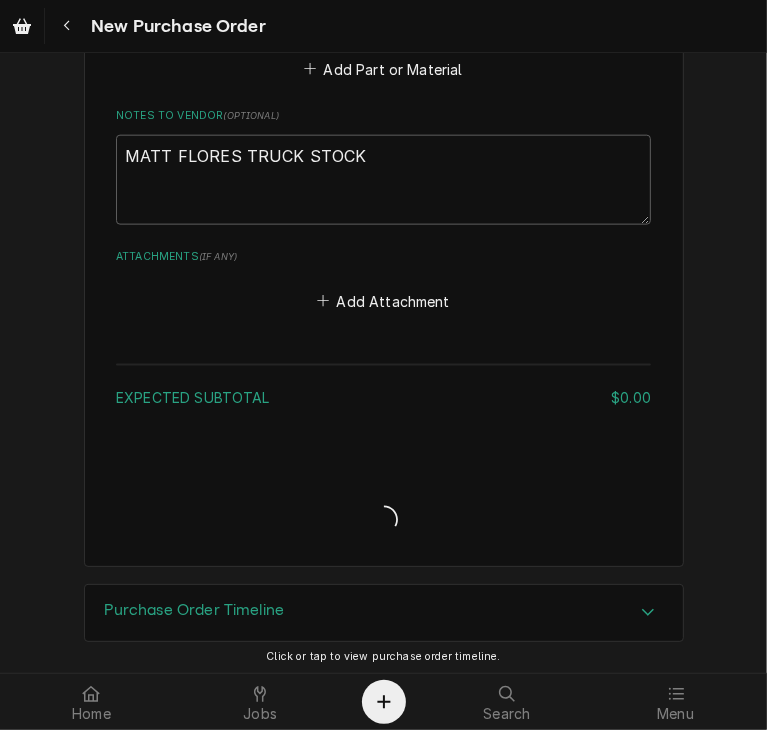 type on "x" 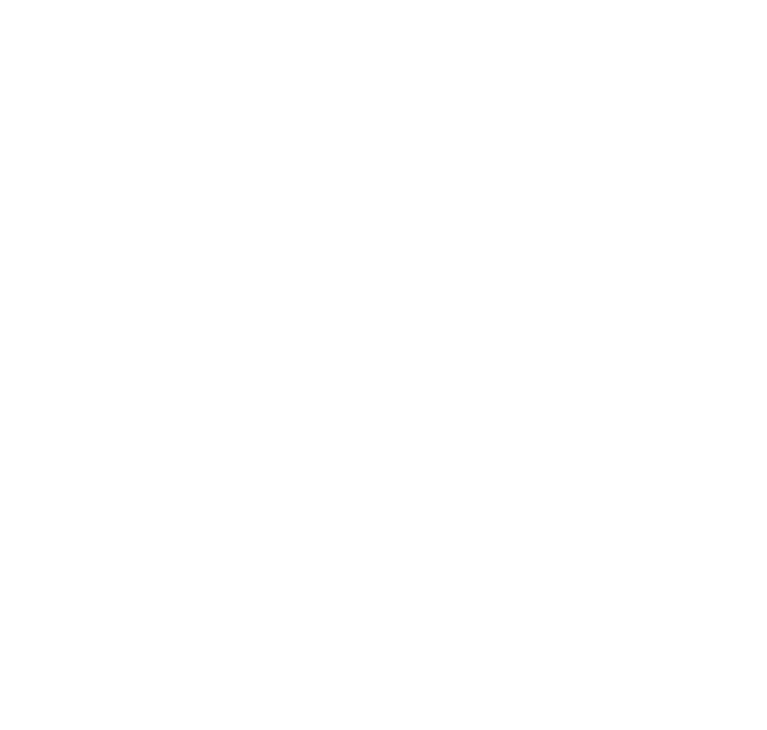 scroll, scrollTop: 0, scrollLeft: 0, axis: both 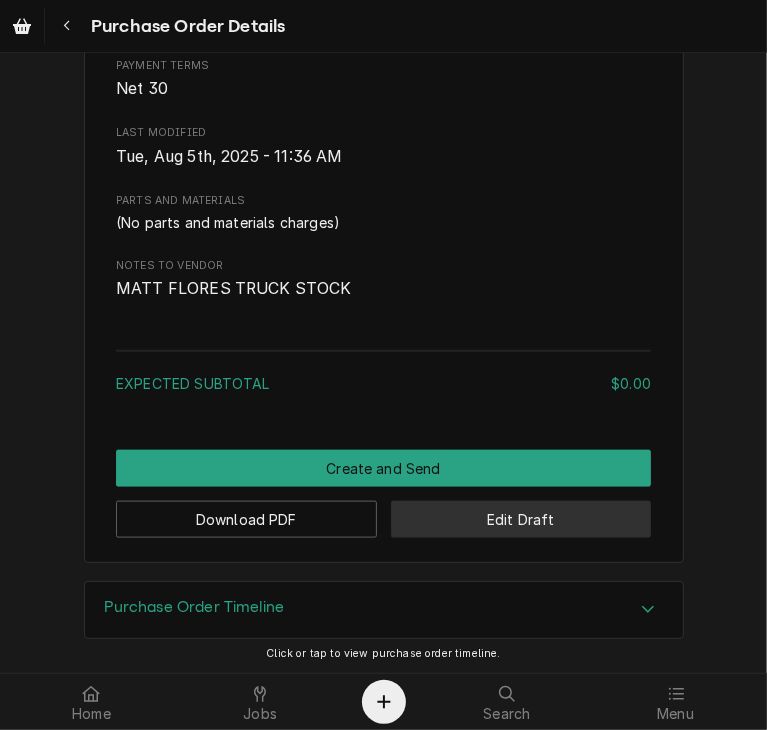 click on "Edit Draft" at bounding box center [521, 519] 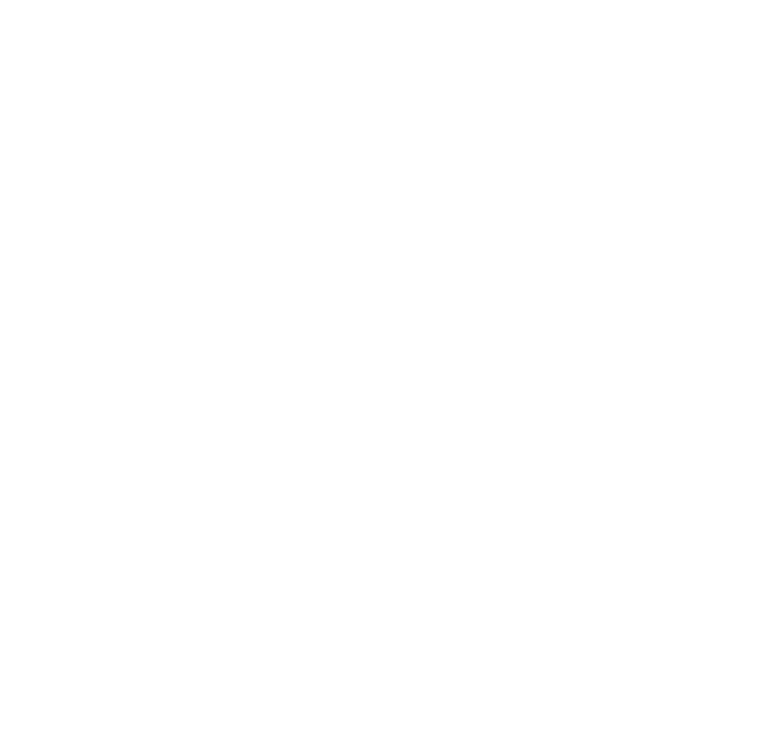 scroll, scrollTop: 0, scrollLeft: 0, axis: both 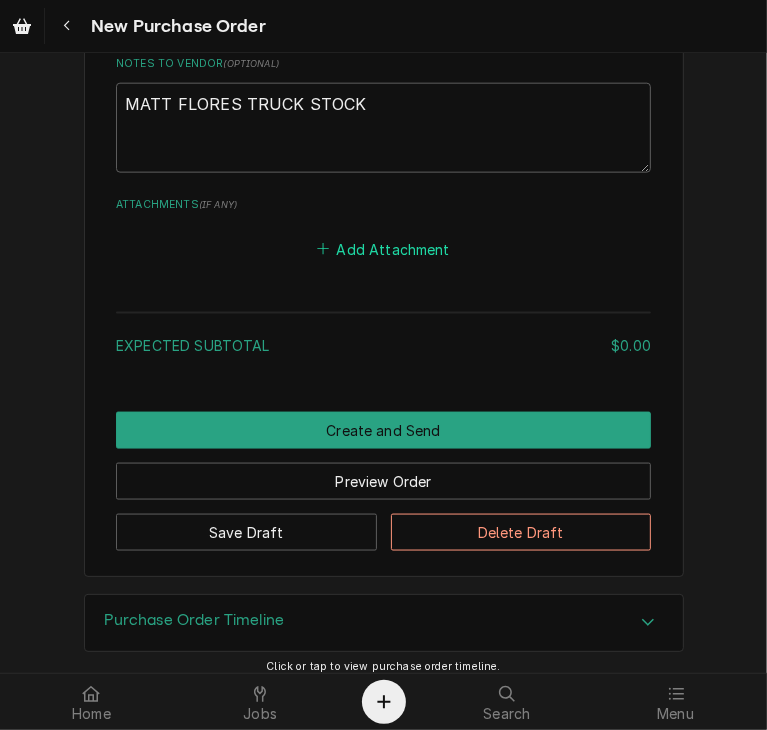 click on "Add Attachment" at bounding box center [384, 249] 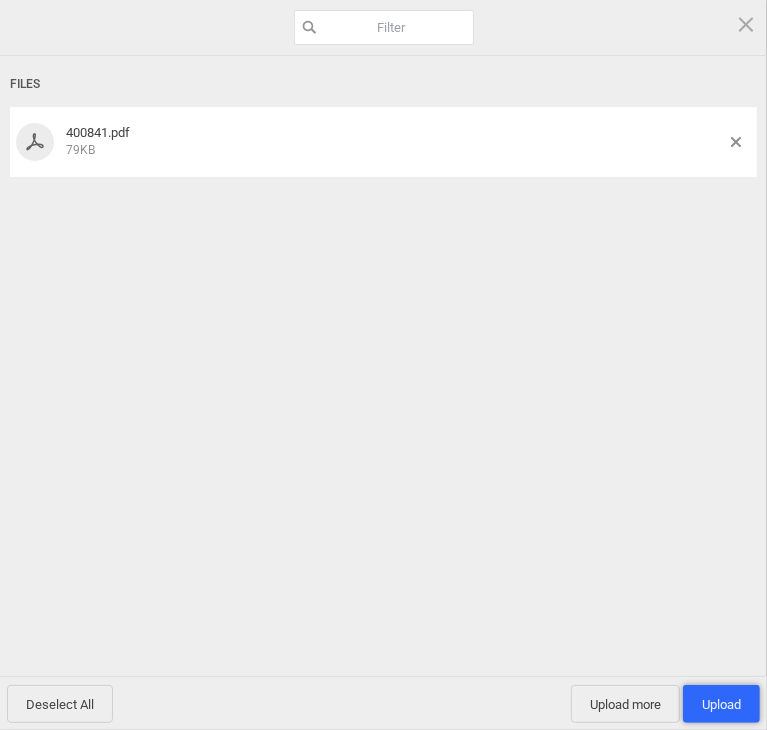click on "Upload
1" at bounding box center [721, 704] 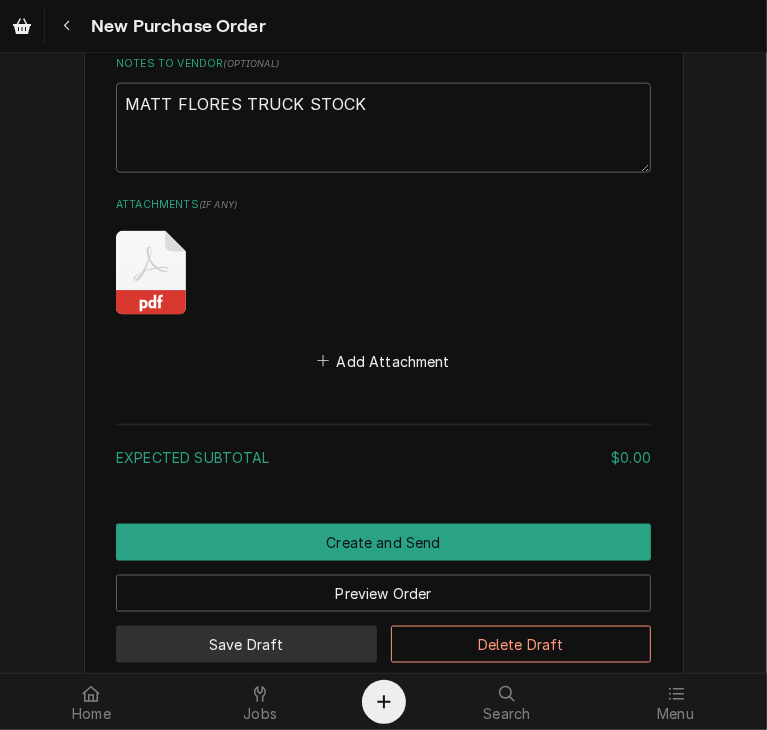 click on "Save Draft" at bounding box center [246, 644] 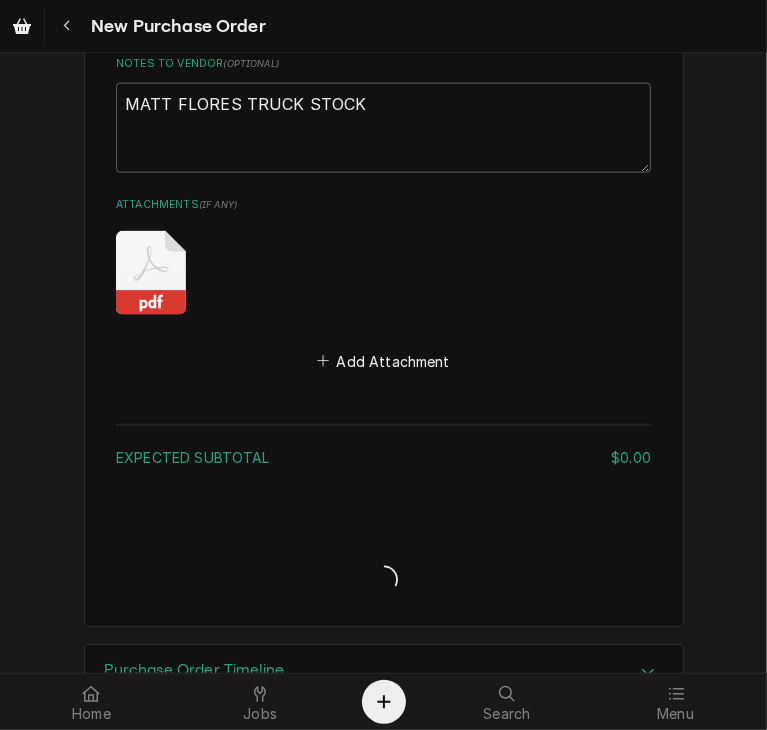 type on "x" 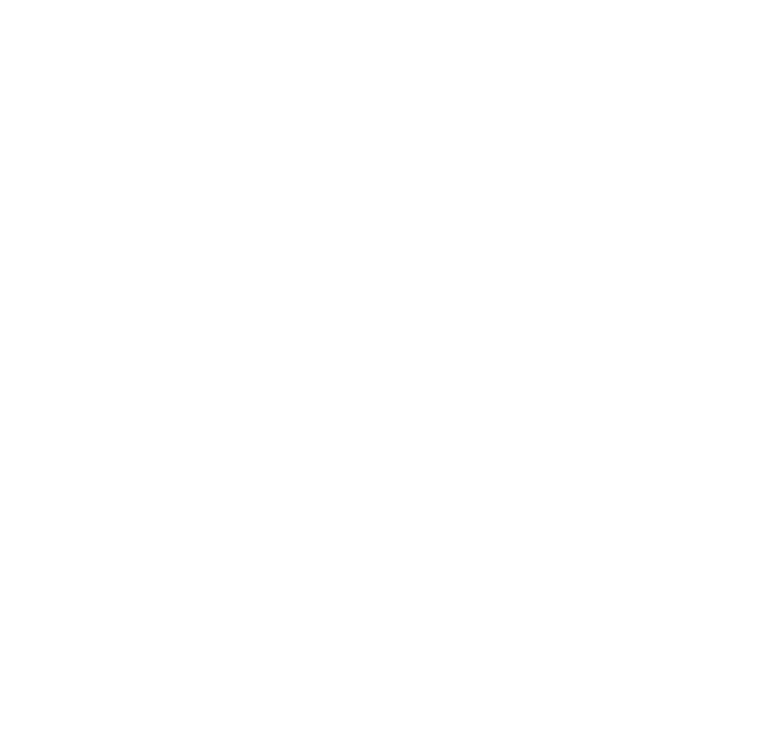 scroll, scrollTop: 0, scrollLeft: 0, axis: both 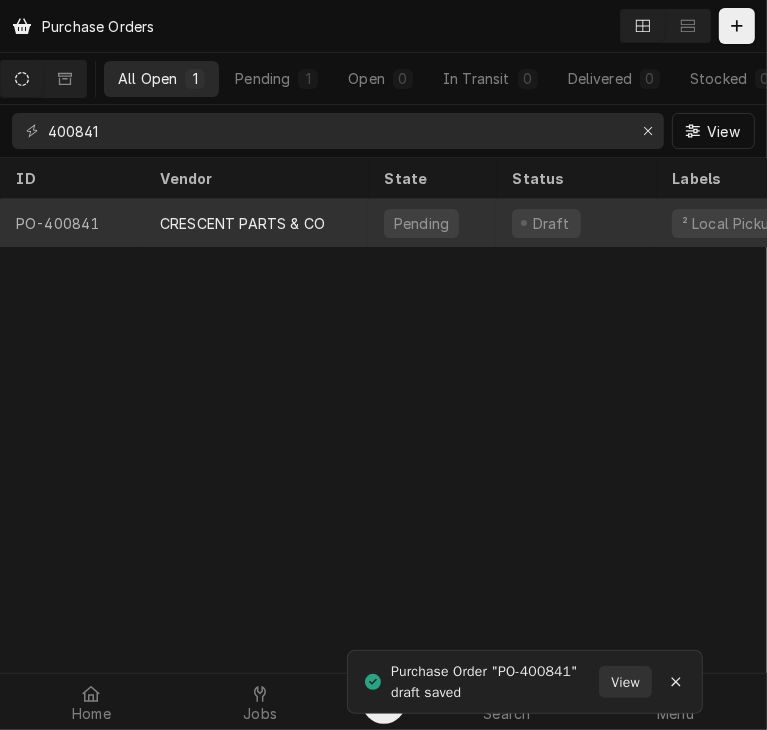 click on "CRESCENT PARTS & CO" at bounding box center (256, 223) 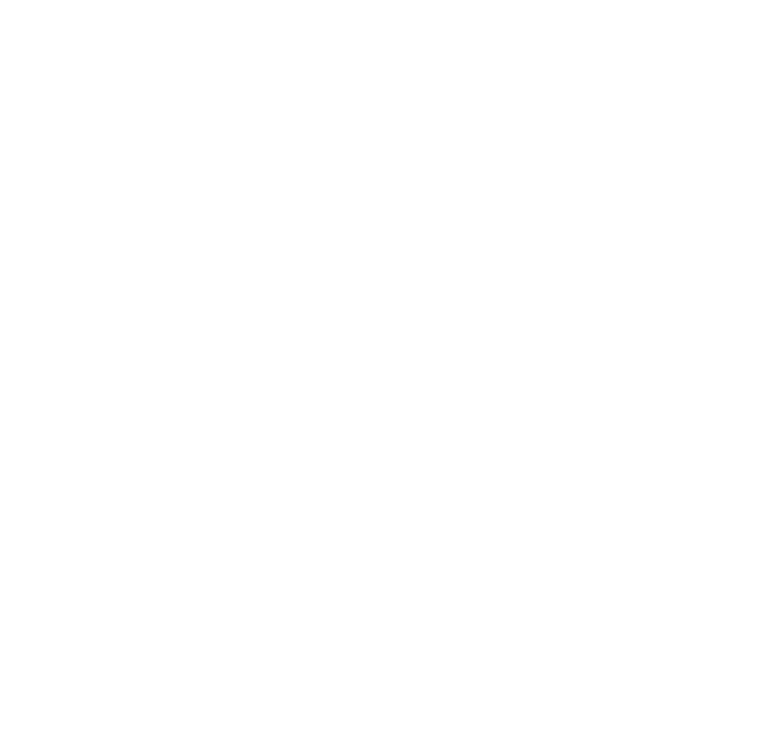 scroll, scrollTop: 0, scrollLeft: 0, axis: both 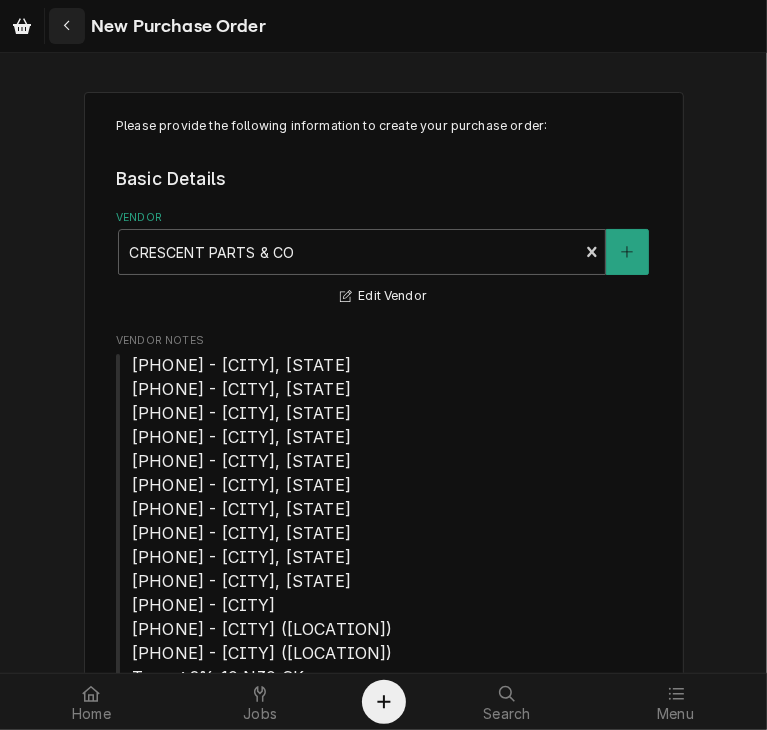 click 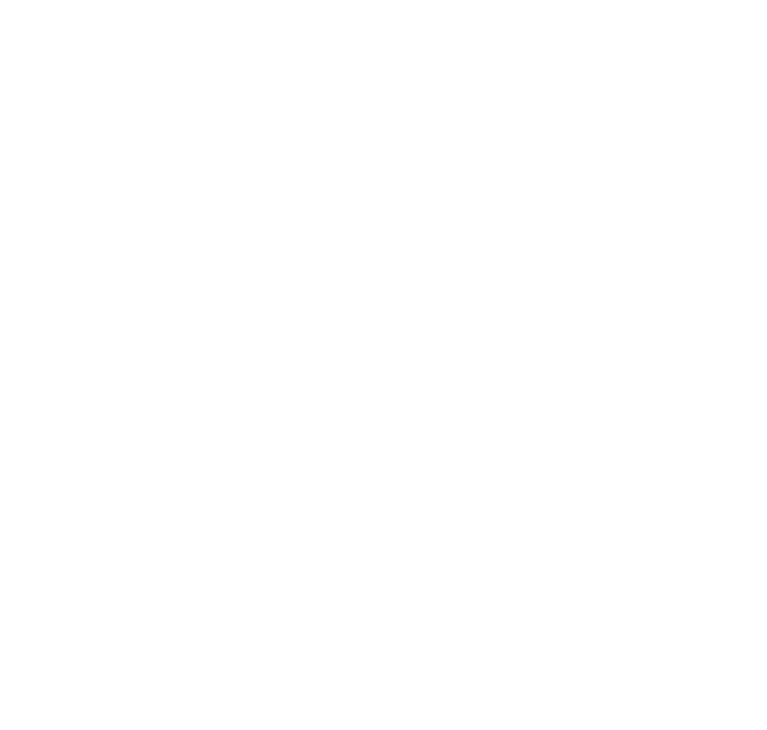 scroll, scrollTop: 0, scrollLeft: 0, axis: both 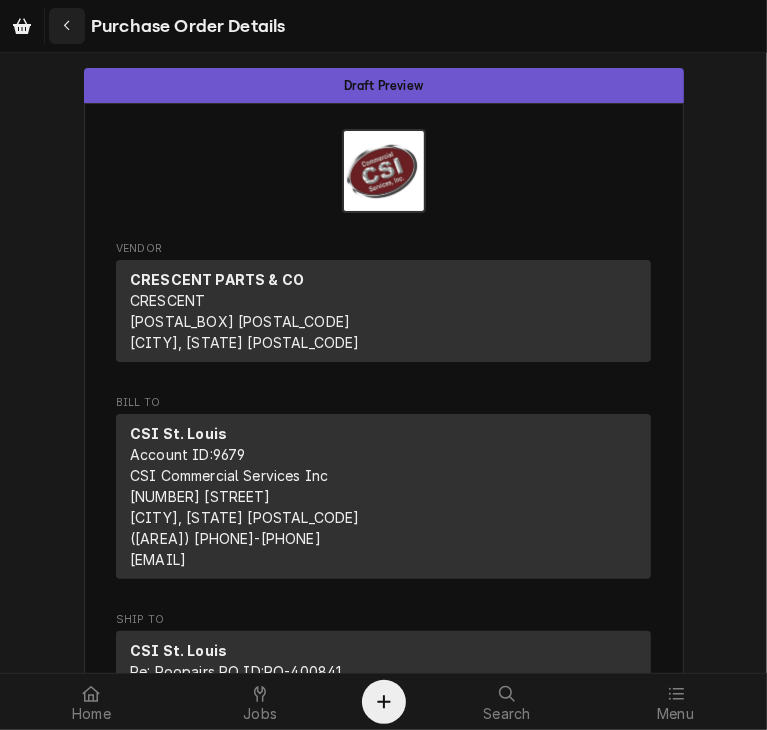click at bounding box center (67, 26) 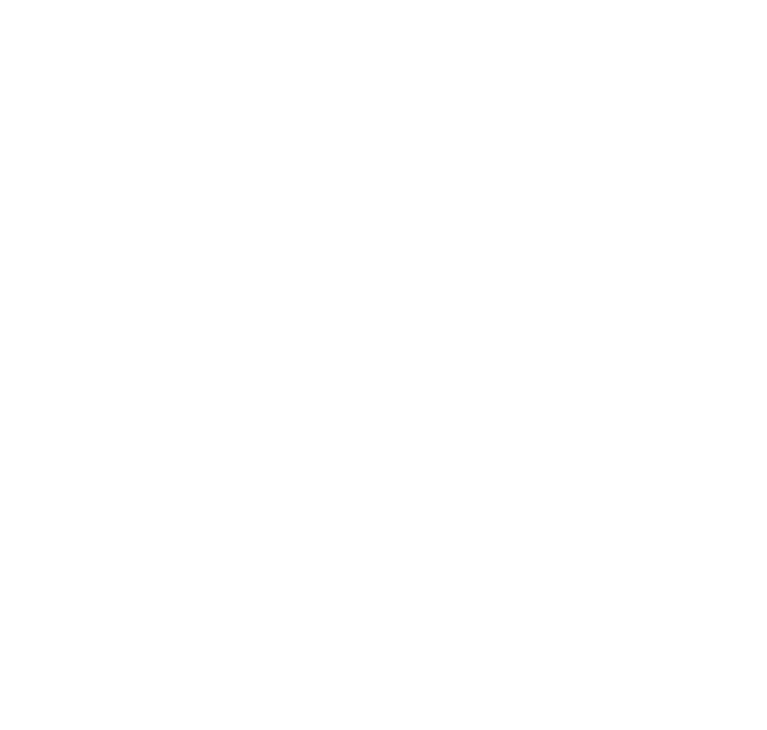 scroll, scrollTop: 0, scrollLeft: 0, axis: both 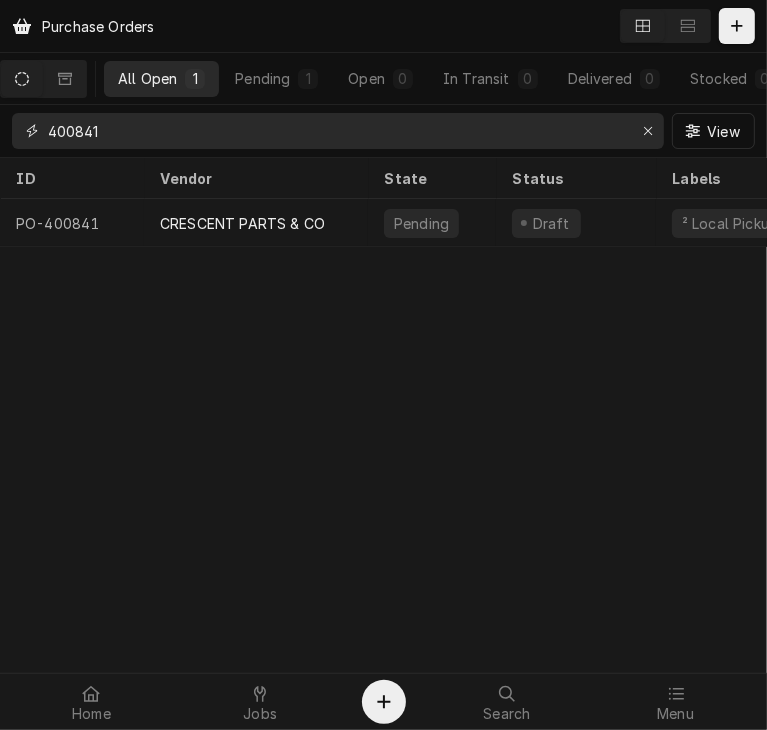 drag, startPoint x: 173, startPoint y: 124, endPoint x: 4, endPoint y: 133, distance: 169.23947 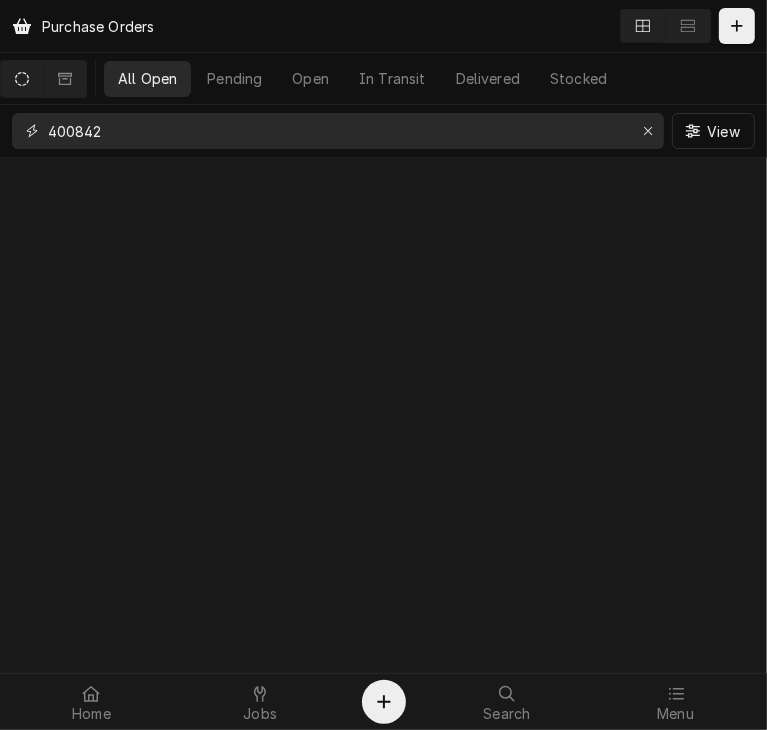 type on "400842" 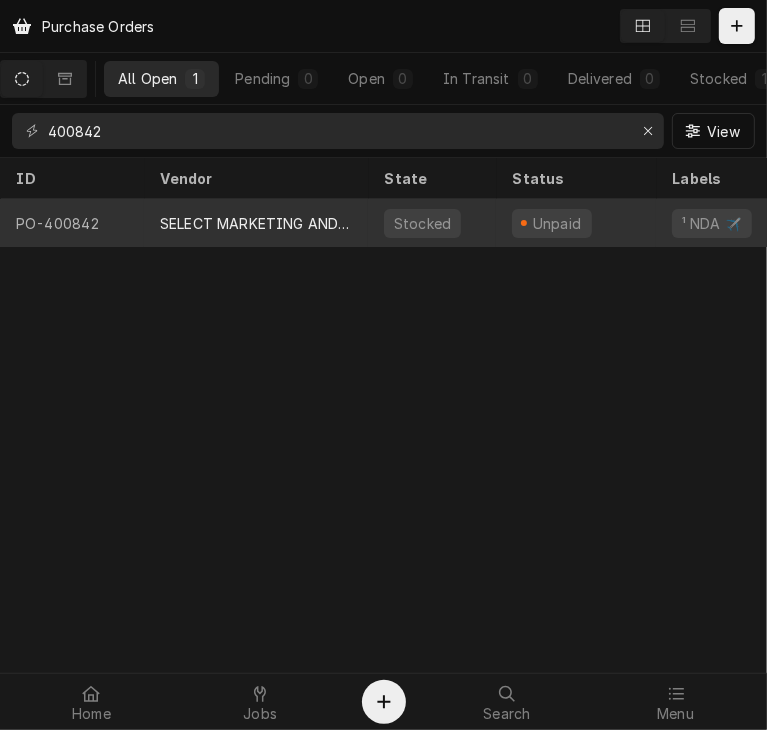 click on "SELECT MARKETING AND DISTRIBUTING" at bounding box center [256, 223] 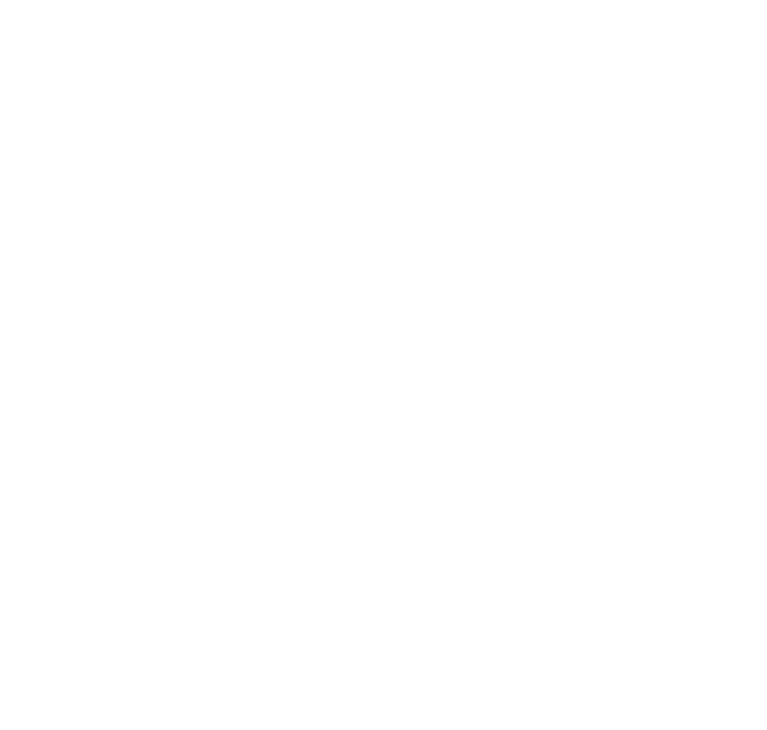 scroll, scrollTop: 0, scrollLeft: 0, axis: both 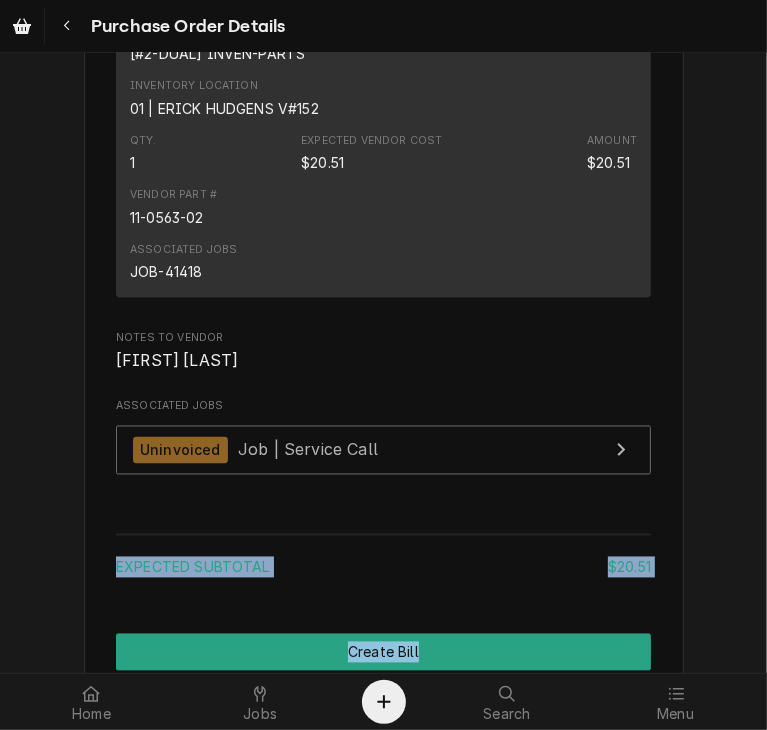 drag, startPoint x: 750, startPoint y: 504, endPoint x: 764, endPoint y: 650, distance: 146.6697 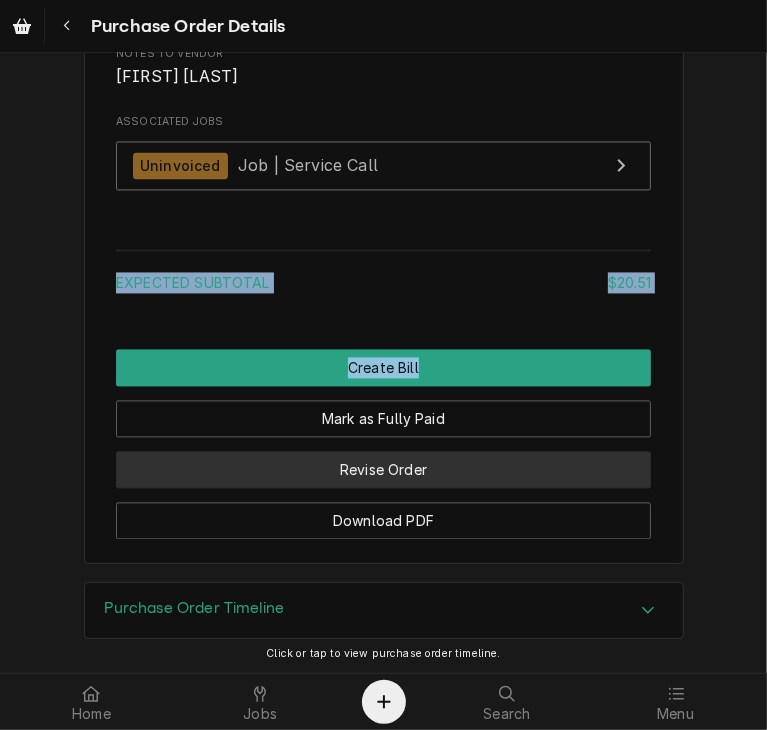 click on "Revise Order" at bounding box center [383, 469] 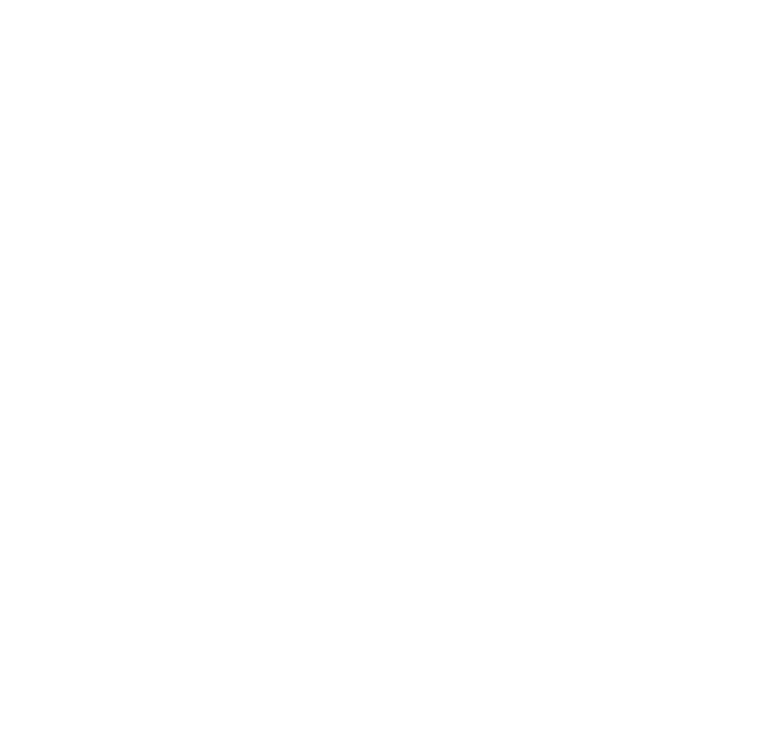 scroll, scrollTop: 0, scrollLeft: 0, axis: both 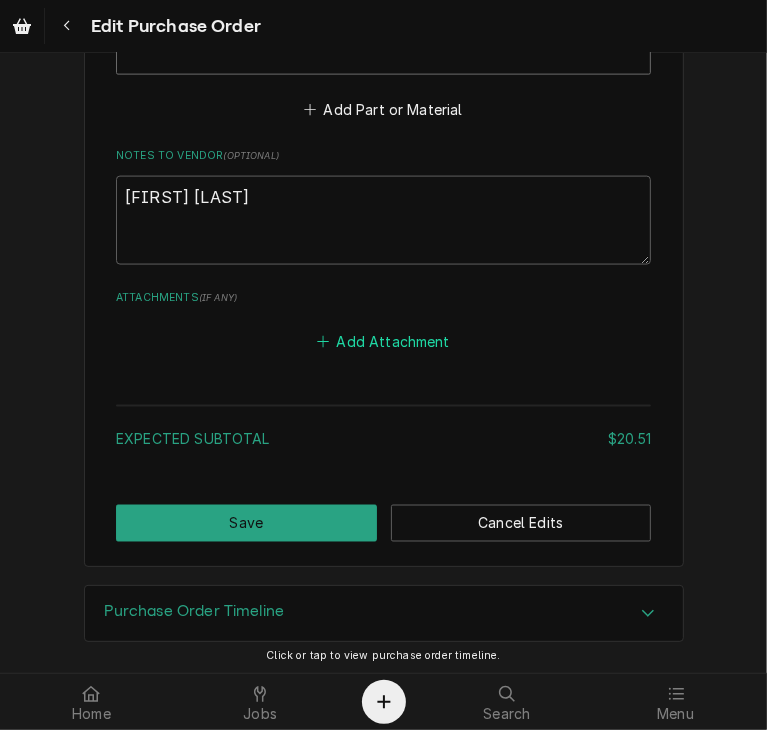 click on "Add Attachment" at bounding box center [384, 342] 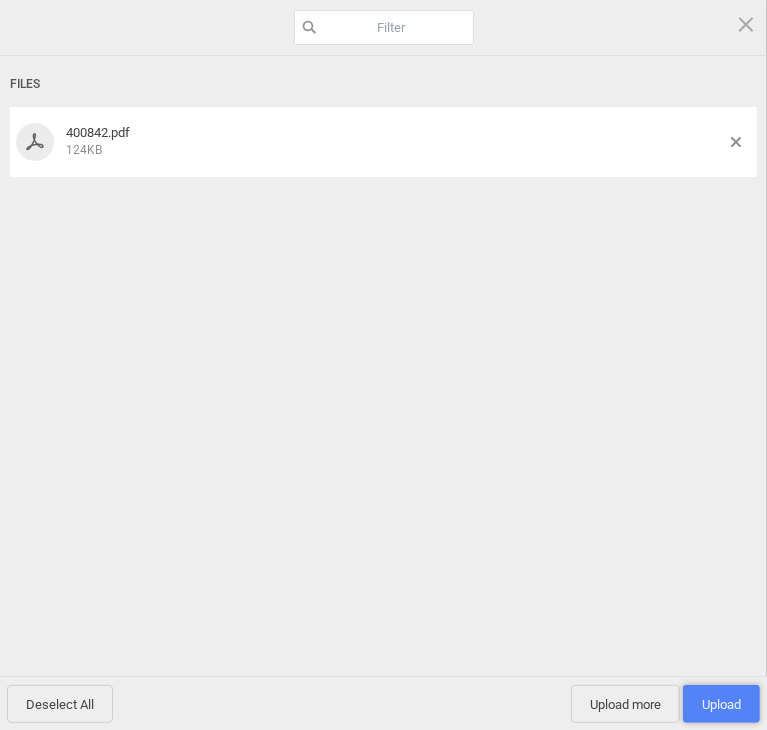 click on "Upload
1" at bounding box center (721, 704) 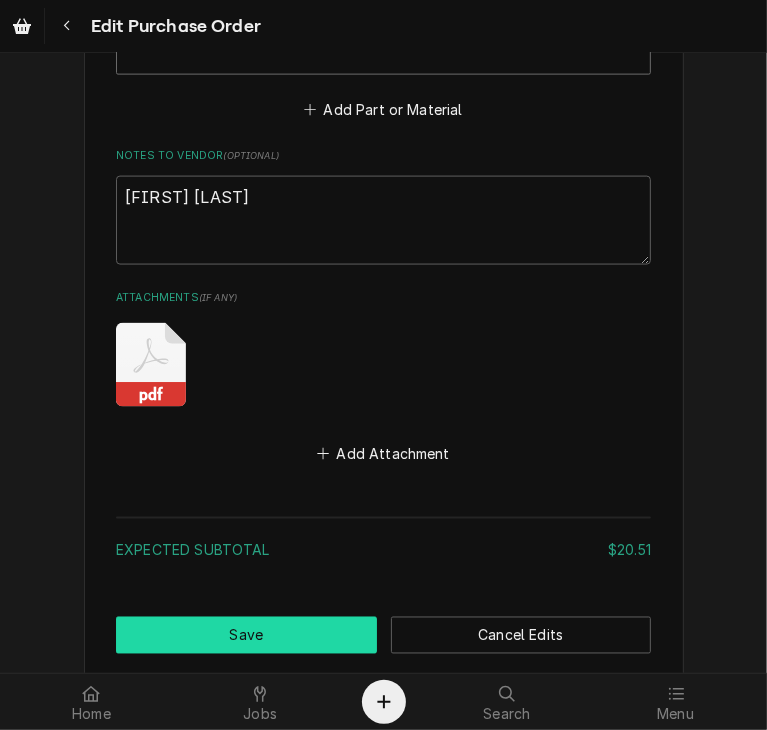 click on "Save" at bounding box center (246, 635) 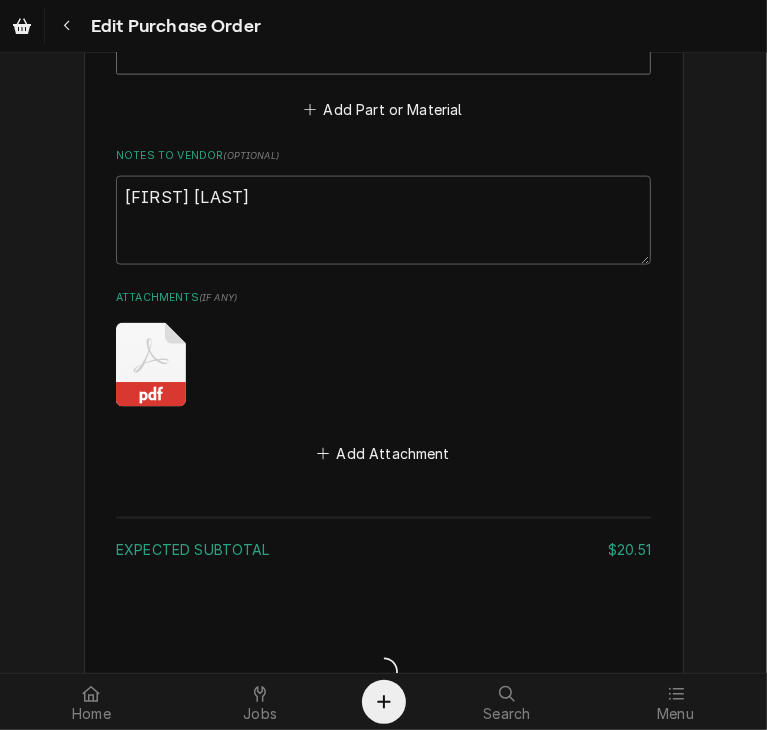type on "x" 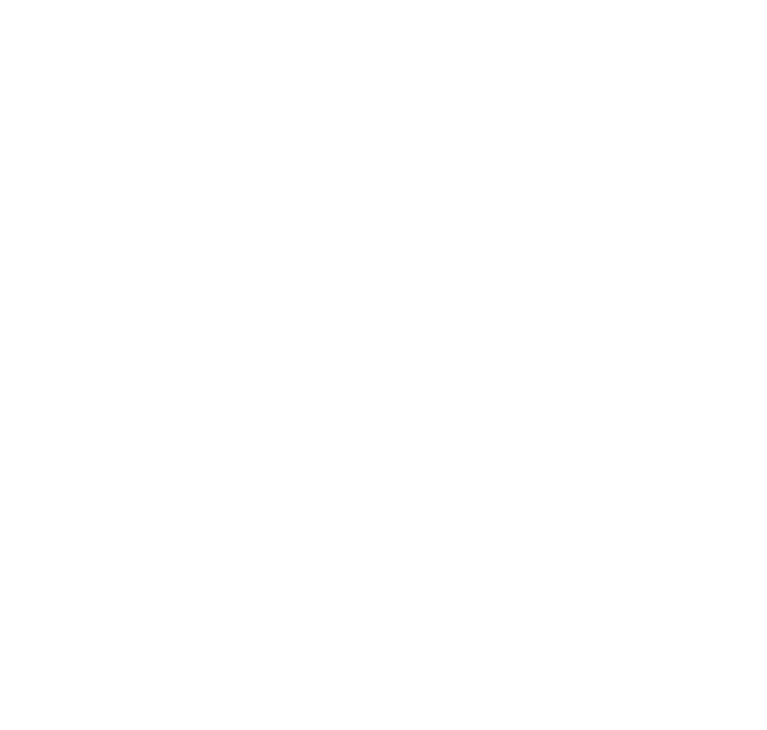 scroll, scrollTop: 0, scrollLeft: 0, axis: both 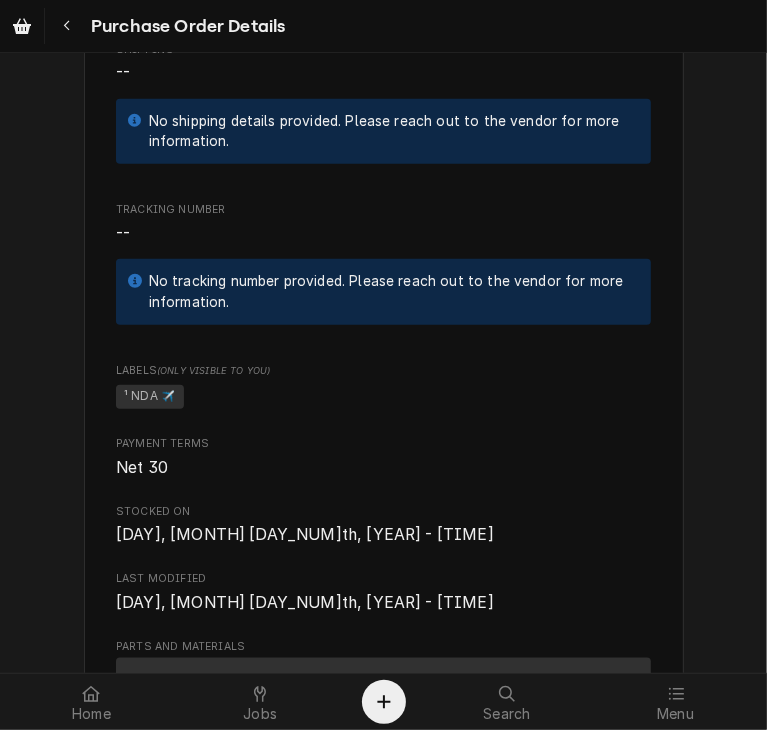 click on "Unpaid Vendor SELECT MARKETING AND DISTRIBUTING SELECT MARKETING & DISTRIBUTING
2817 Breckenridge Industrial C
St. Louis, MO 63144 Bill To CSI St. Louis Account ID:  1870 CSI Commercial Services Inc
18330 Edison Ave
Chesterfield, MO 63005 (636) 519-7000 servicestl@csi1.com Ship To CSI St. Louis Re: Roopairs PO ID:  PO-400842 18330 Edison Ave
Chesterfield, MO 63005 Inventory Location 00 | STL WAREHOUSE Roopairs Purchase Order ID PO-400842 Date Issued Jul 24, 2025 Shipping -- No shipping details provided. Please reach out to the vendor for more information. Tracking Number -- No tracking number provided. Please reach out to the vendor for more information. Labels  (Only Visible to You) ¹ NDA ✈️ Payment Terms Net 30 Stocked On Thu, Jul 24th, 2025 - 9:35 AM Last Modified Tue, Aug 5th, 2025 - 11:40 AM Parts and Materials Short Description Curtain Switch Magnet Manufacturer — Manufacturer Part # SCO-11-0563-02 Subtype [#2-DUAL] INVEN-PARTS Inventory Location 01 | ERICK HUDGENS V#152 Qty. 1 $20.51 Amount pdf" at bounding box center [383, 460] 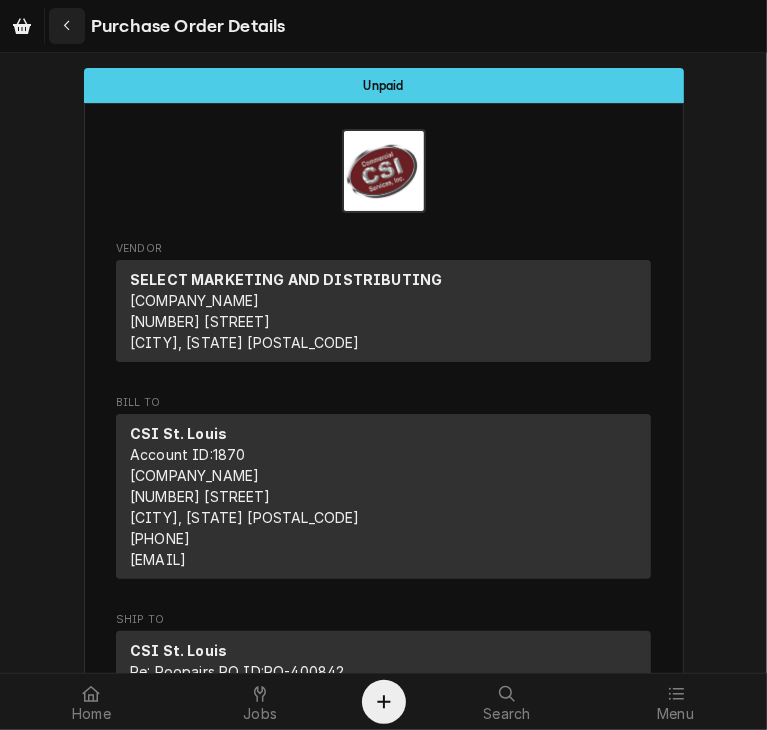 click 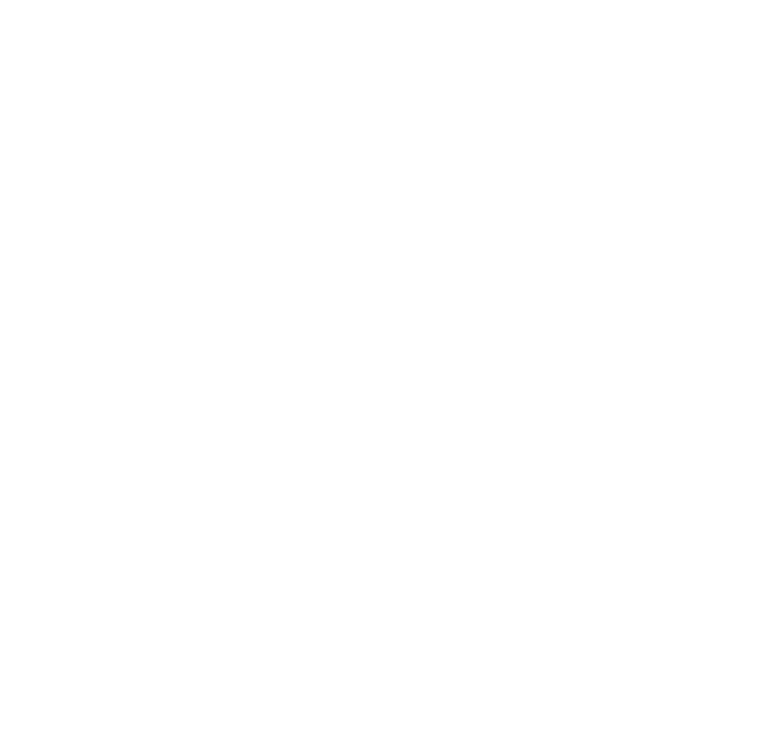 scroll, scrollTop: 0, scrollLeft: 0, axis: both 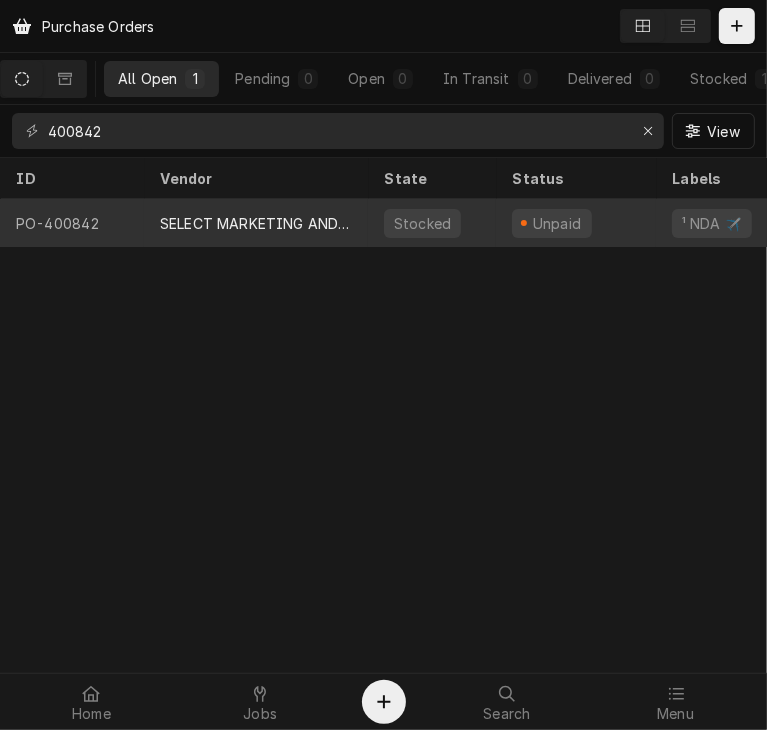 click on "Unpaid" at bounding box center (557, 223) 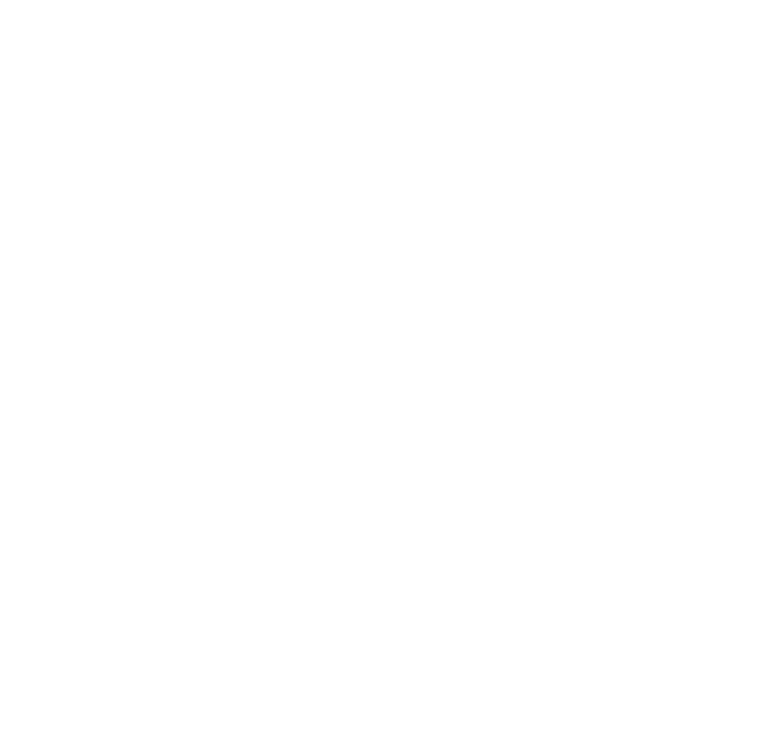 scroll, scrollTop: 0, scrollLeft: 0, axis: both 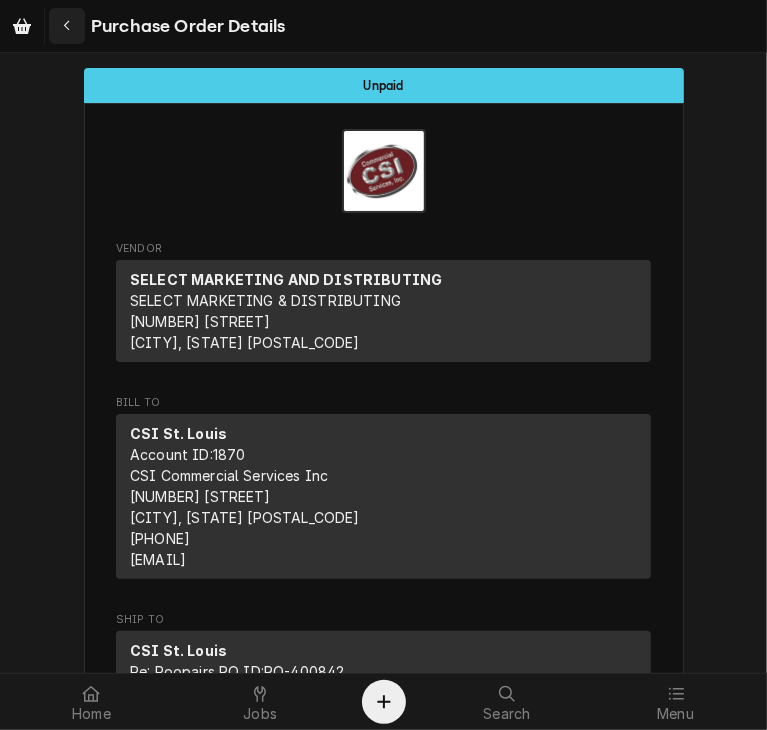 click 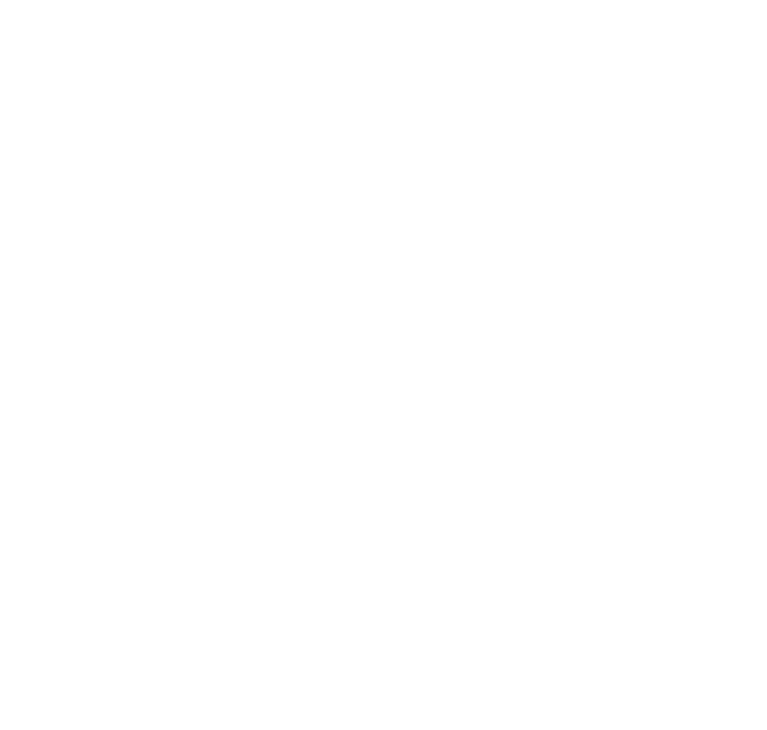 scroll, scrollTop: 0, scrollLeft: 0, axis: both 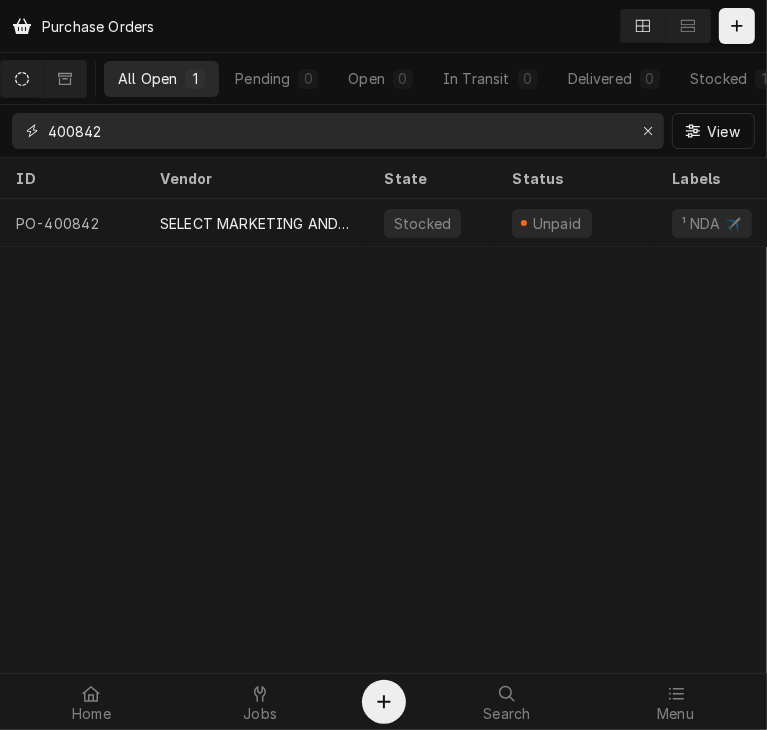 click on "400842" at bounding box center [337, 131] 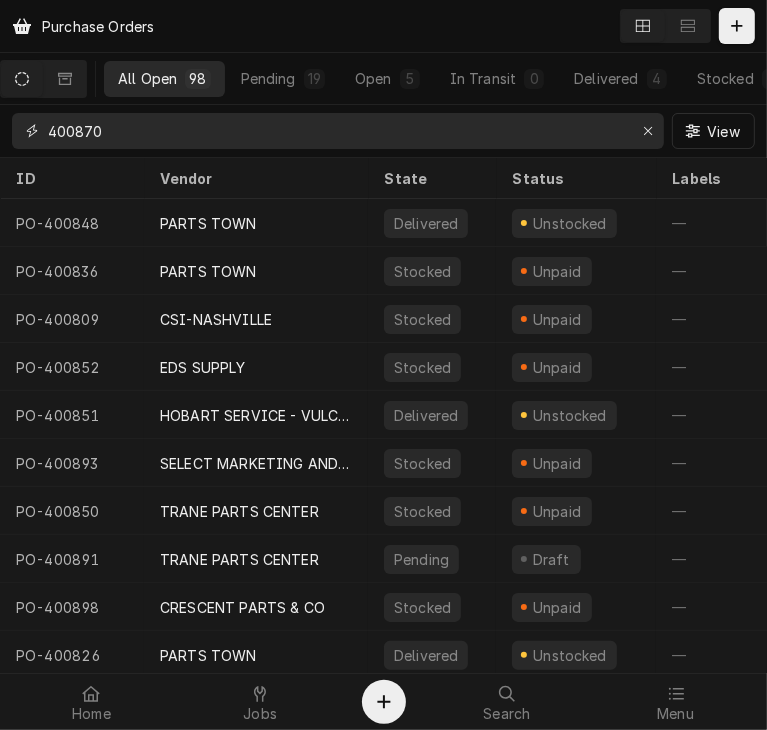 type on "400870" 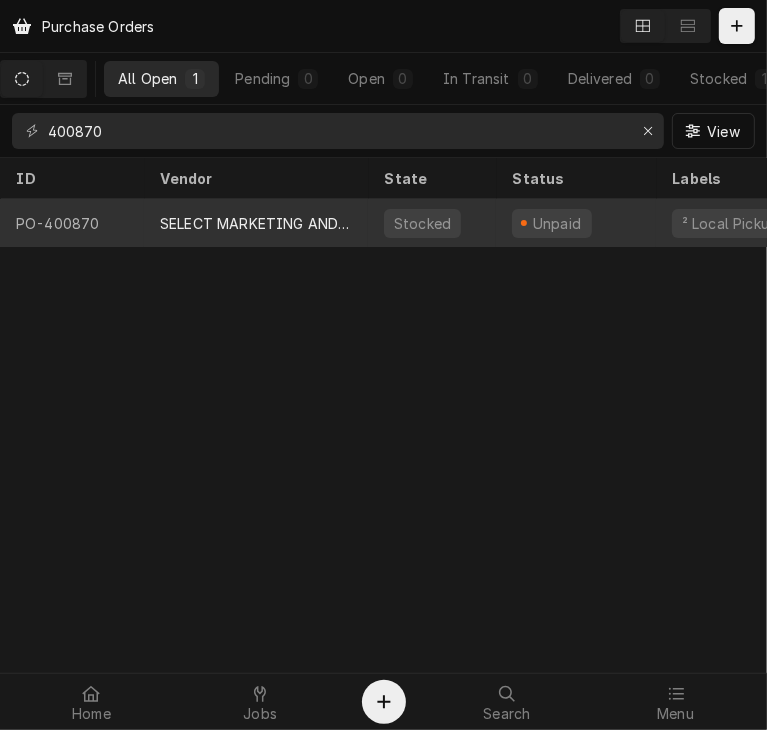 click on "SELECT MARKETING AND DISTRIBUTING" at bounding box center (256, 223) 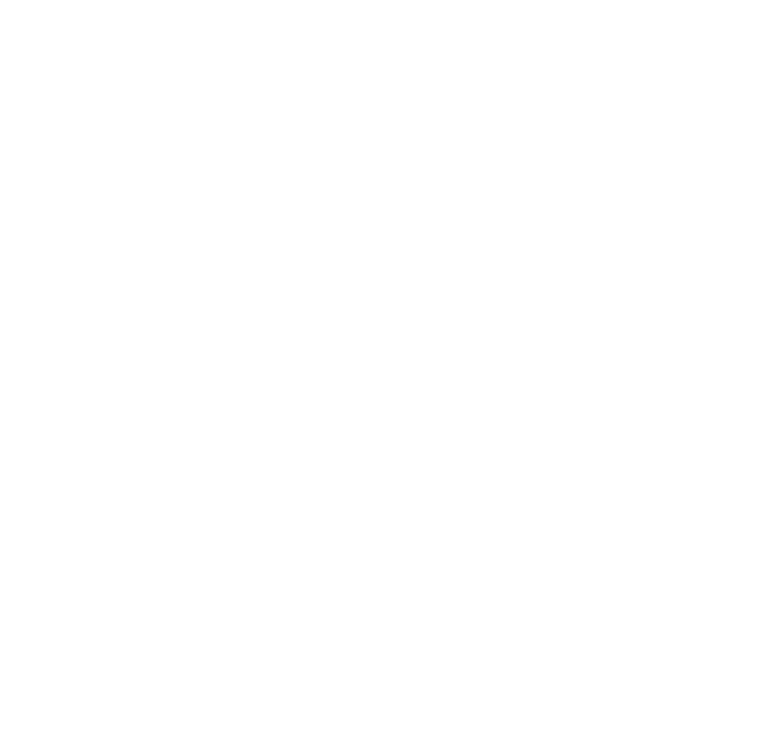 scroll, scrollTop: 0, scrollLeft: 0, axis: both 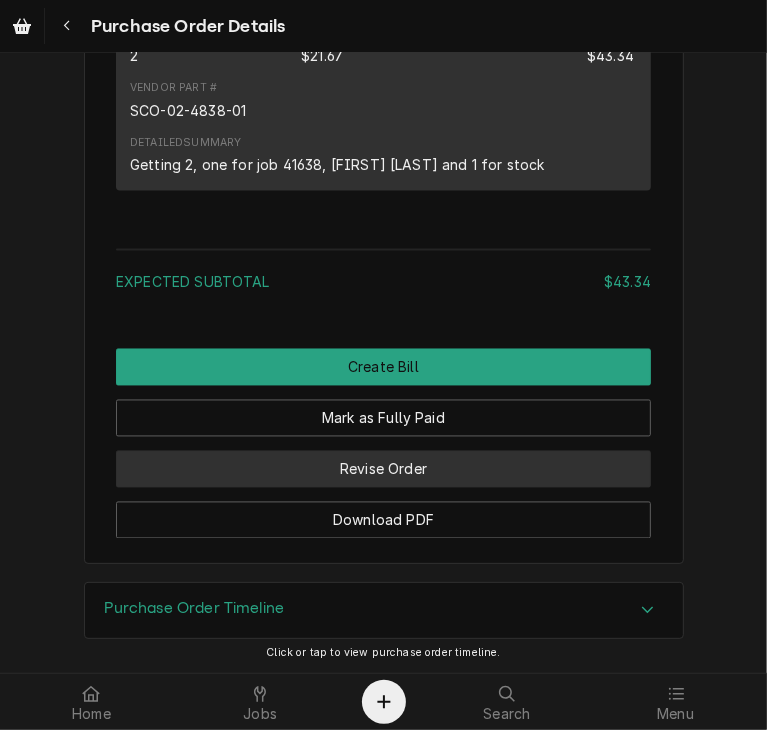 click on "Revise Order" at bounding box center [383, 469] 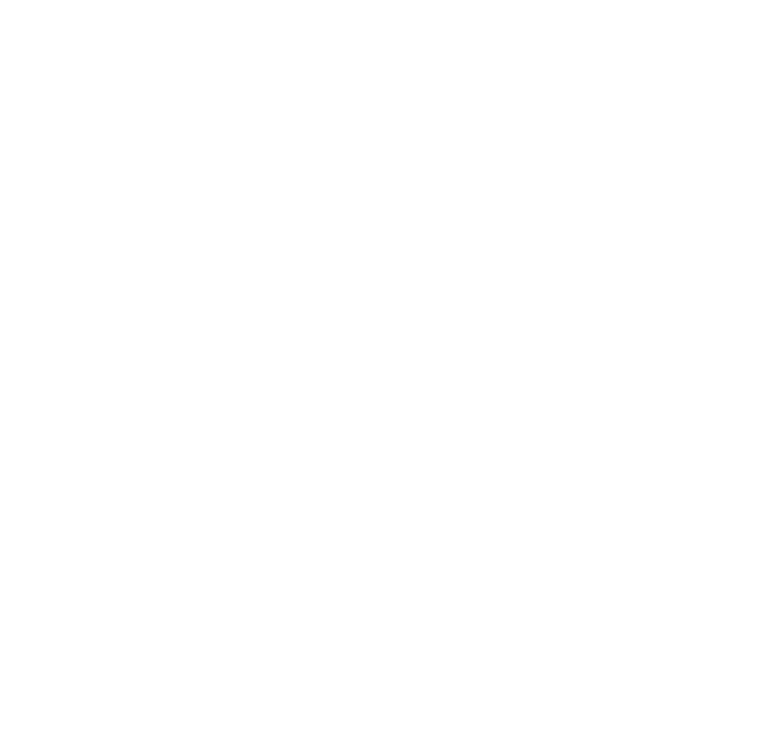 scroll, scrollTop: 0, scrollLeft: 0, axis: both 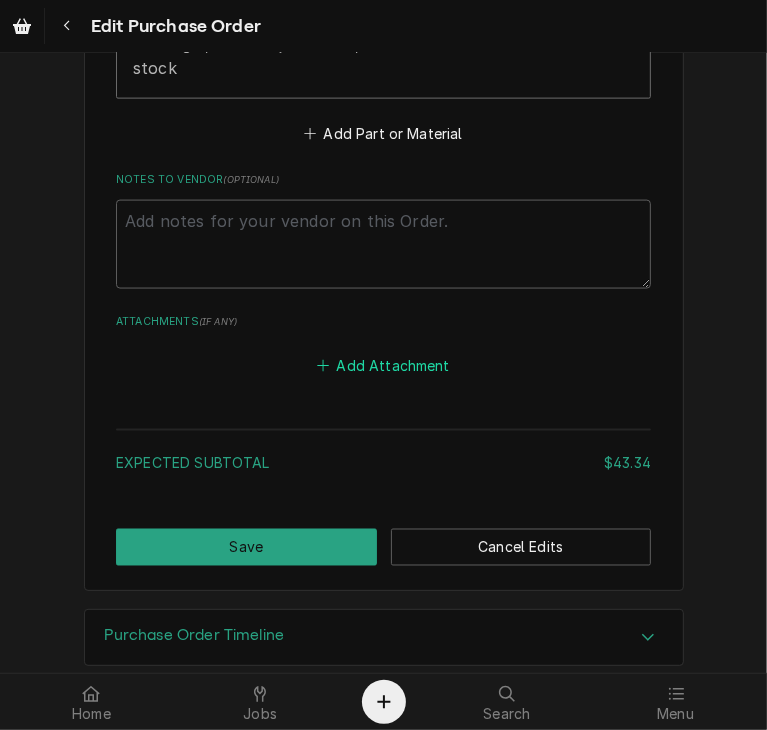 click on "Add Attachment" at bounding box center [384, 366] 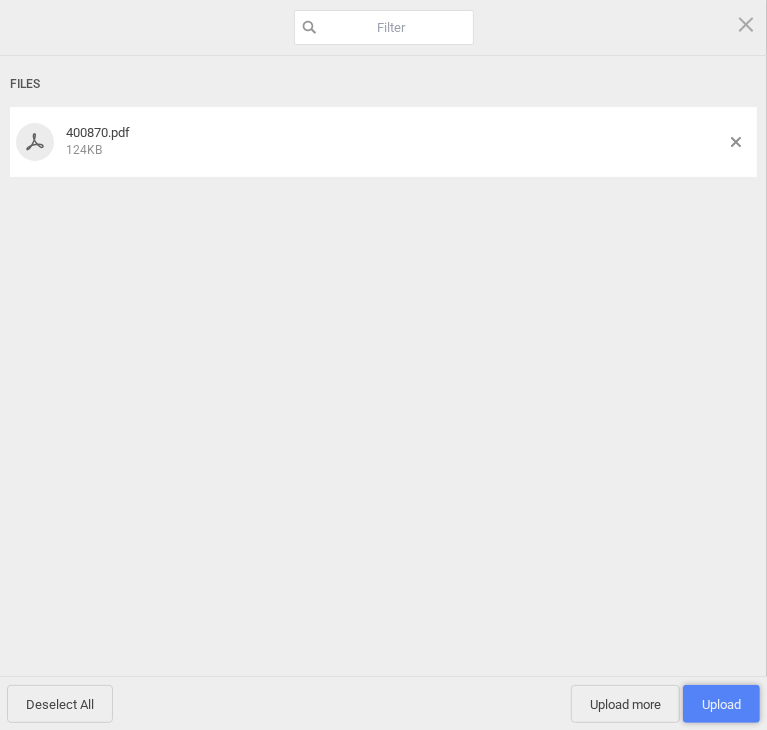 click on "Upload
1" at bounding box center [721, 704] 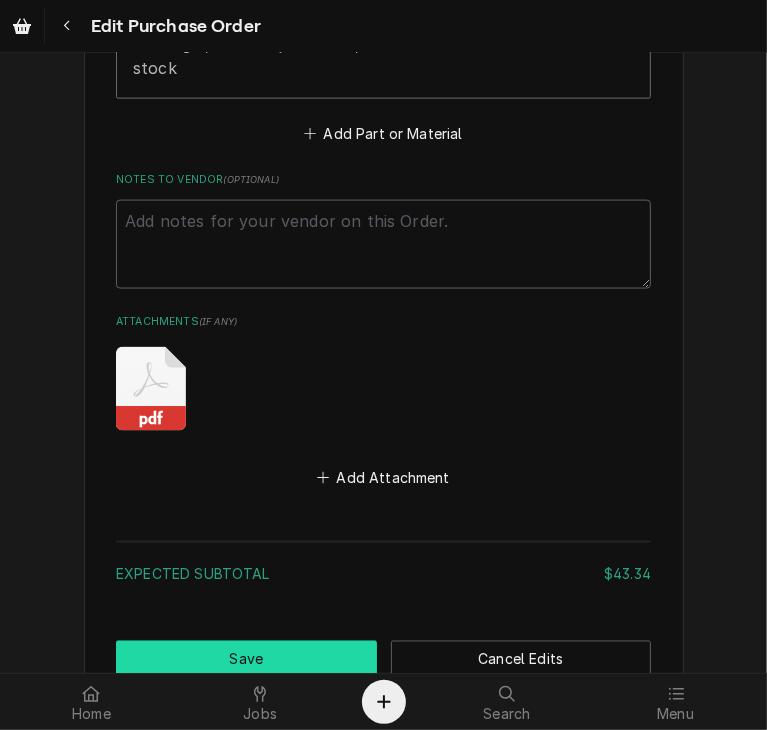 click on "Save" at bounding box center [246, 659] 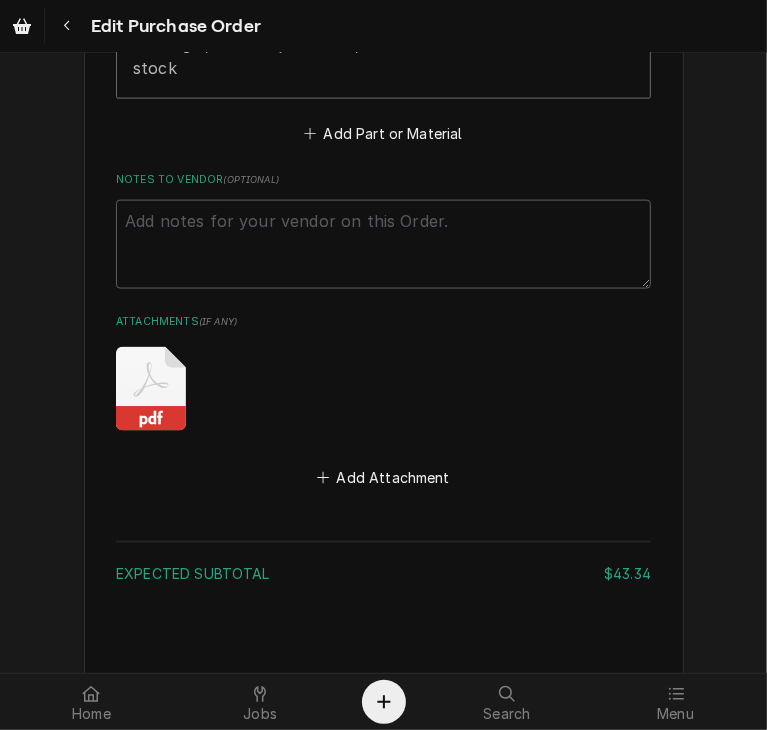 type on "x" 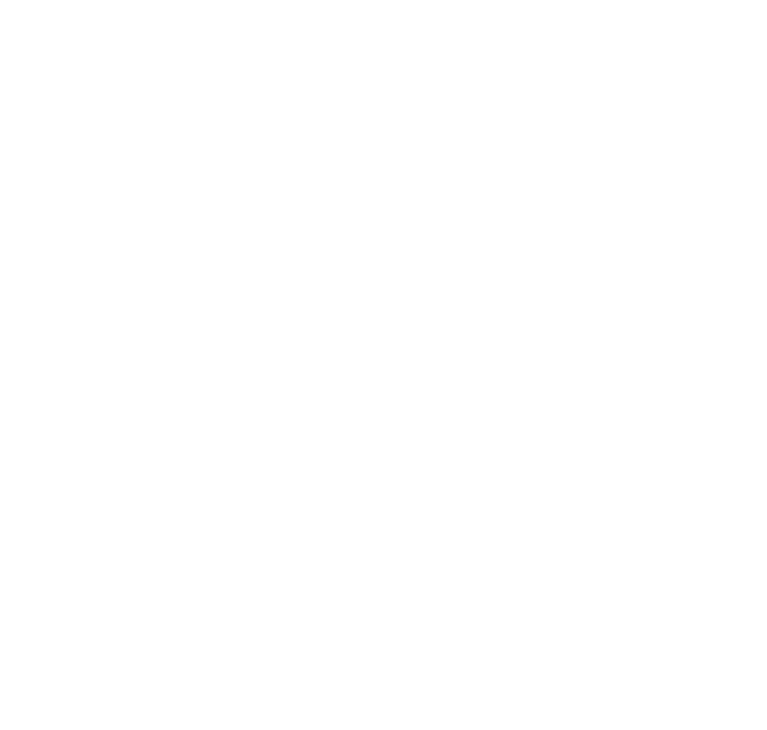 scroll, scrollTop: 0, scrollLeft: 0, axis: both 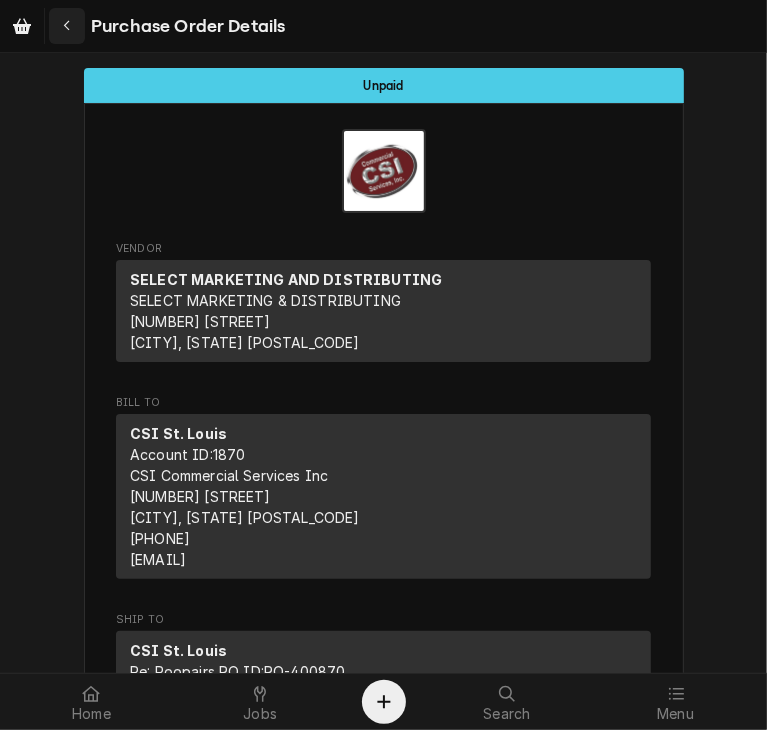 click at bounding box center (67, 26) 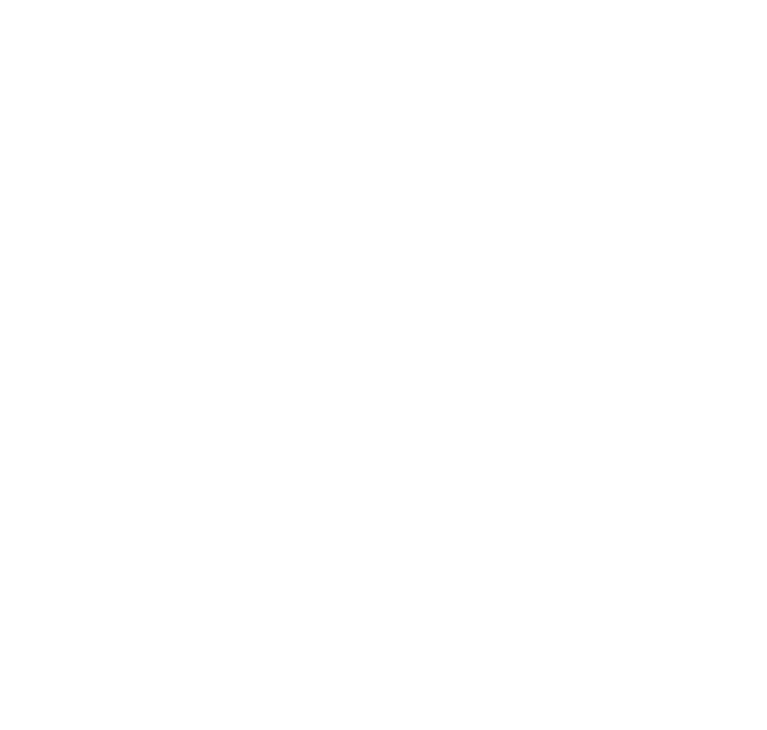 scroll, scrollTop: 0, scrollLeft: 0, axis: both 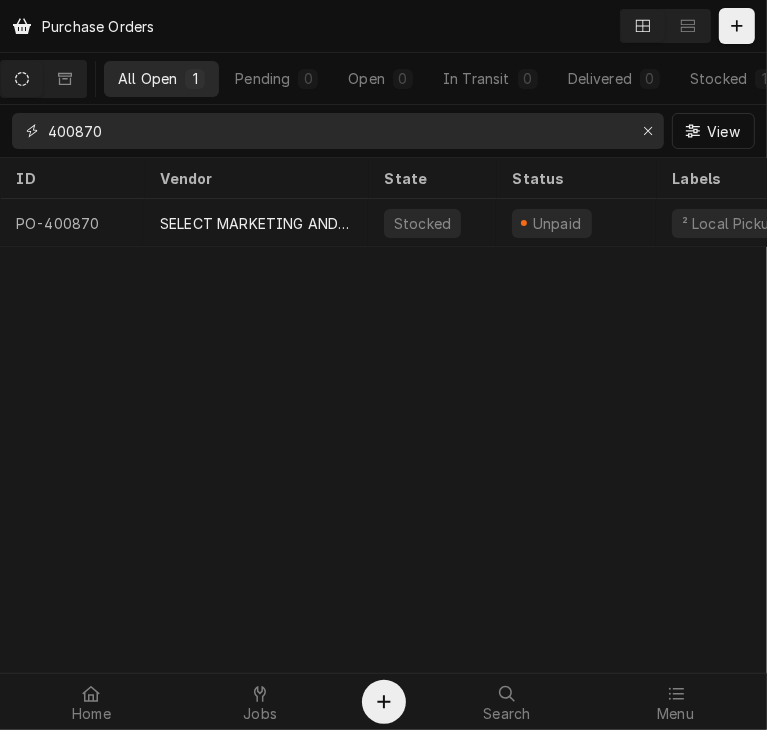 click on "400870" at bounding box center (337, 131) 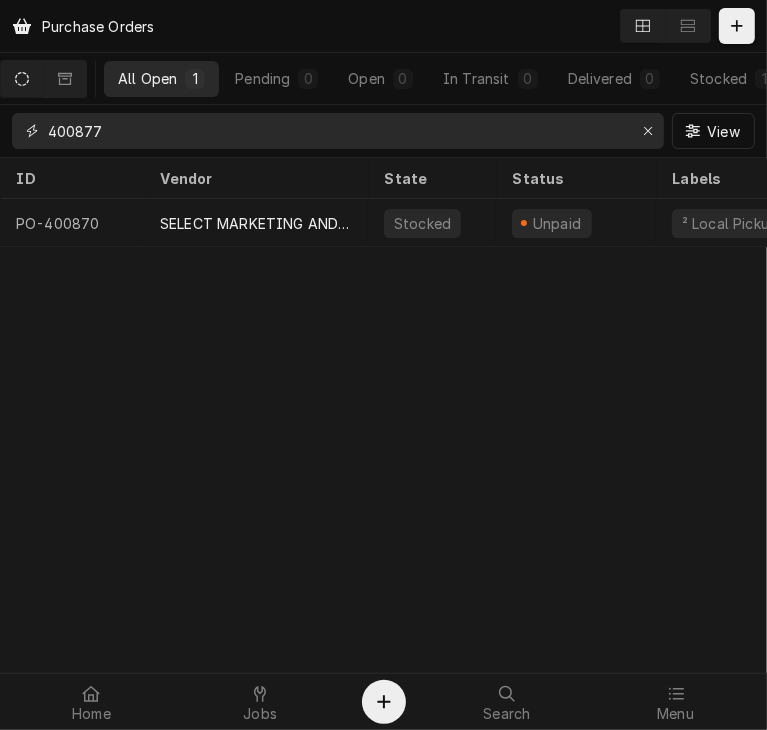 type on "400877" 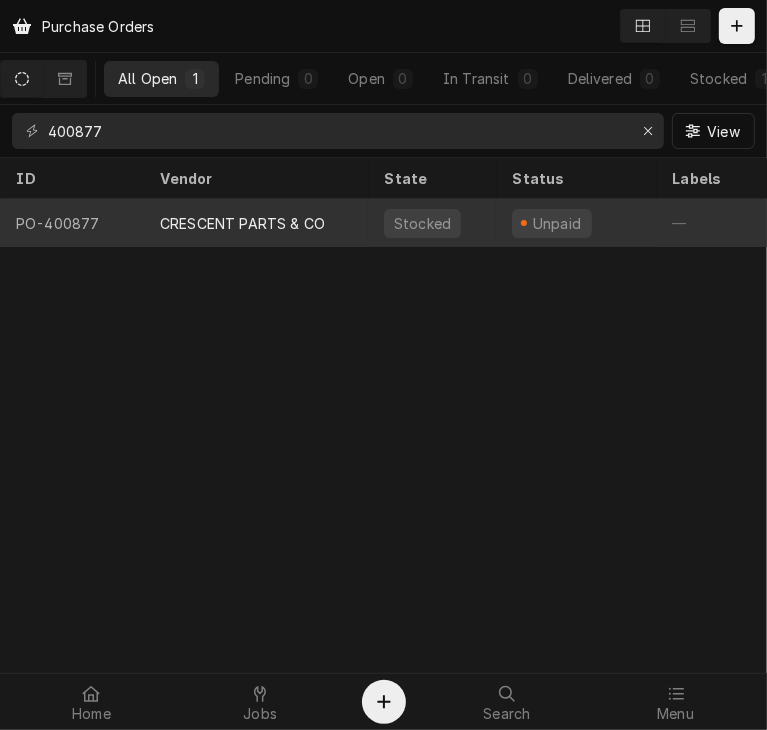 click on "CRESCENT PARTS & CO" at bounding box center [242, 223] 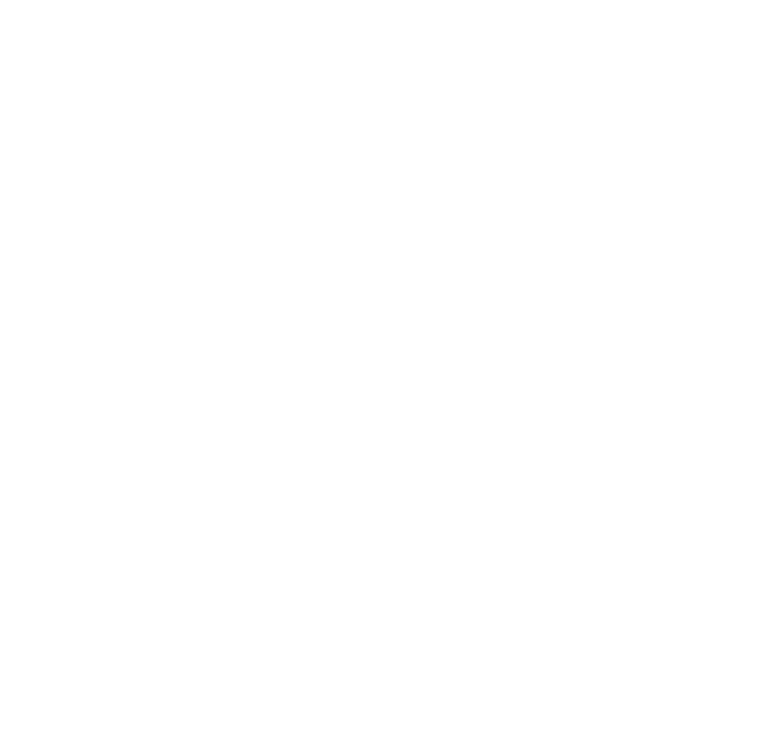 scroll, scrollTop: 0, scrollLeft: 0, axis: both 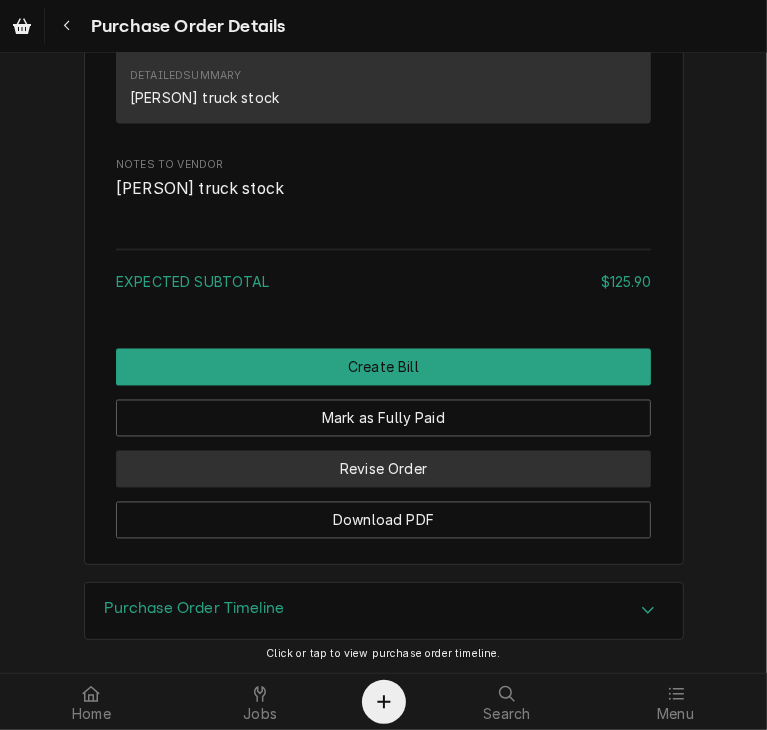 click on "Revise Order" at bounding box center [383, 469] 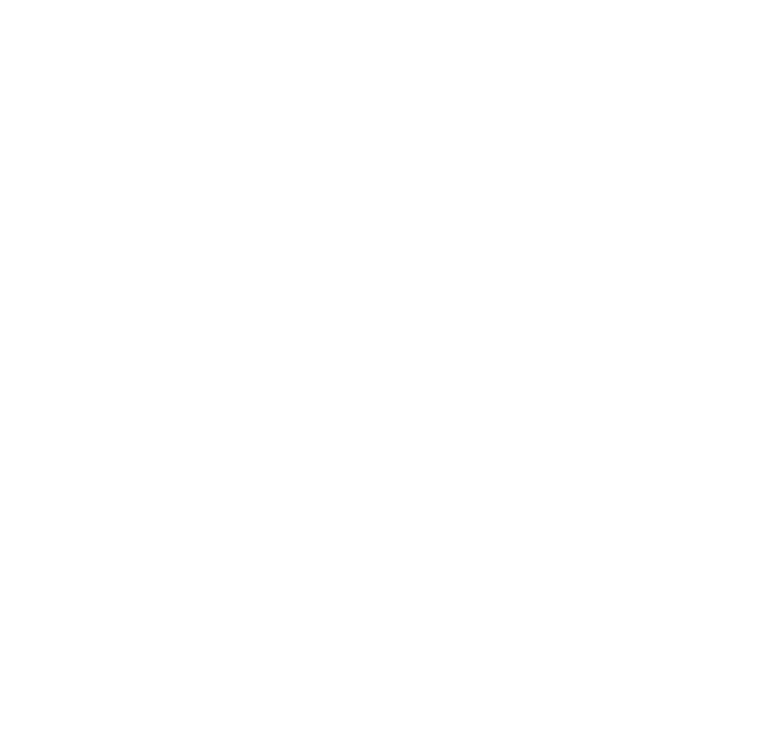 scroll, scrollTop: 0, scrollLeft: 0, axis: both 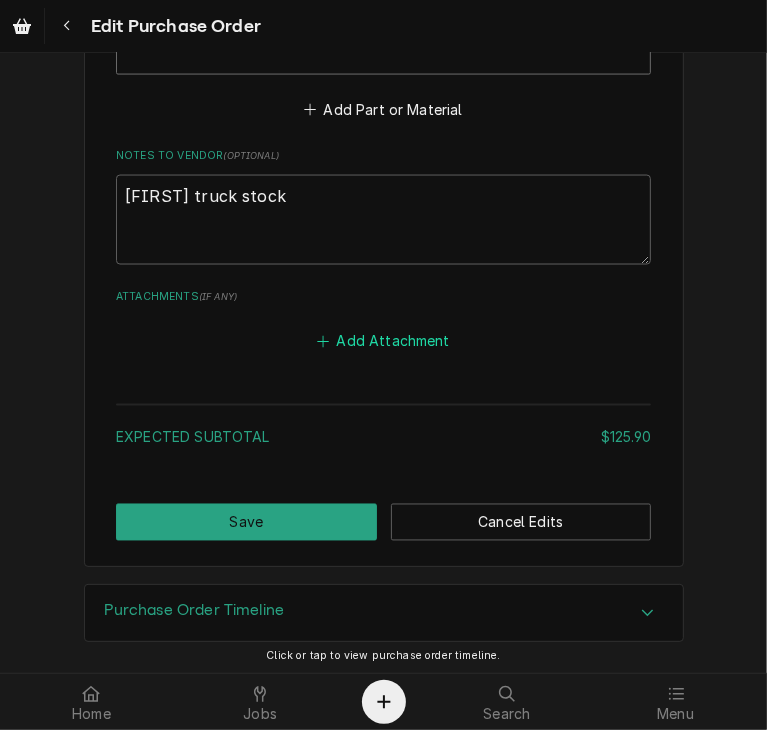 click on "Add Attachment" at bounding box center [384, 341] 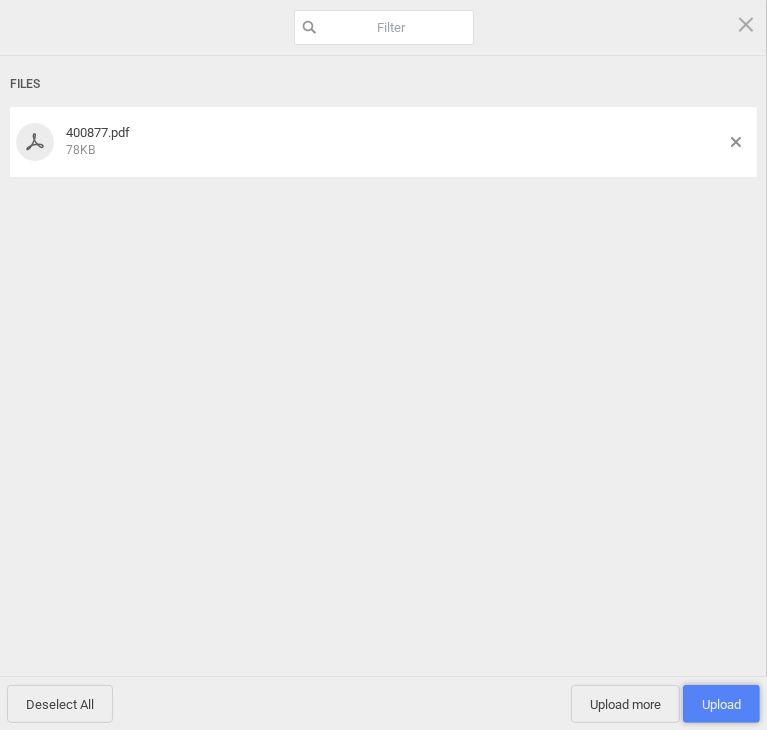 click on "Upload
1" at bounding box center [721, 704] 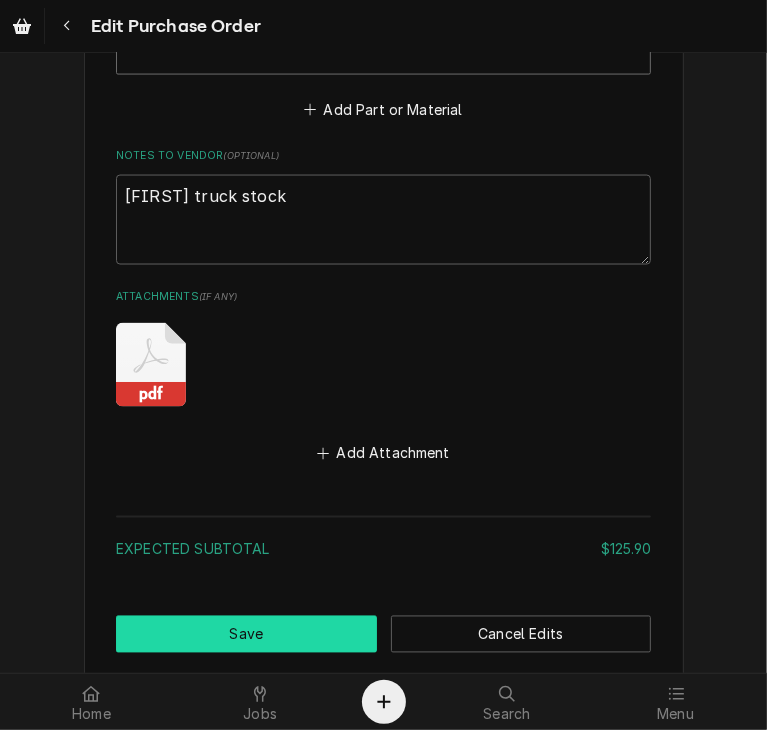 click on "Save" at bounding box center [246, 634] 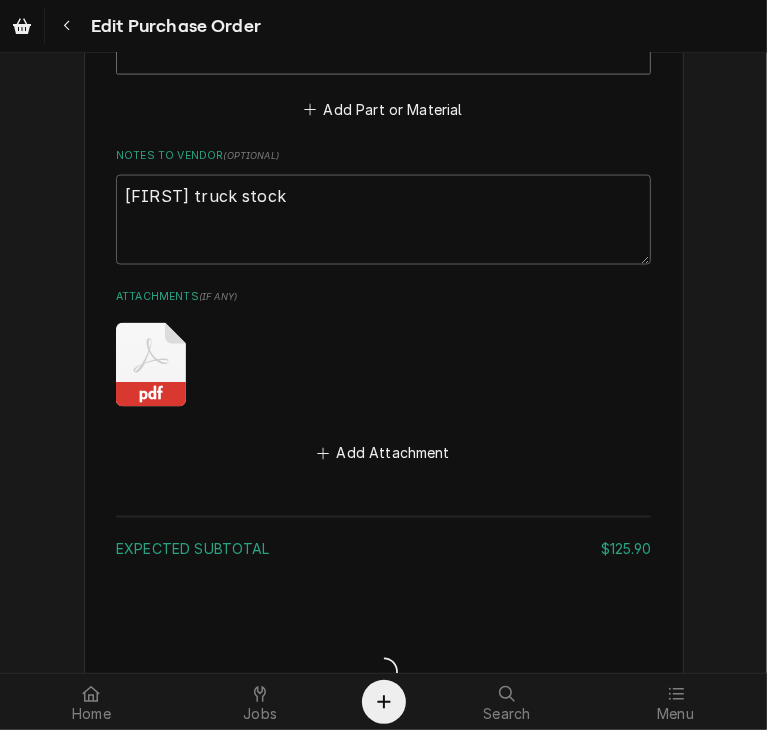 type on "x" 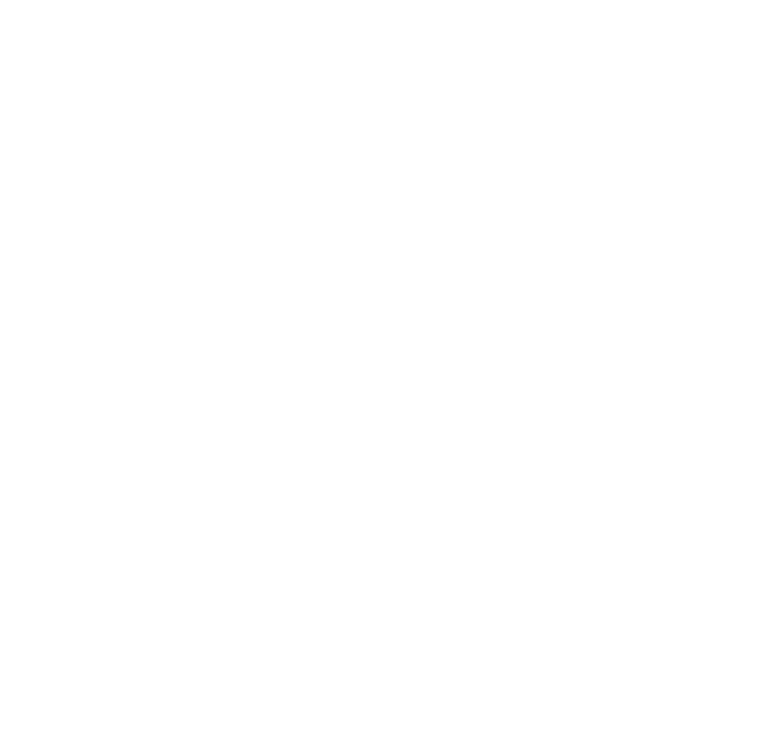 scroll, scrollTop: 0, scrollLeft: 0, axis: both 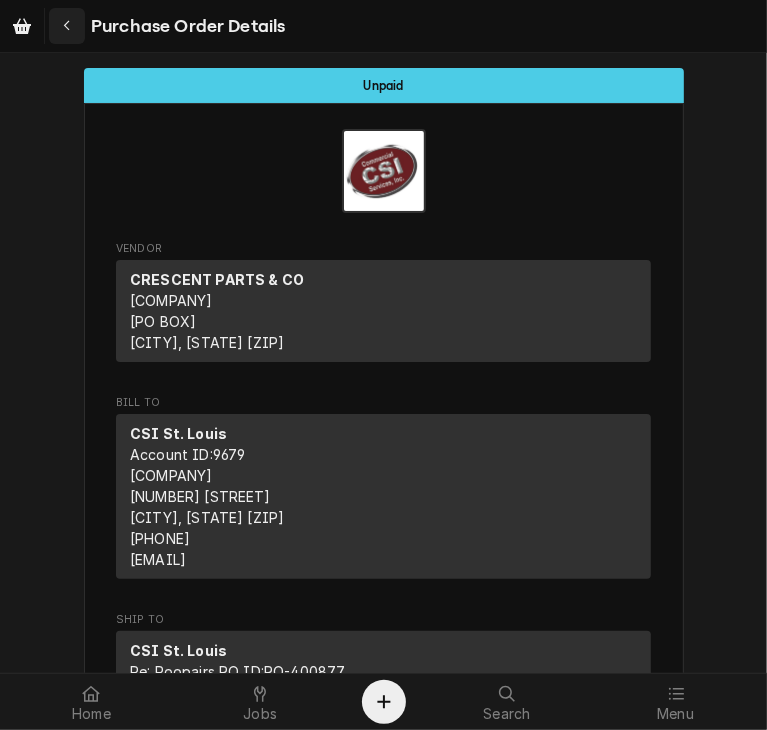 click 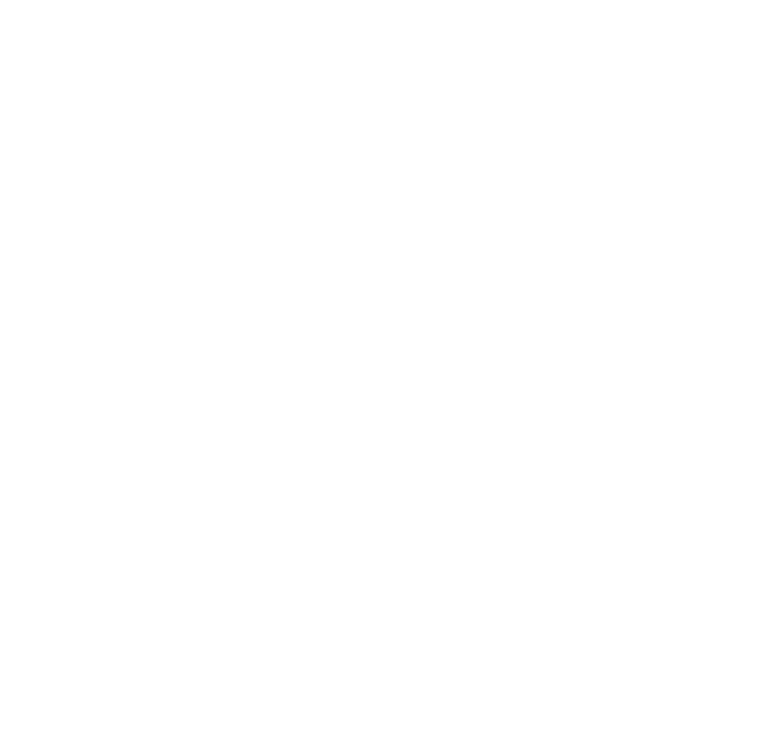 scroll, scrollTop: 0, scrollLeft: 0, axis: both 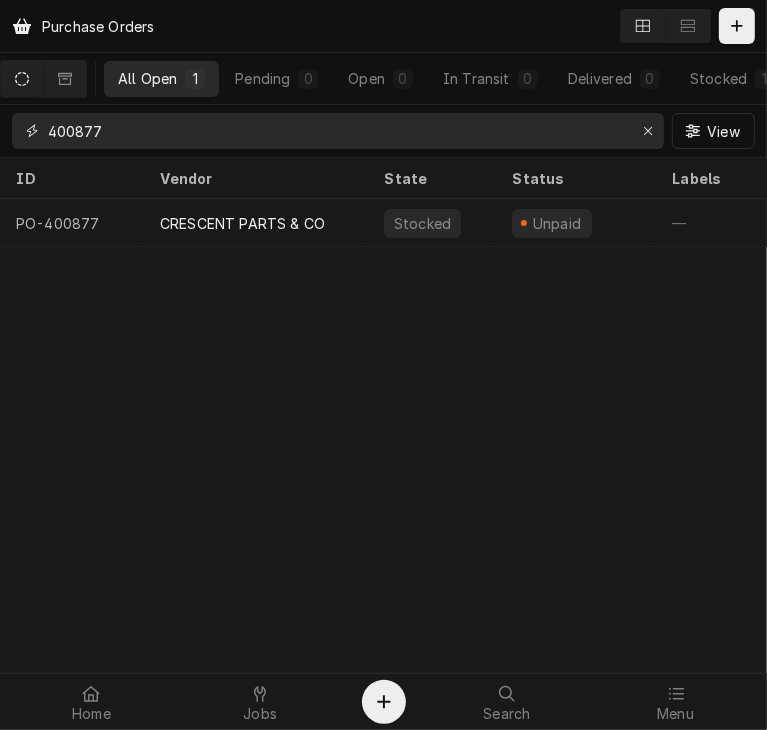 click on "400877" at bounding box center [337, 131] 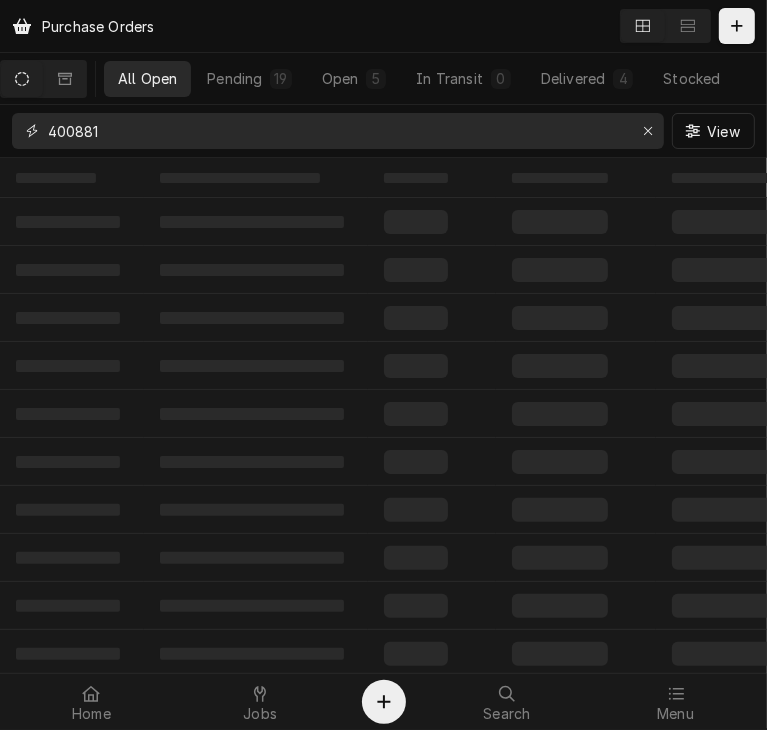 type on "400881" 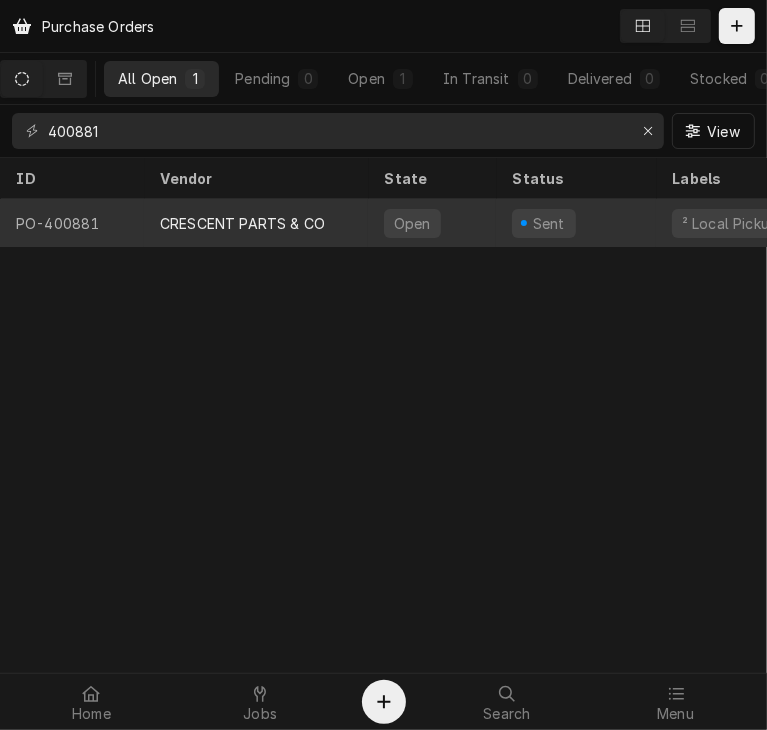click on "CRESCENT PARTS & CO" at bounding box center [242, 223] 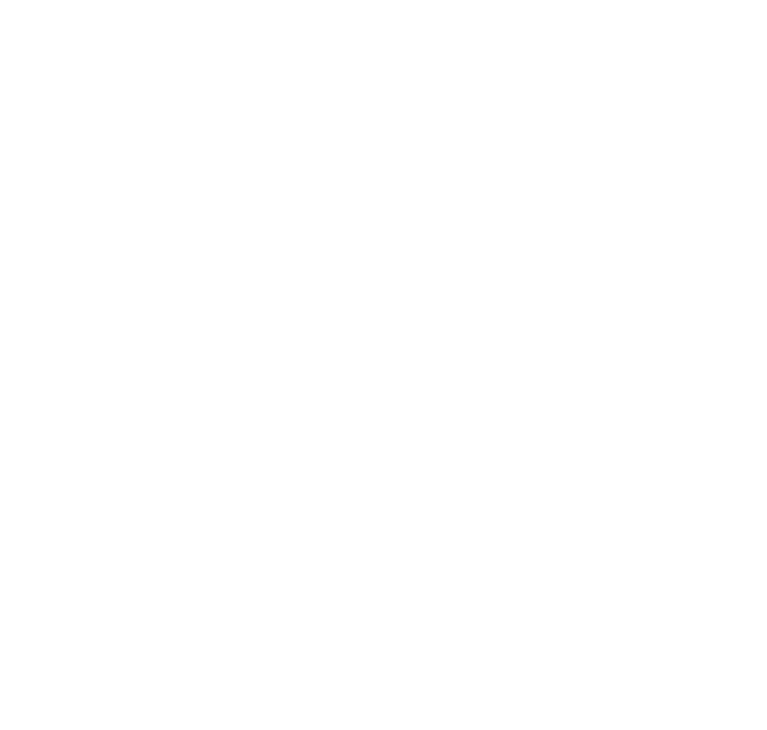 scroll, scrollTop: 0, scrollLeft: 0, axis: both 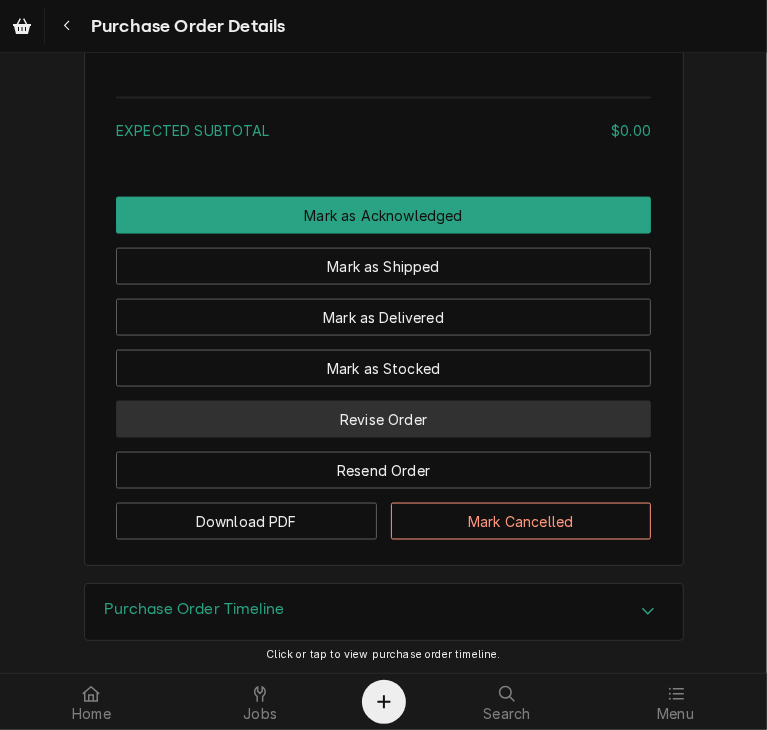 click on "Revise Order" at bounding box center [383, 419] 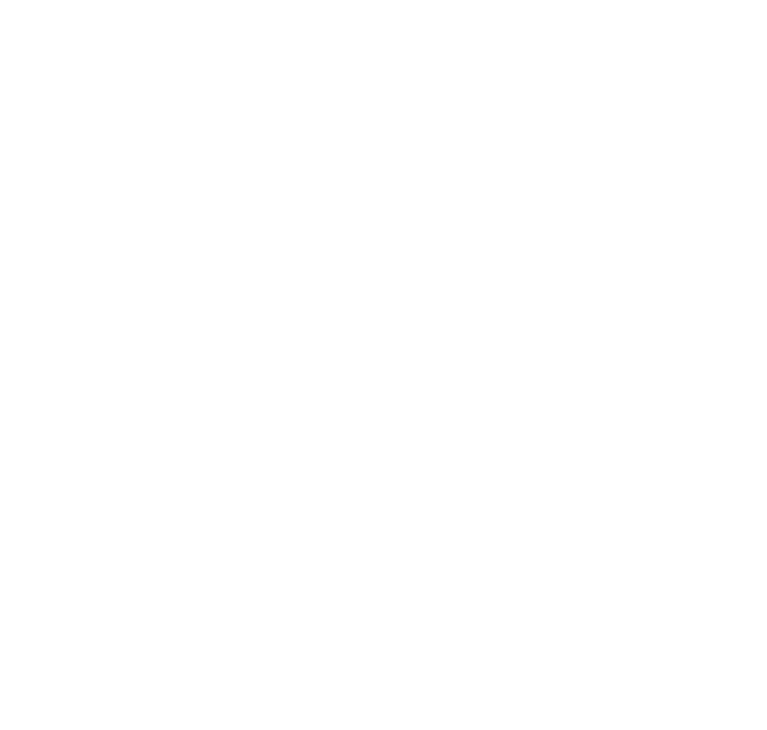 scroll, scrollTop: 0, scrollLeft: 0, axis: both 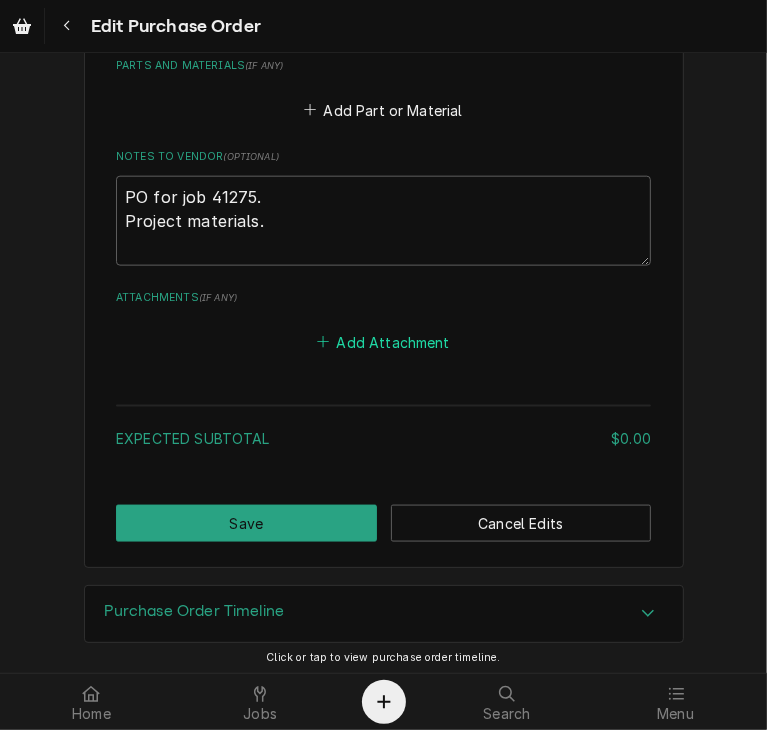 click on "Add Attachment" at bounding box center [384, 342] 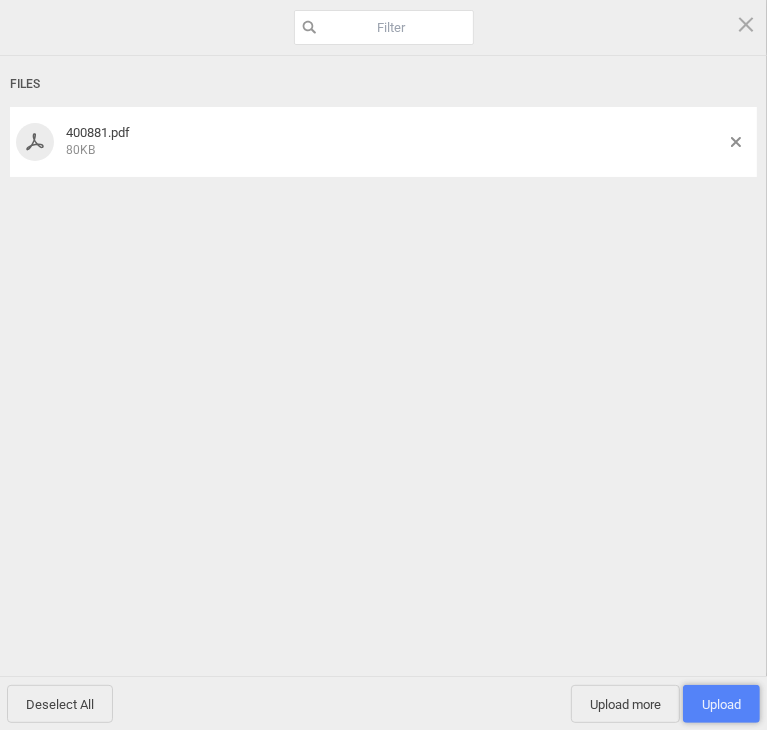 click on "Upload
1" at bounding box center [721, 704] 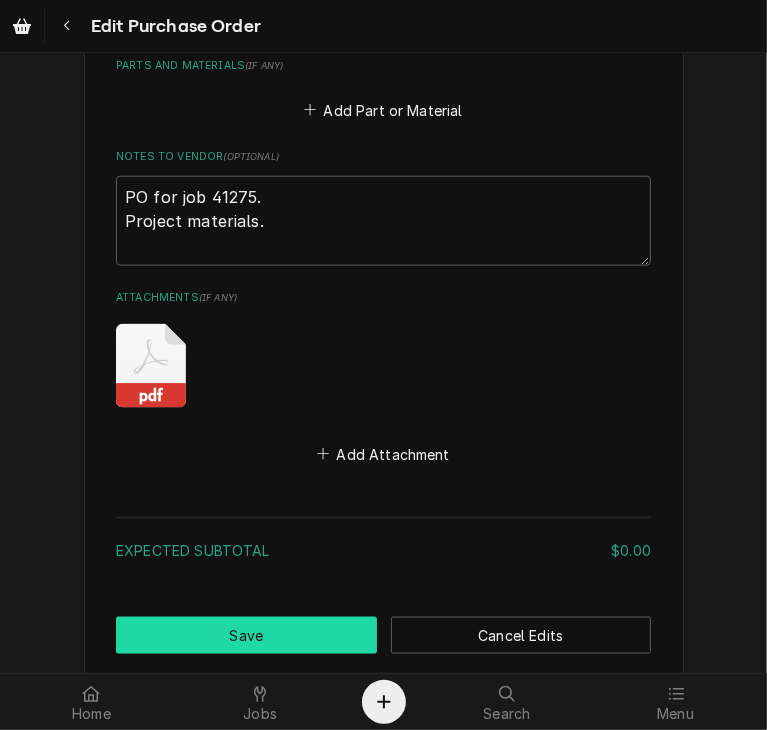 click on "Save" at bounding box center (246, 635) 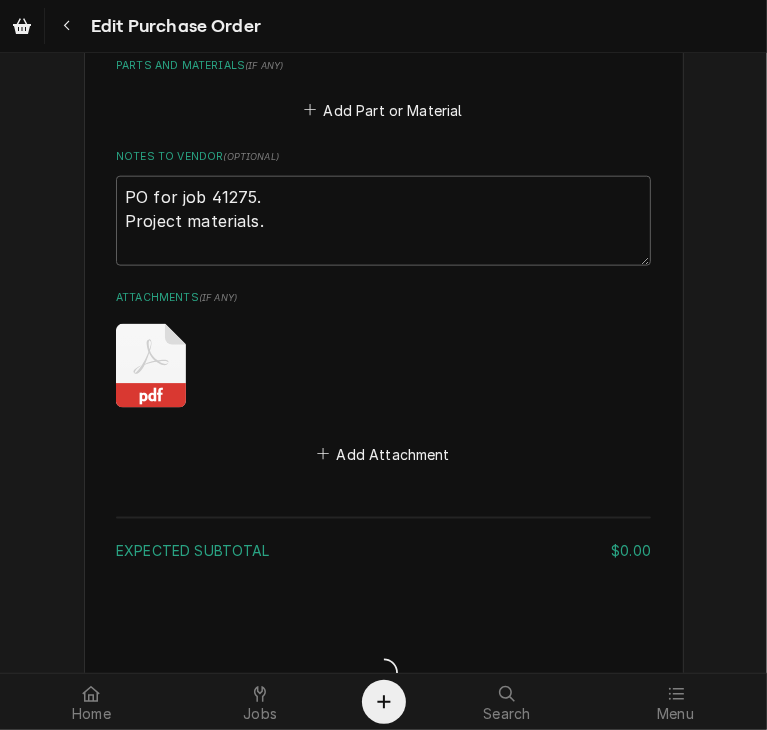 type on "x" 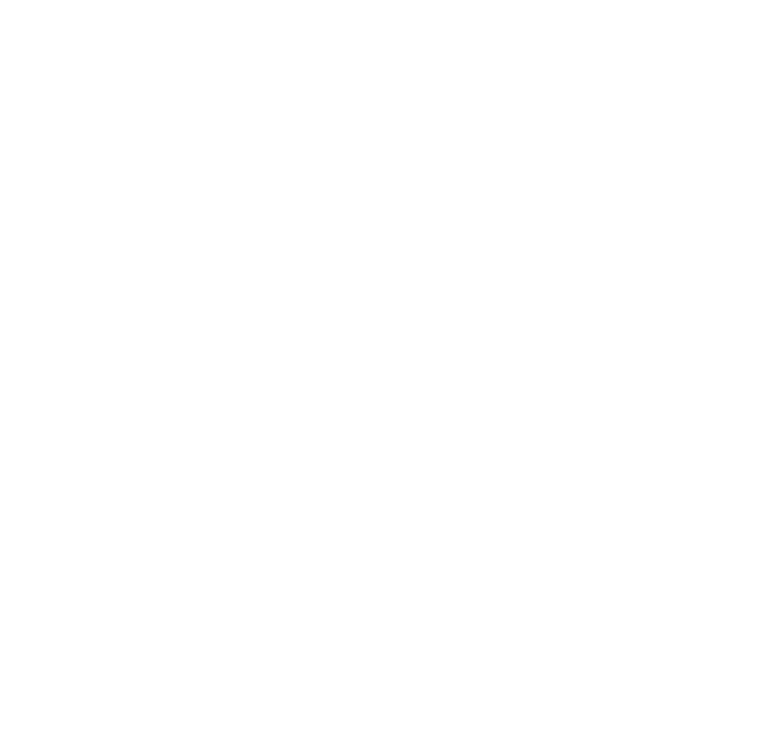 scroll, scrollTop: 0, scrollLeft: 0, axis: both 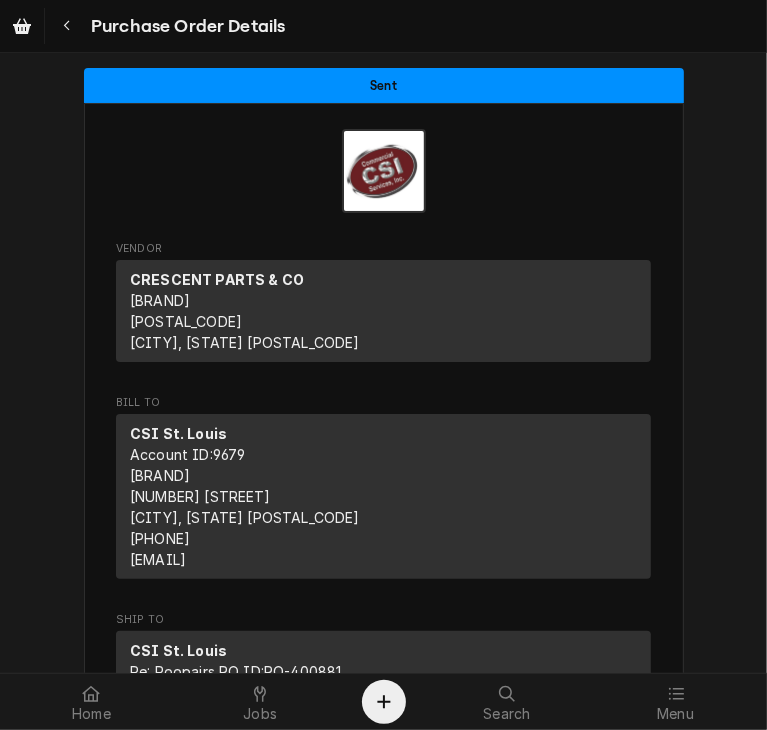 drag, startPoint x: 322, startPoint y: 1, endPoint x: 164, endPoint y: 131, distance: 204.60693 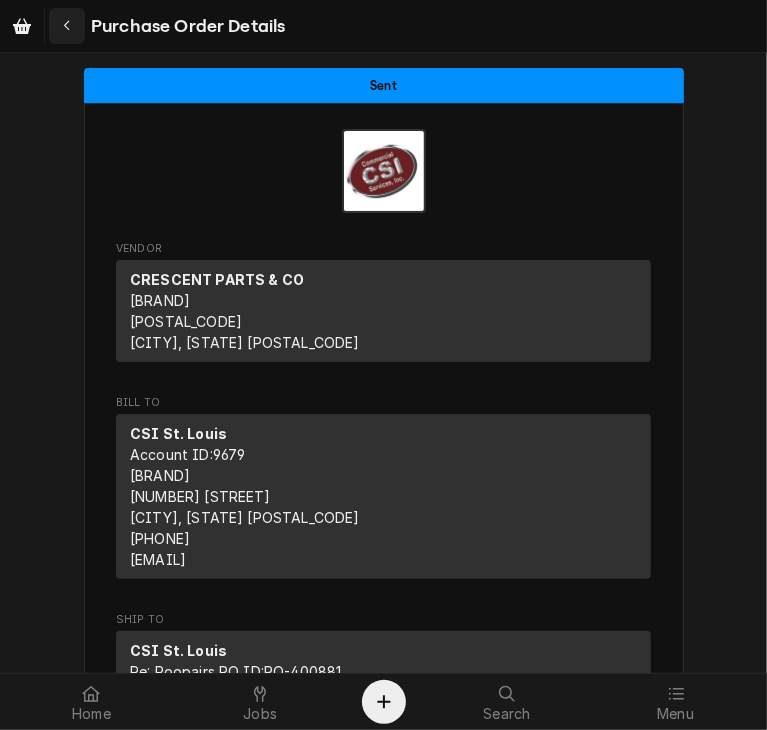 click at bounding box center (67, 26) 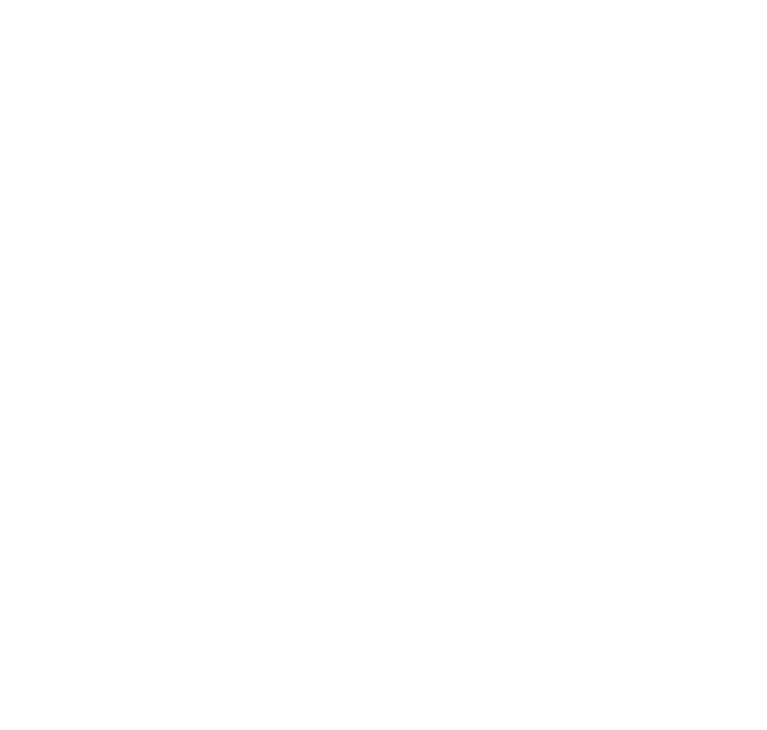 scroll, scrollTop: 0, scrollLeft: 0, axis: both 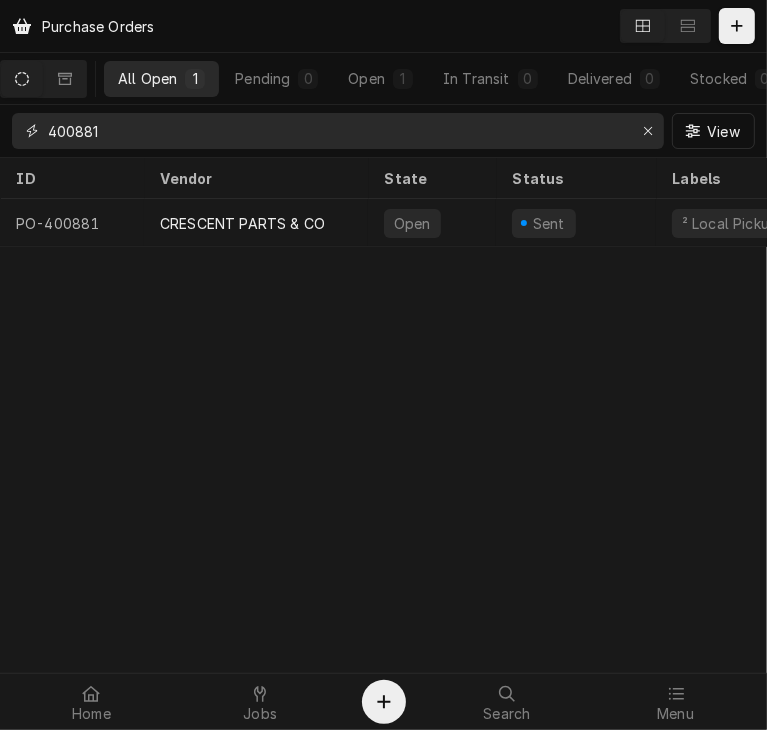 drag, startPoint x: 108, startPoint y: 127, endPoint x: 4, endPoint y: 147, distance: 105.90562 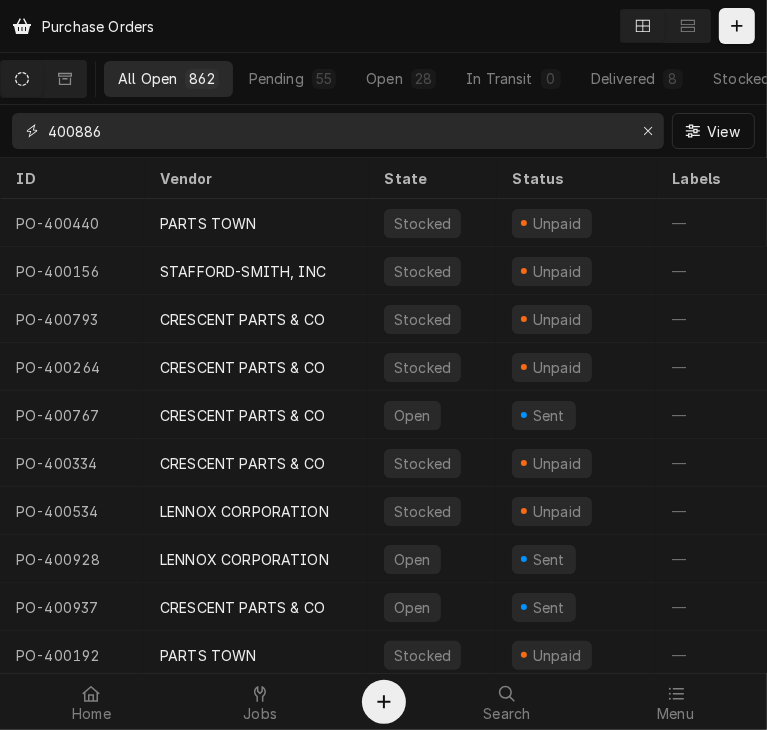 type on "400886" 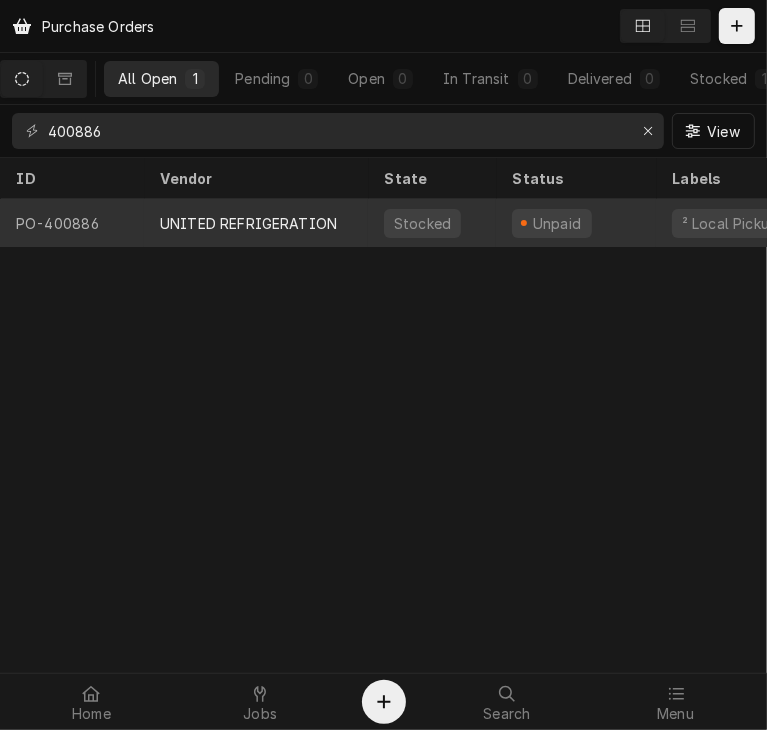 click on "UNITED REFRIGERATION" at bounding box center (256, 223) 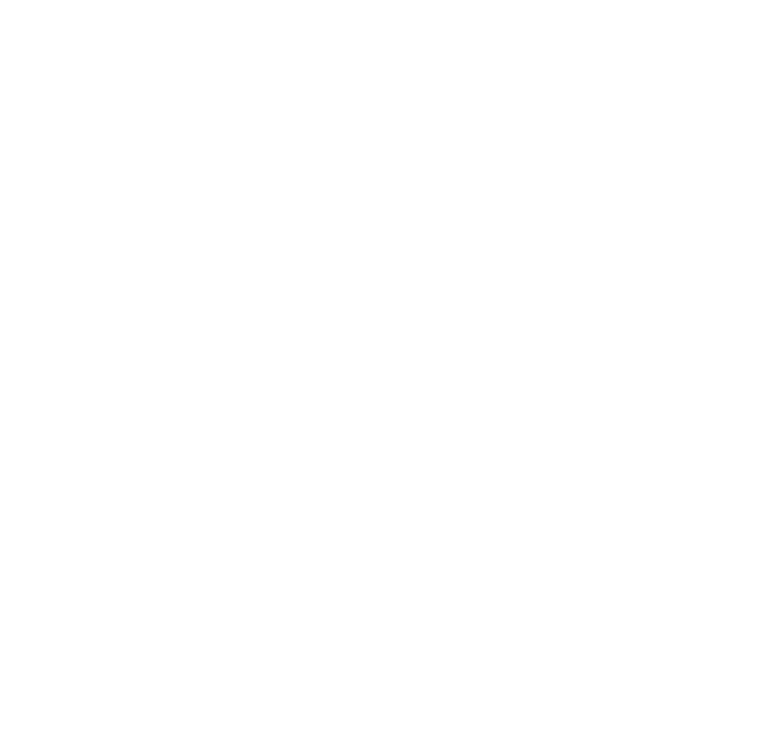 scroll, scrollTop: 0, scrollLeft: 0, axis: both 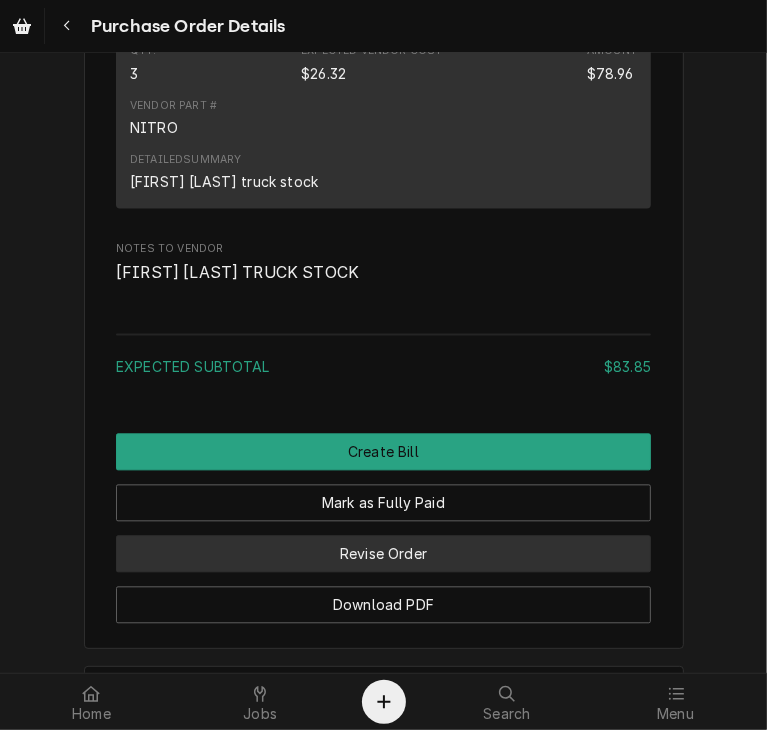 click on "Revise Order" at bounding box center [383, 553] 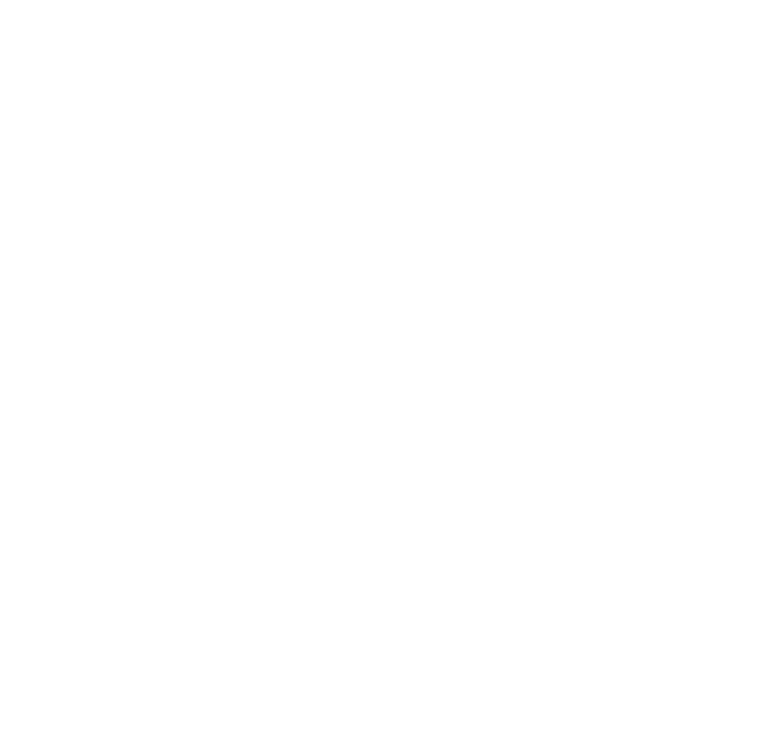 scroll, scrollTop: 0, scrollLeft: 0, axis: both 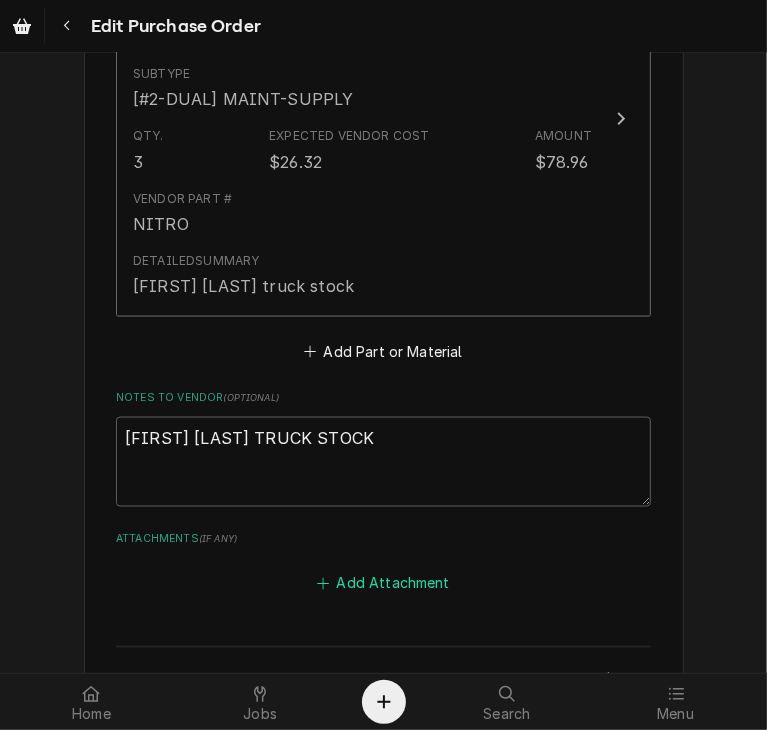 click on "Add Attachment" at bounding box center (384, 583) 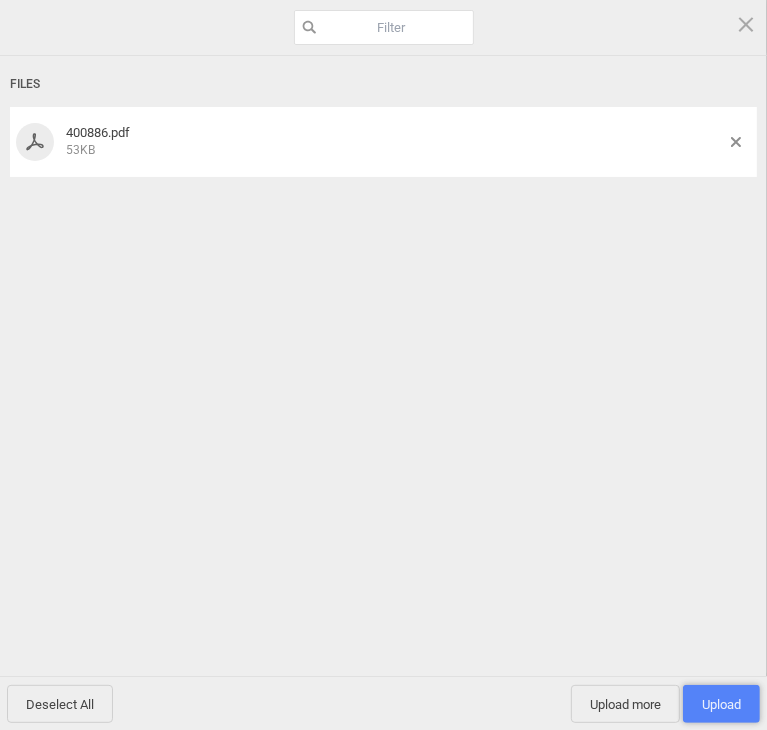 click on "Upload
1" at bounding box center (721, 704) 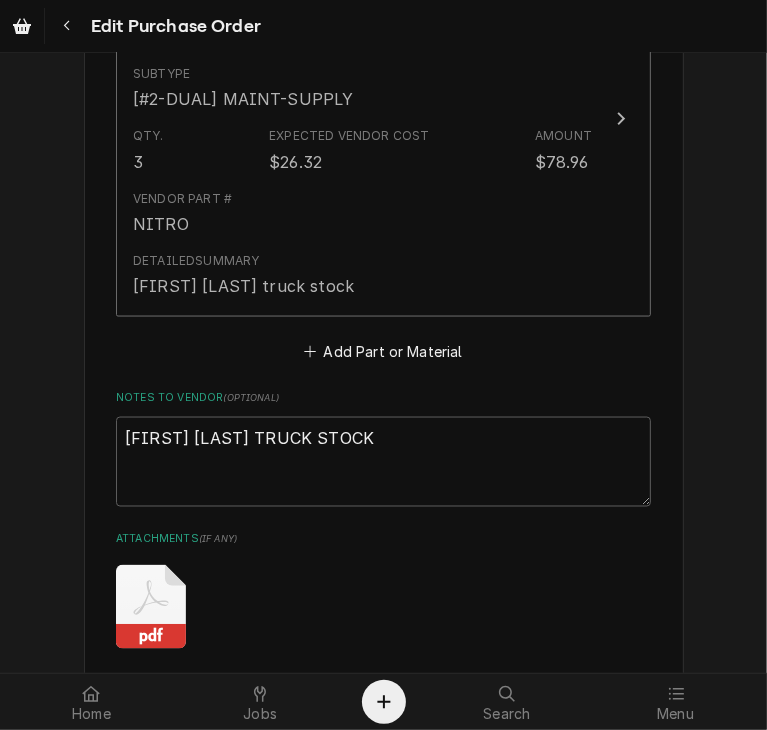 scroll, scrollTop: 1832, scrollLeft: 0, axis: vertical 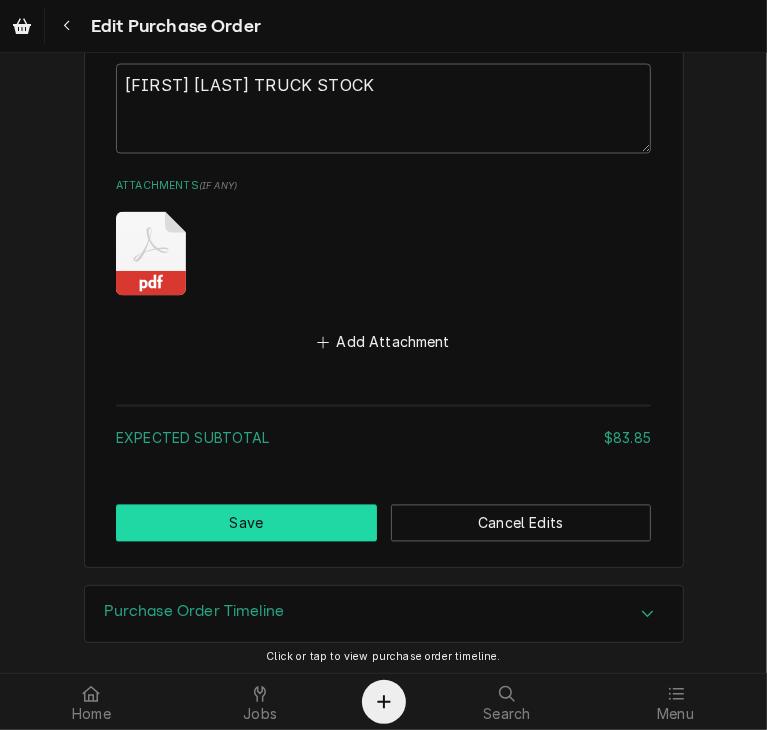 click on "Save" at bounding box center (246, 523) 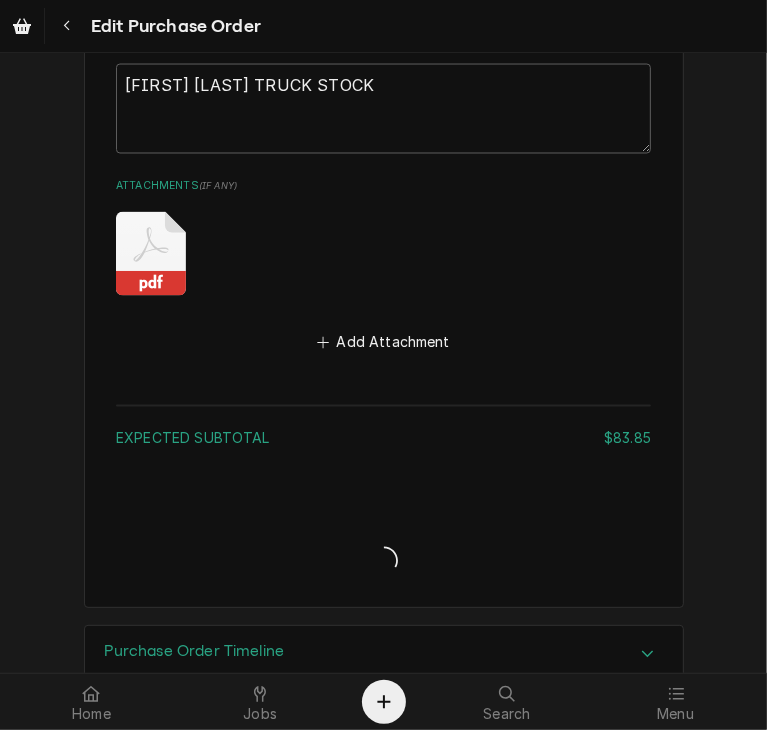 type on "x" 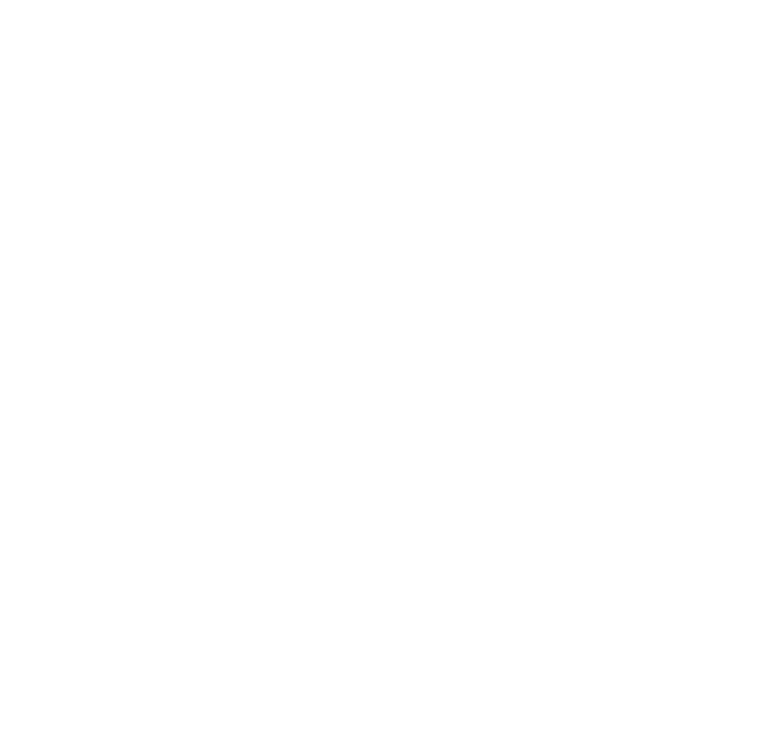scroll, scrollTop: 0, scrollLeft: 0, axis: both 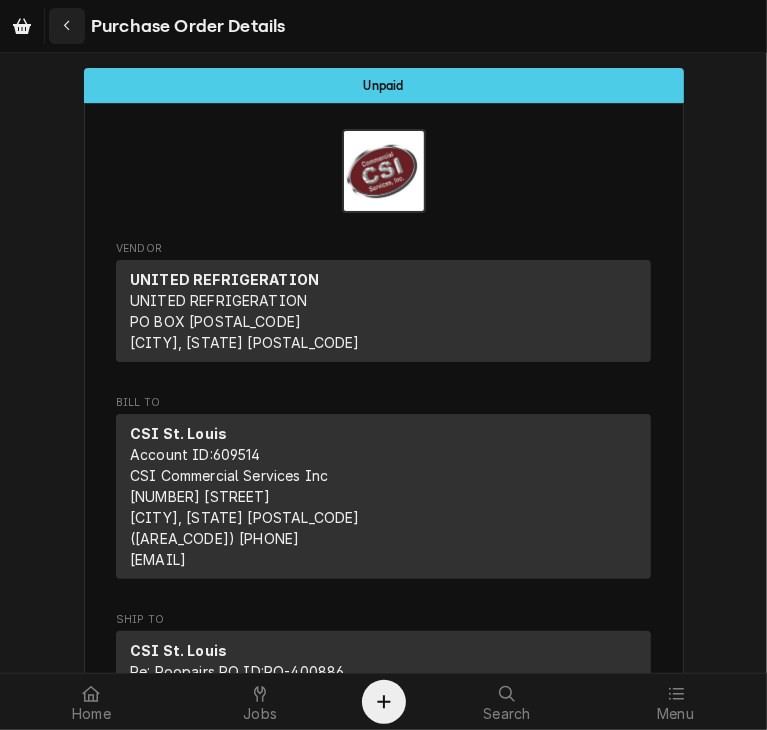 click at bounding box center (67, 26) 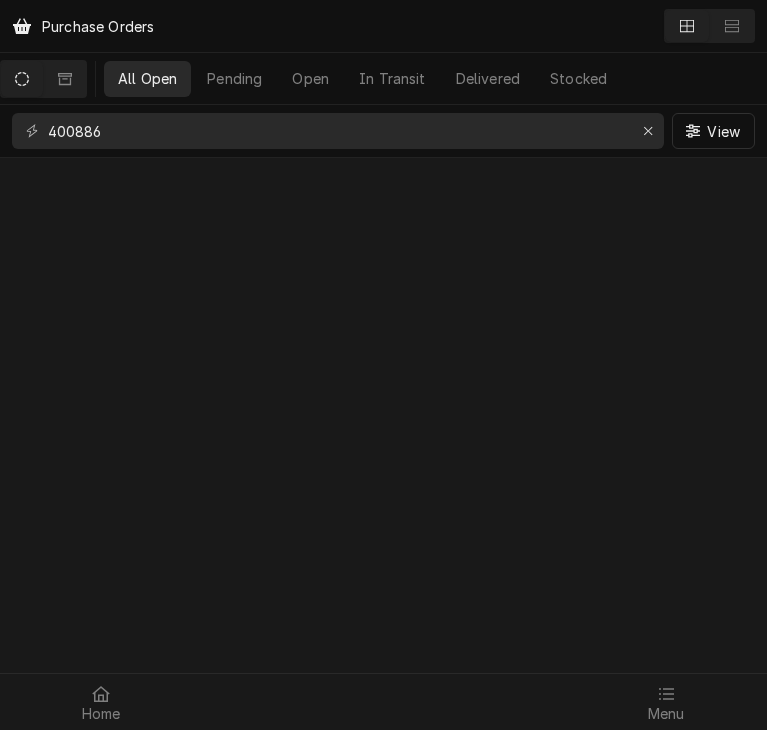 scroll, scrollTop: 0, scrollLeft: 0, axis: both 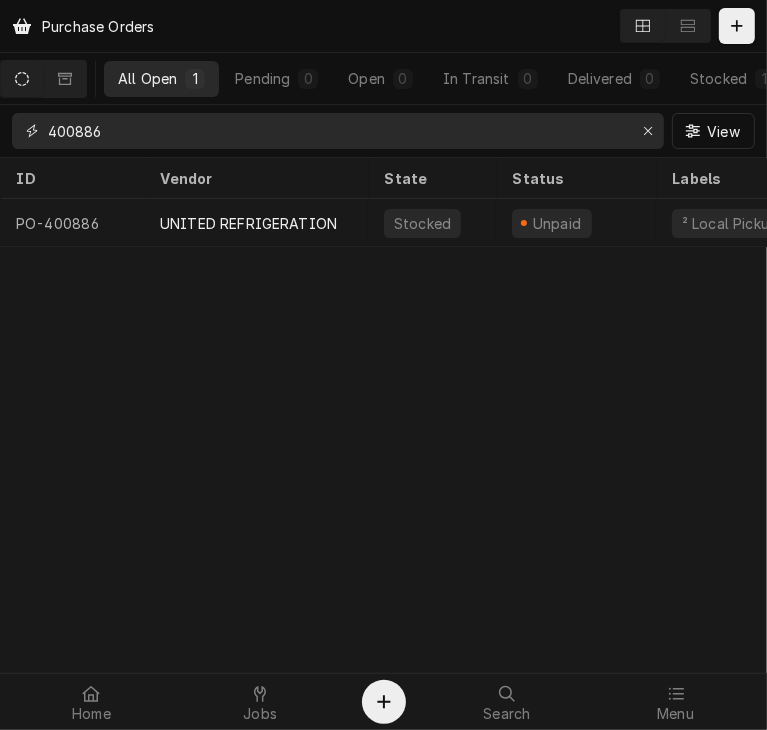 drag, startPoint x: 146, startPoint y: 134, endPoint x: -64, endPoint y: 113, distance: 211.0474 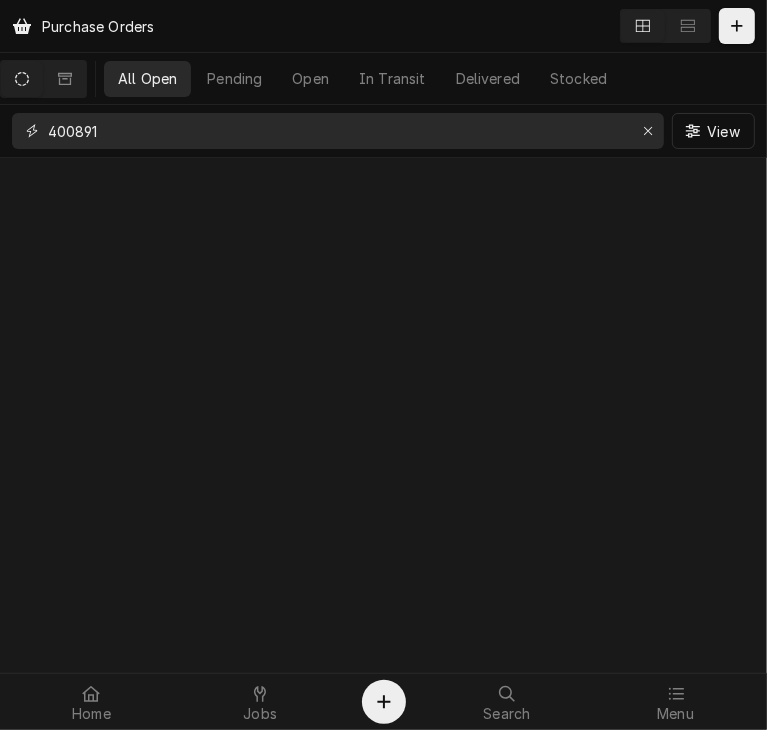 type on "400891" 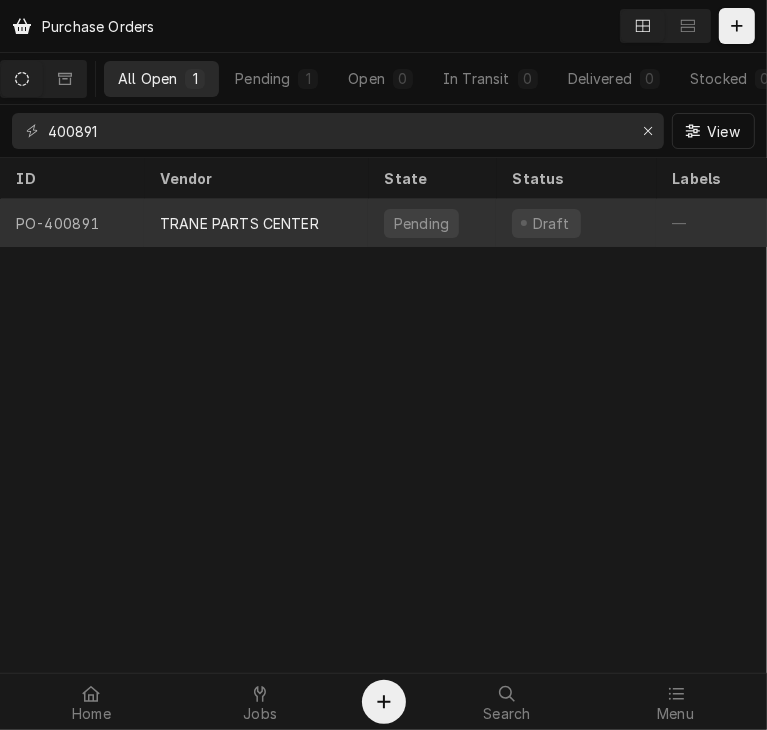 click on "TRANE PARTS CENTER" at bounding box center (239, 223) 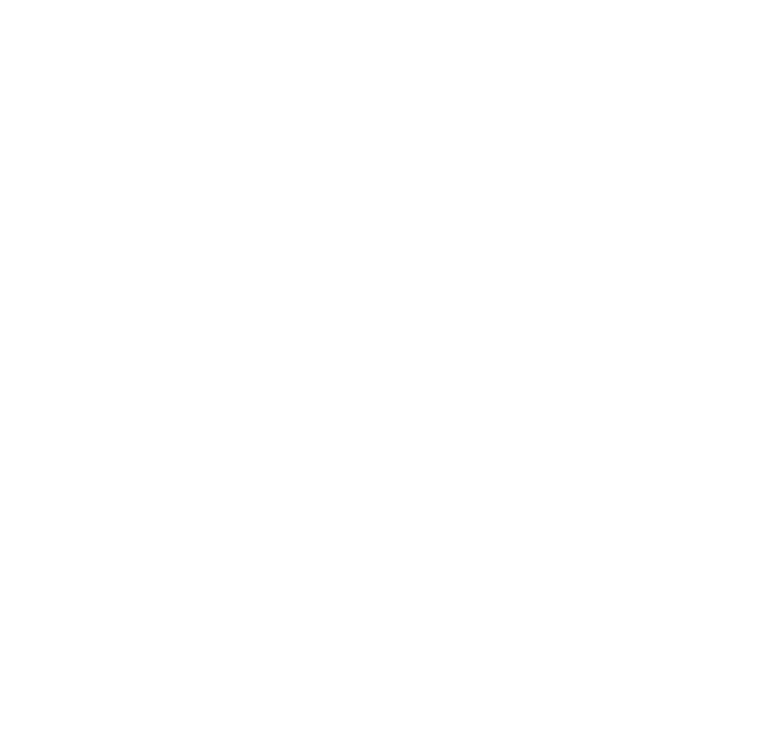 scroll, scrollTop: 0, scrollLeft: 0, axis: both 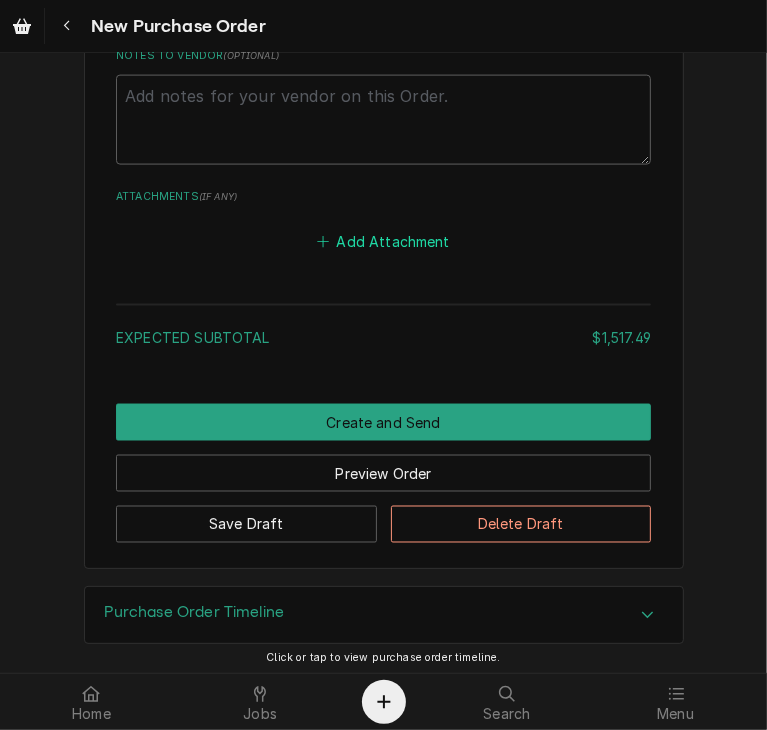 click on "Add Attachment" at bounding box center (384, 241) 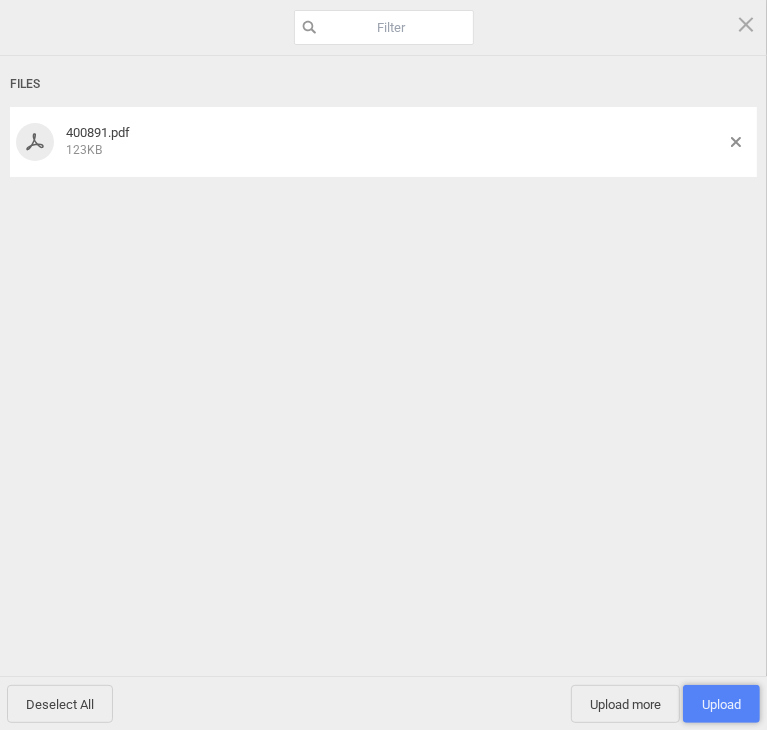 click on "Upload
1" at bounding box center [721, 704] 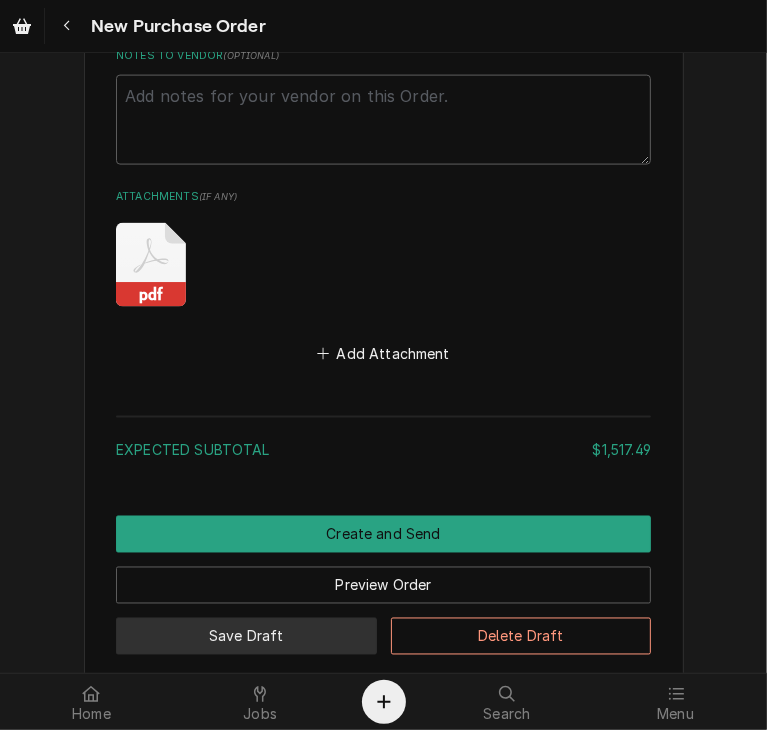 click on "Save Draft" at bounding box center (246, 636) 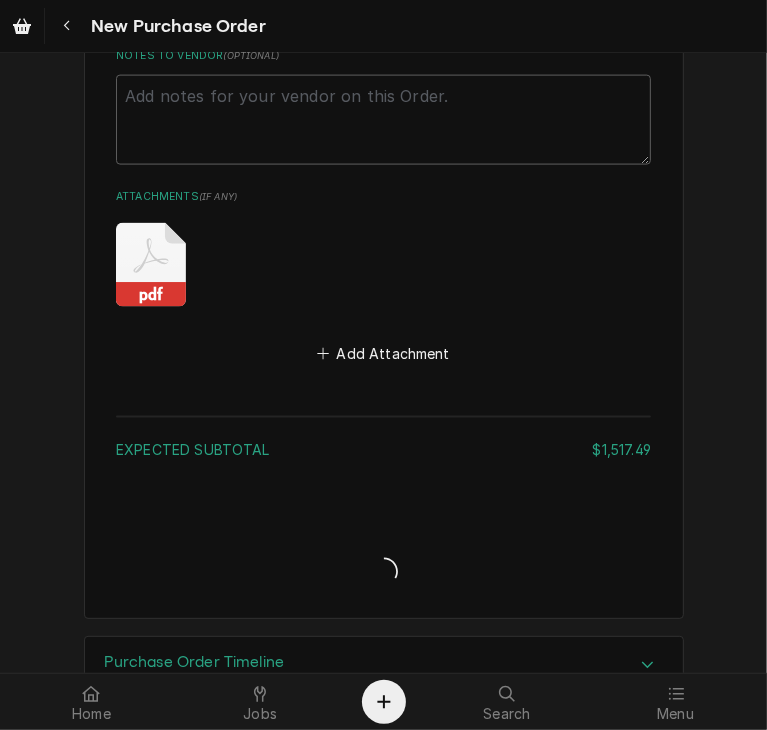 type on "x" 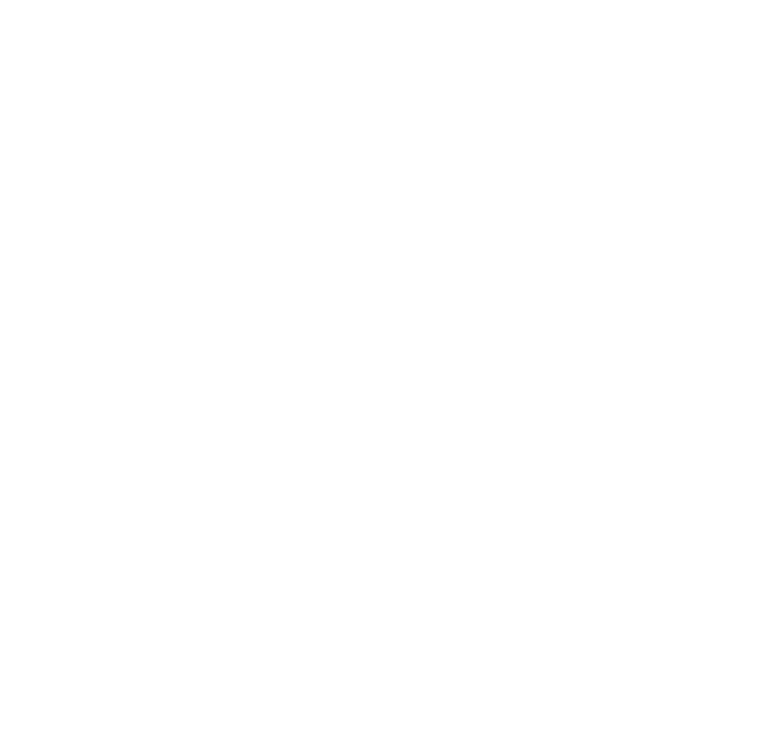 scroll, scrollTop: 0, scrollLeft: 0, axis: both 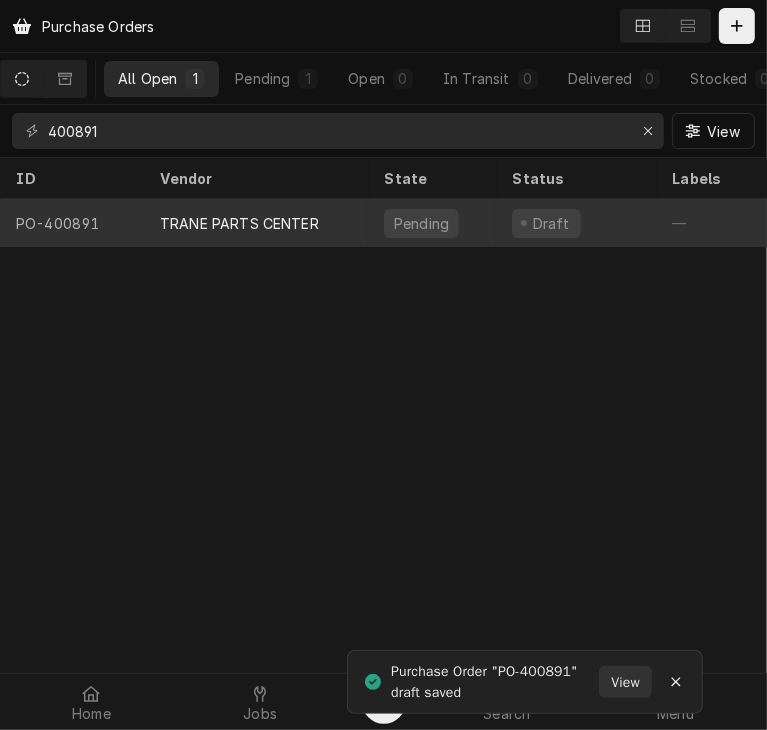click on "TRANE PARTS CENTER" at bounding box center [239, 223] 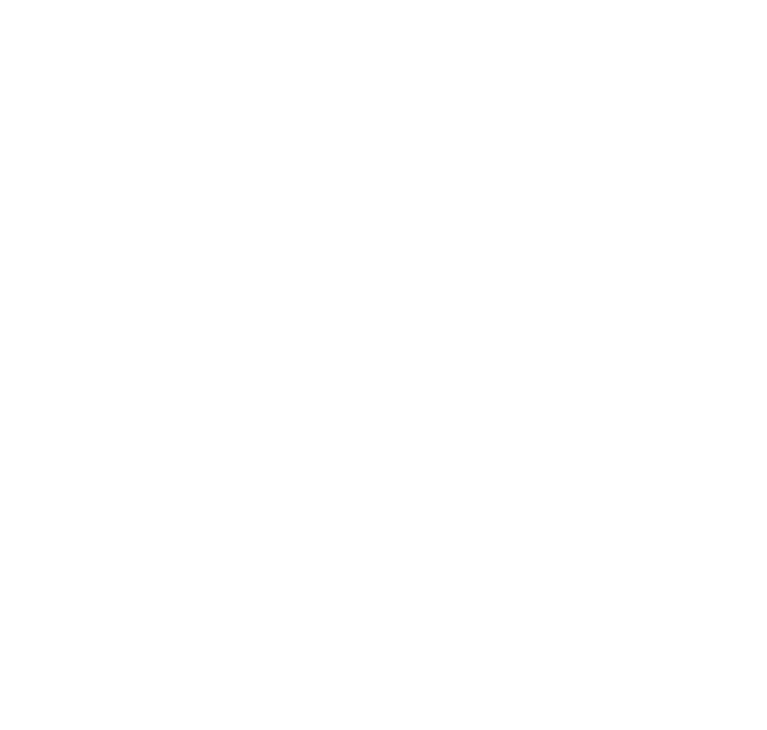 scroll, scrollTop: 0, scrollLeft: 0, axis: both 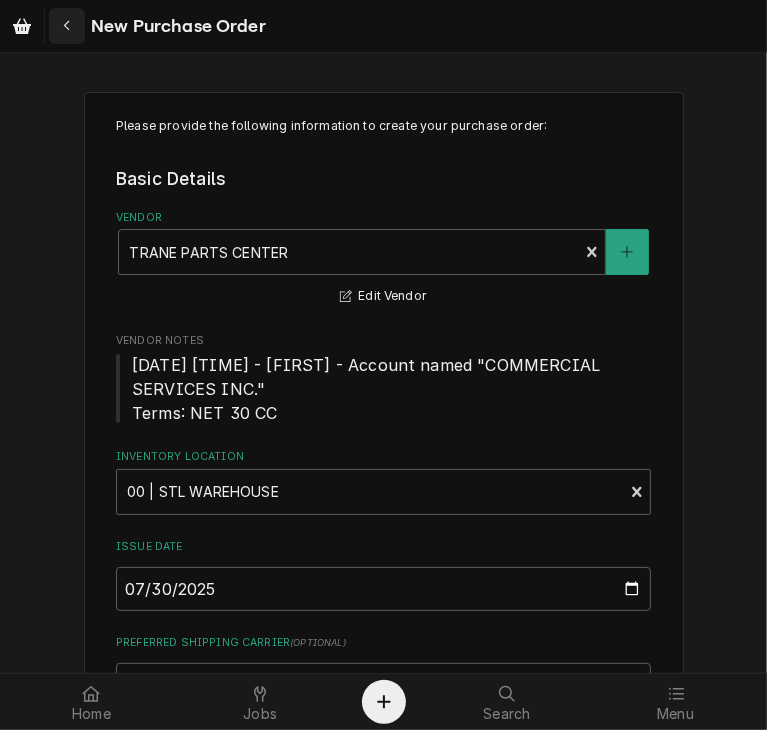 click 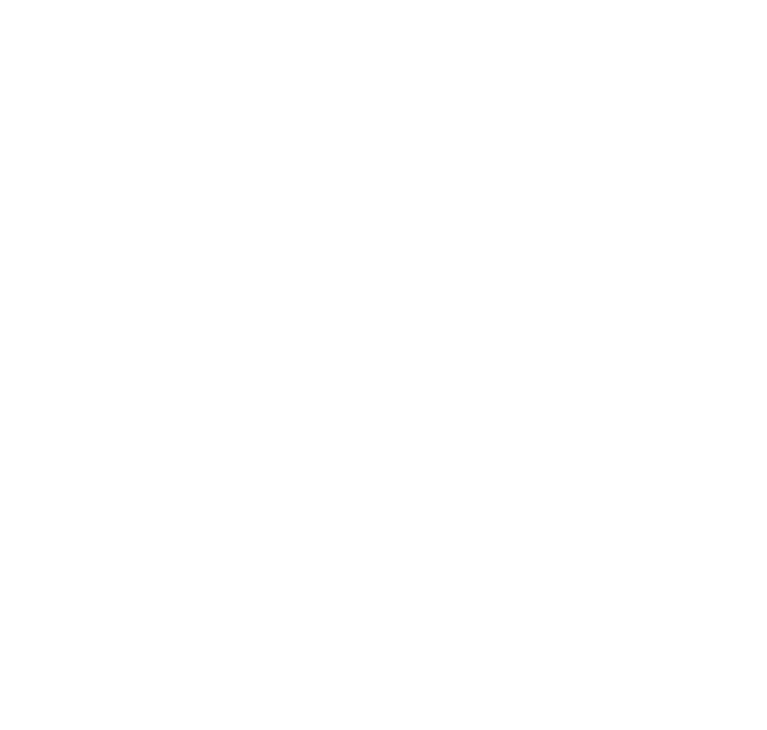 scroll, scrollTop: 0, scrollLeft: 0, axis: both 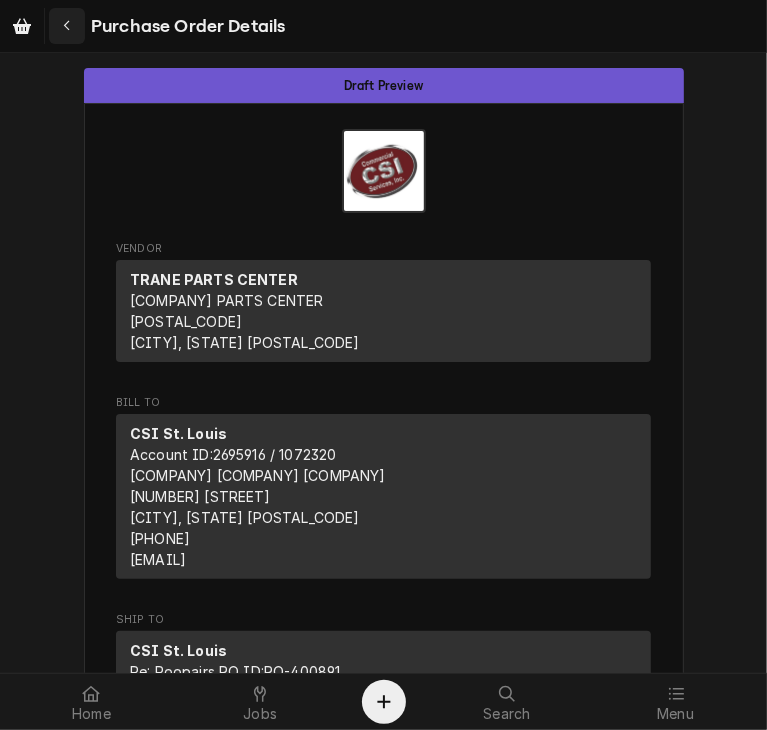 click at bounding box center (67, 26) 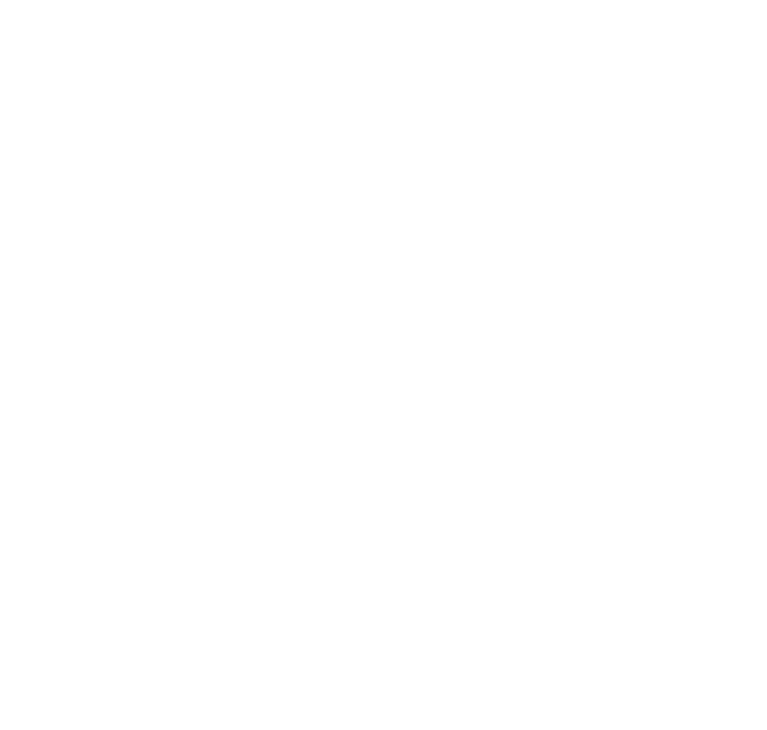 scroll, scrollTop: 0, scrollLeft: 0, axis: both 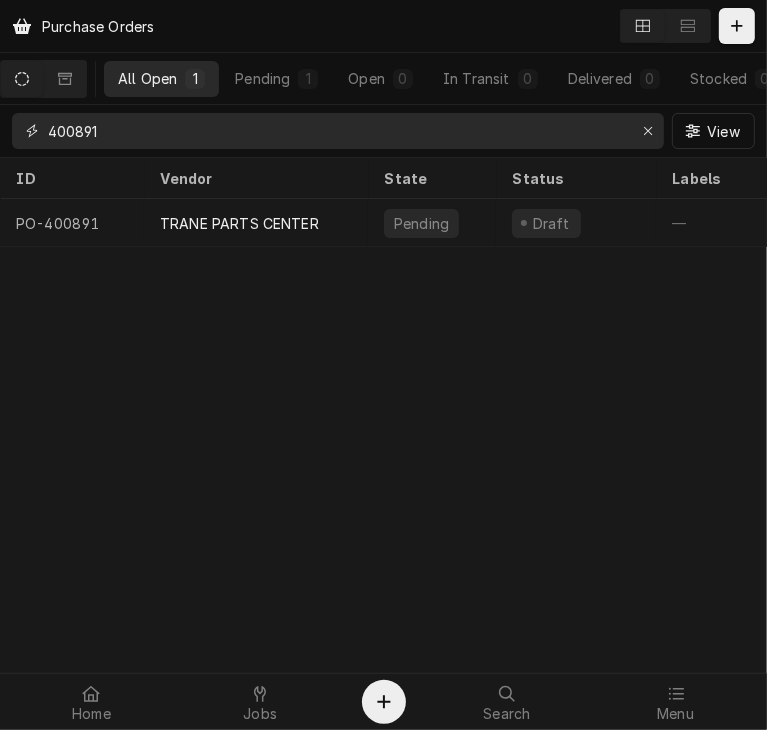 click on "400891" at bounding box center [337, 131] 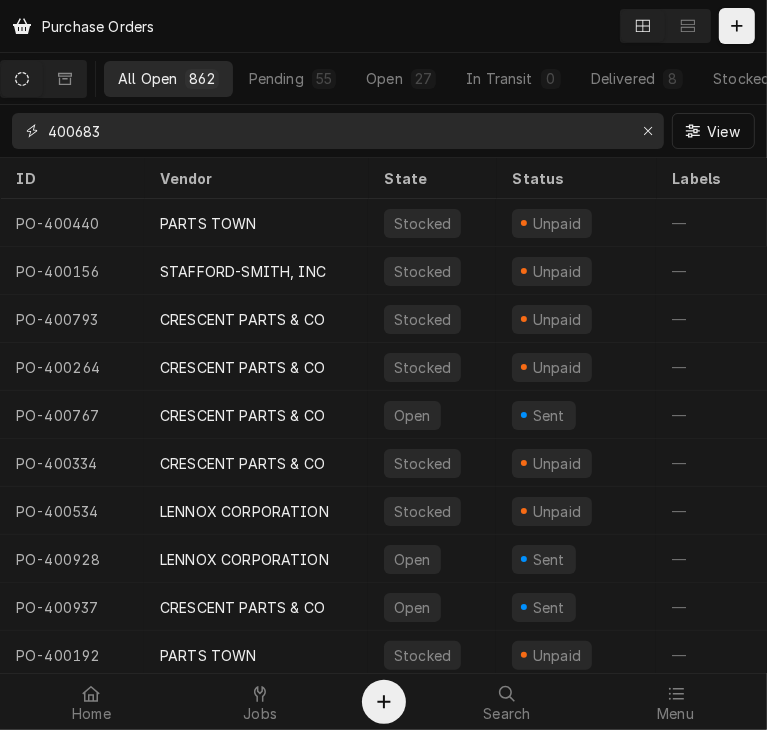type on "400683" 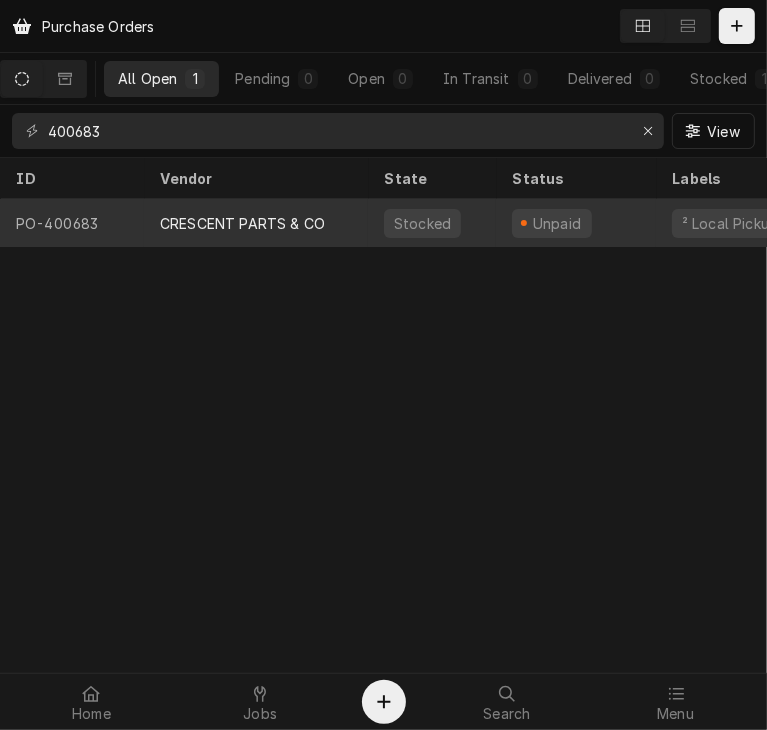 click on "CRESCENT PARTS & CO" at bounding box center [242, 223] 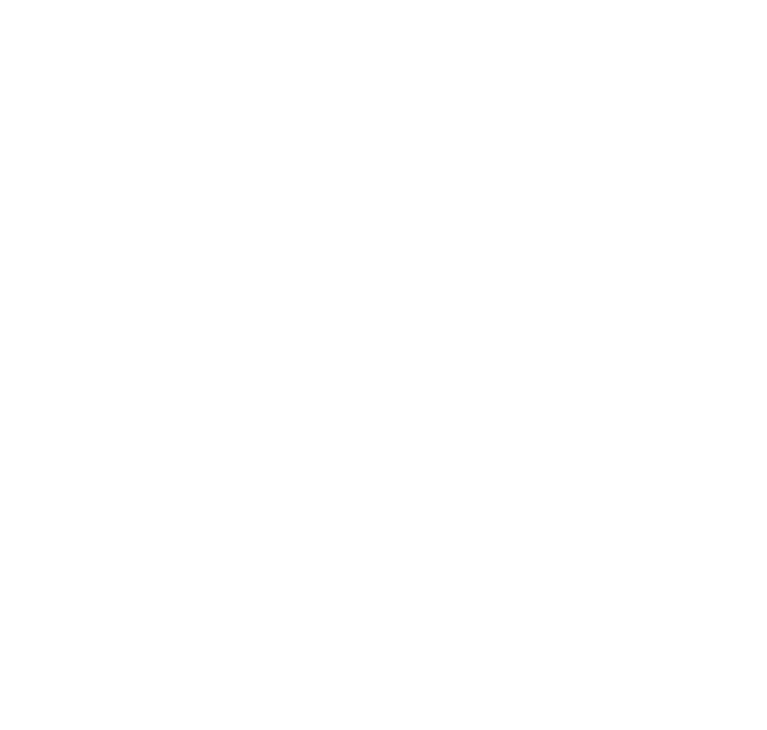 scroll, scrollTop: 0, scrollLeft: 0, axis: both 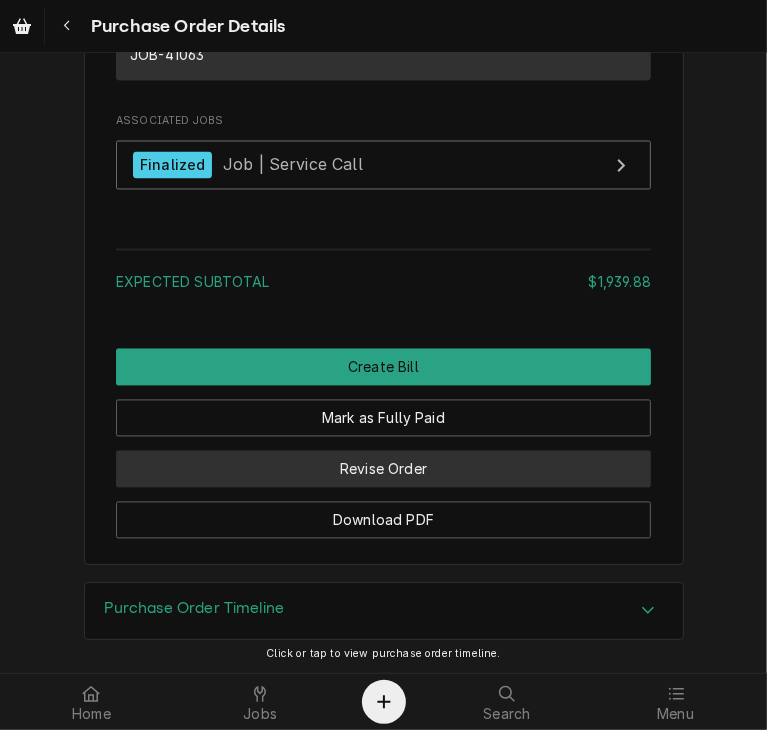 click on "Revise Order" at bounding box center [383, 469] 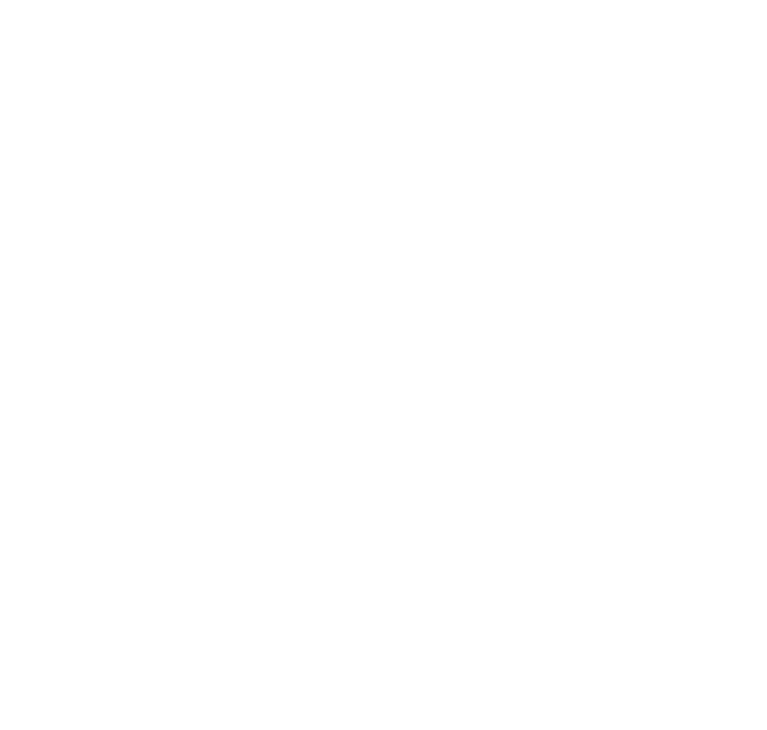 scroll, scrollTop: 0, scrollLeft: 0, axis: both 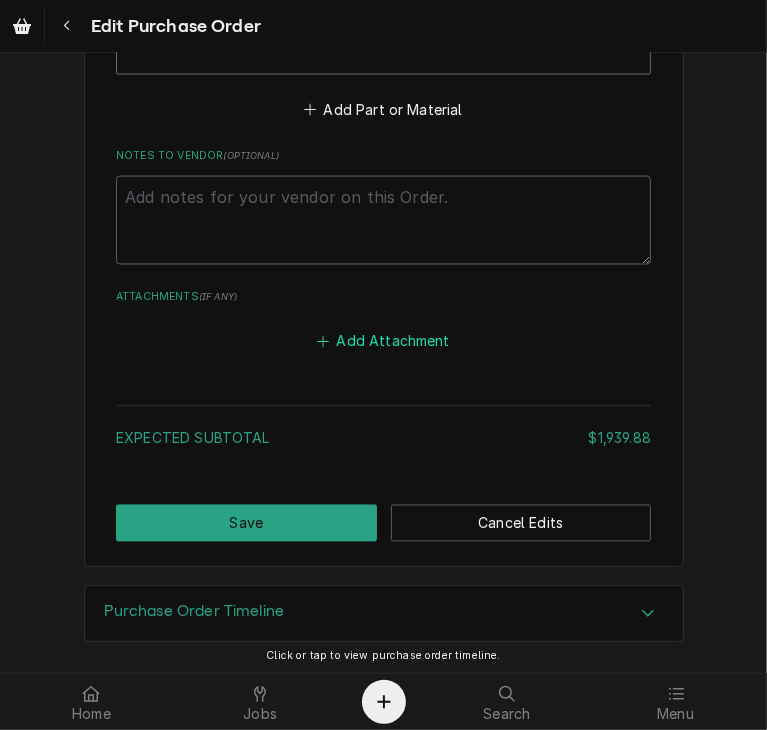 click on "Add Attachment" at bounding box center (384, 342) 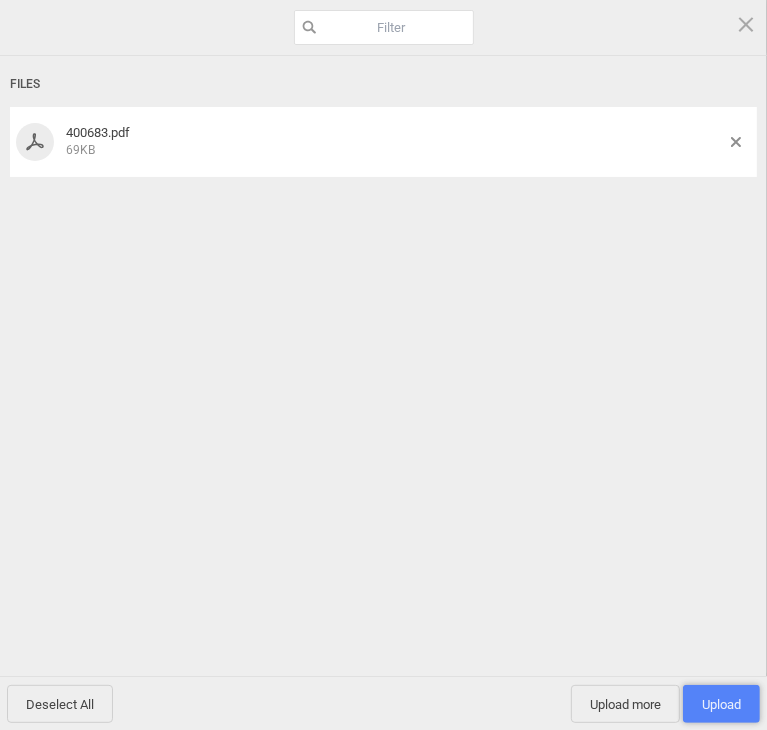 click on "Upload
1" at bounding box center (721, 704) 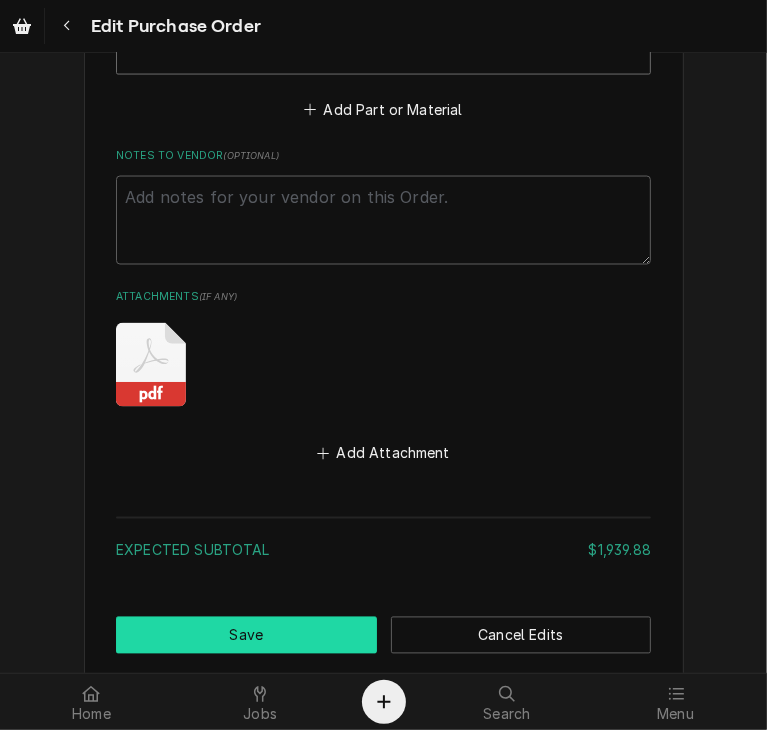 click on "Save" at bounding box center (246, 635) 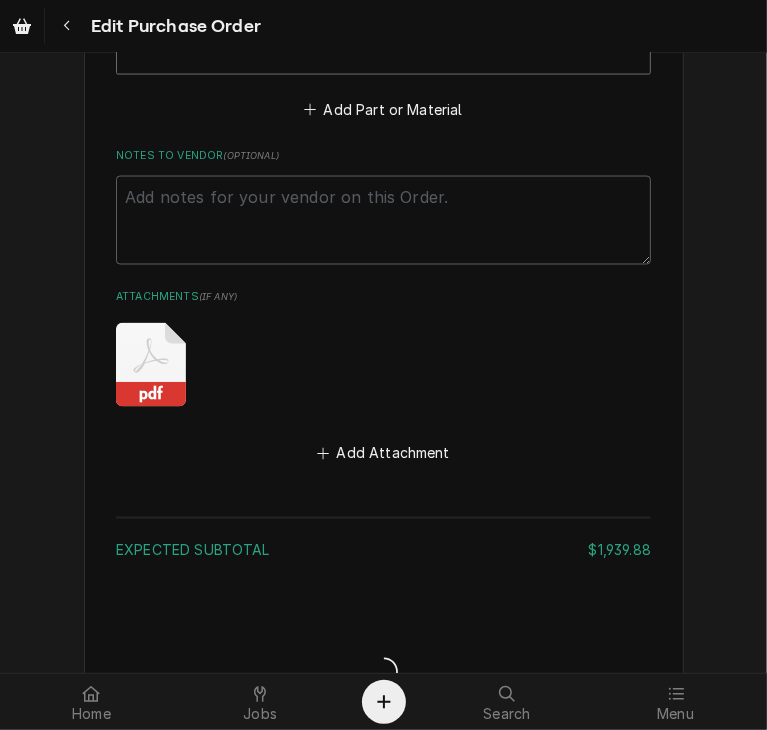 type on "x" 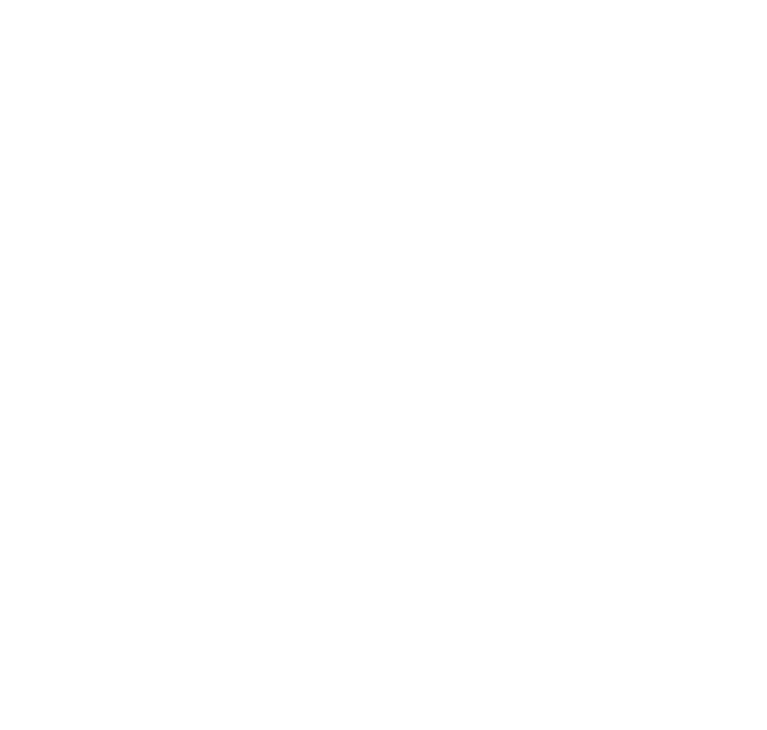scroll, scrollTop: 0, scrollLeft: 0, axis: both 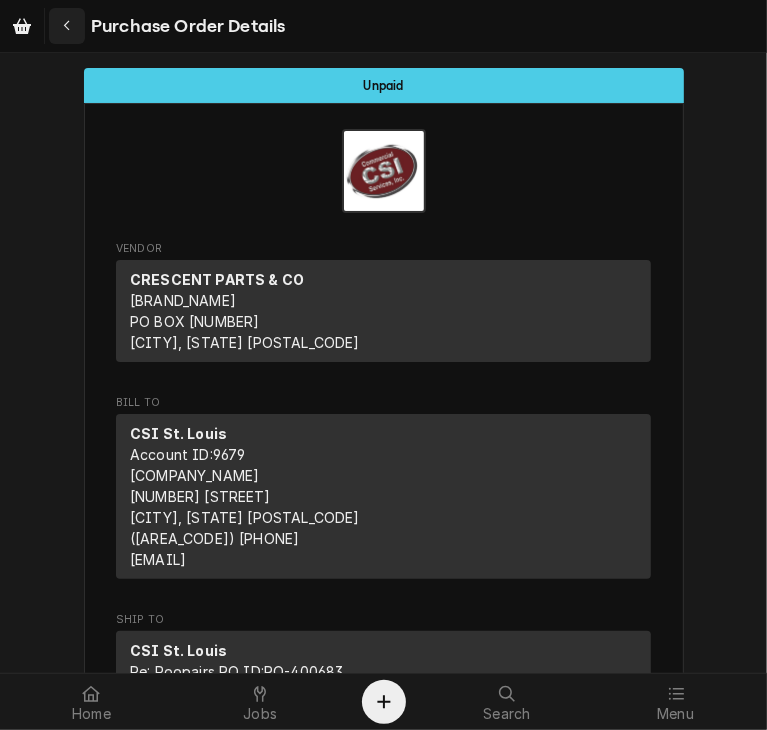 click 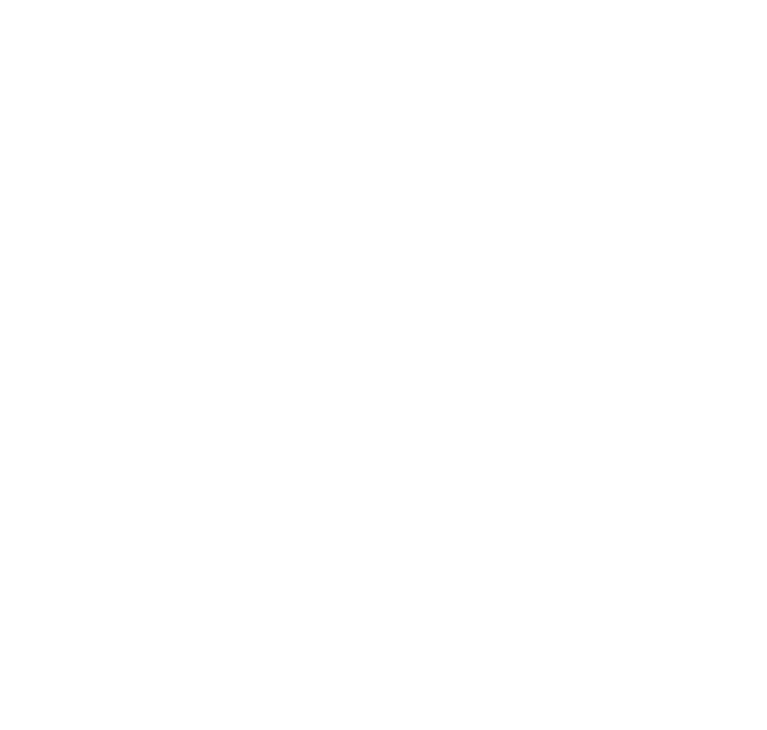scroll, scrollTop: 0, scrollLeft: 0, axis: both 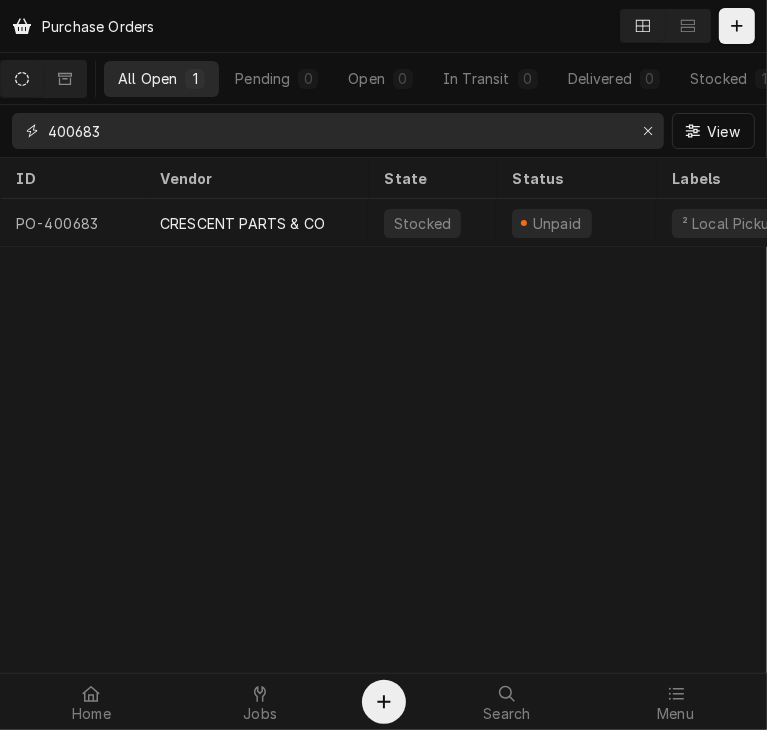 click on "400683" at bounding box center (337, 131) 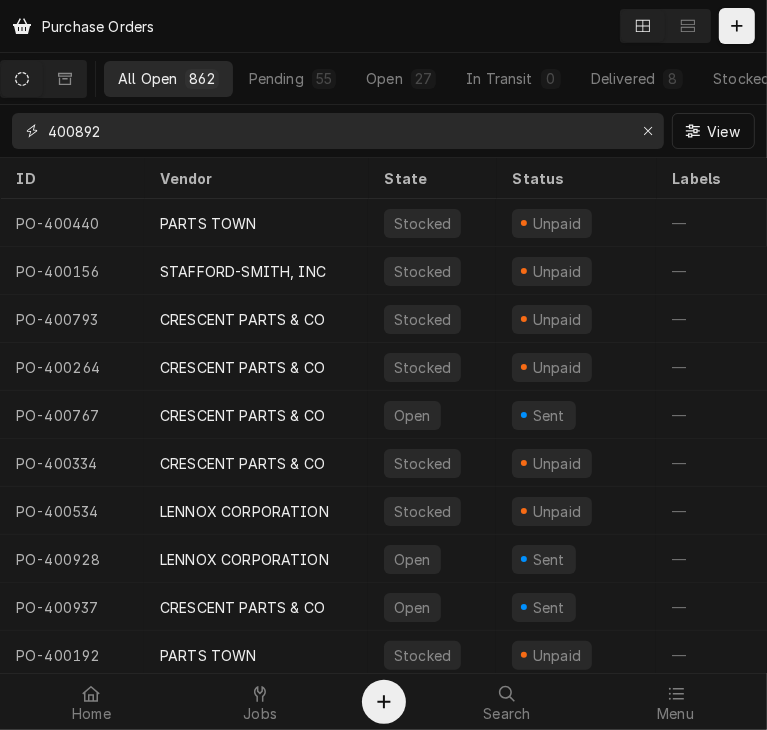 type on "400892" 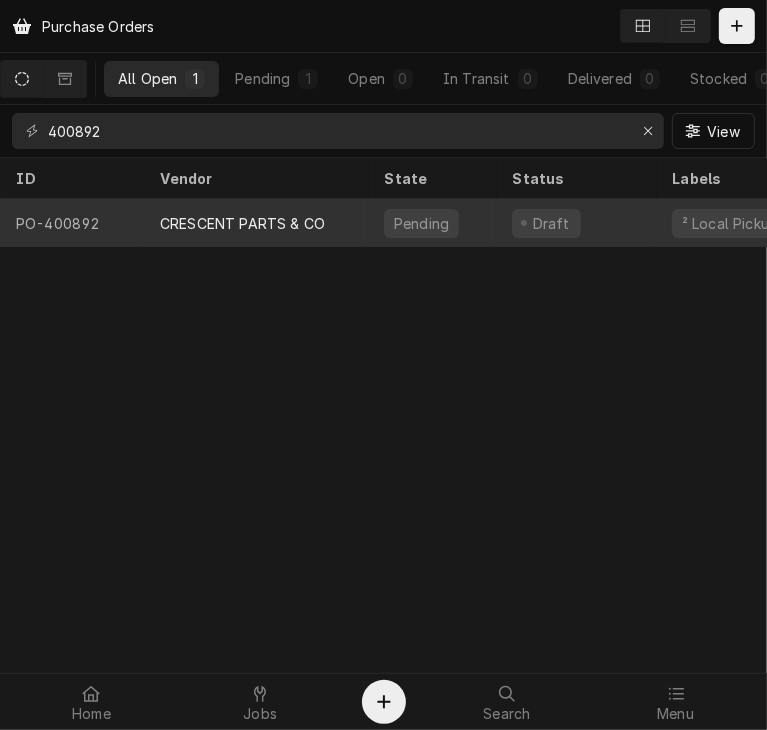 click on "CRESCENT PARTS & CO" at bounding box center (242, 223) 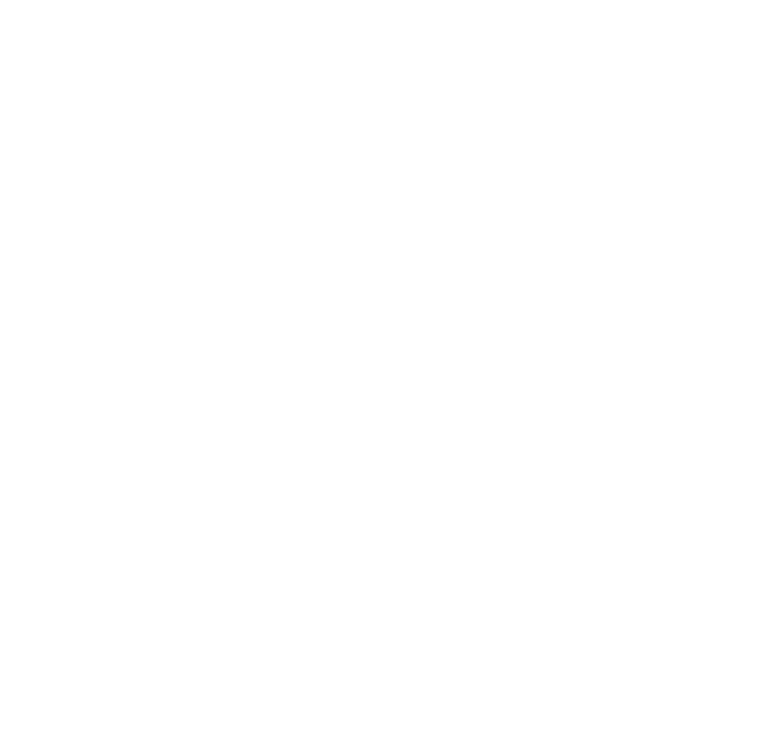 scroll, scrollTop: 0, scrollLeft: 0, axis: both 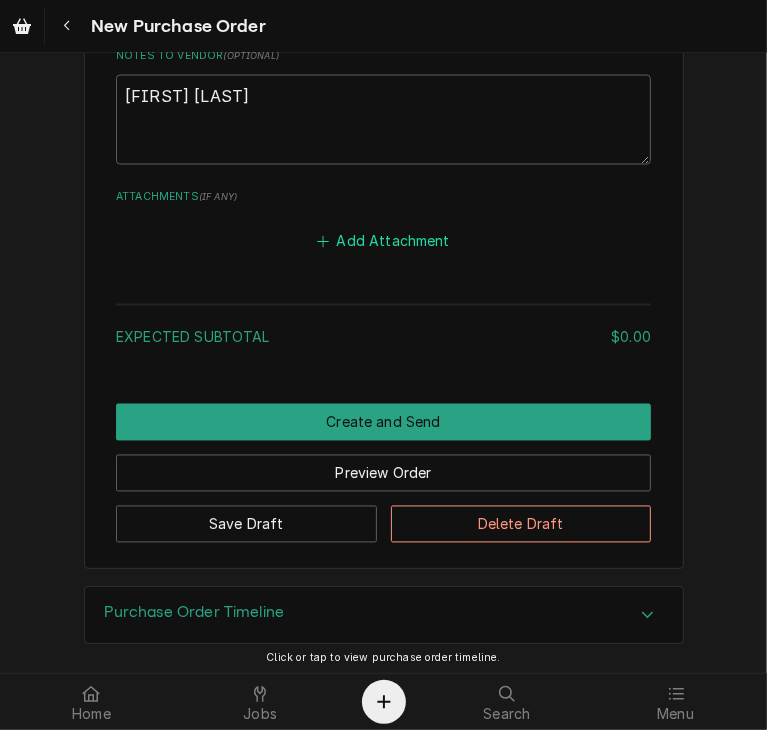 click on "Add Attachment" at bounding box center (384, 241) 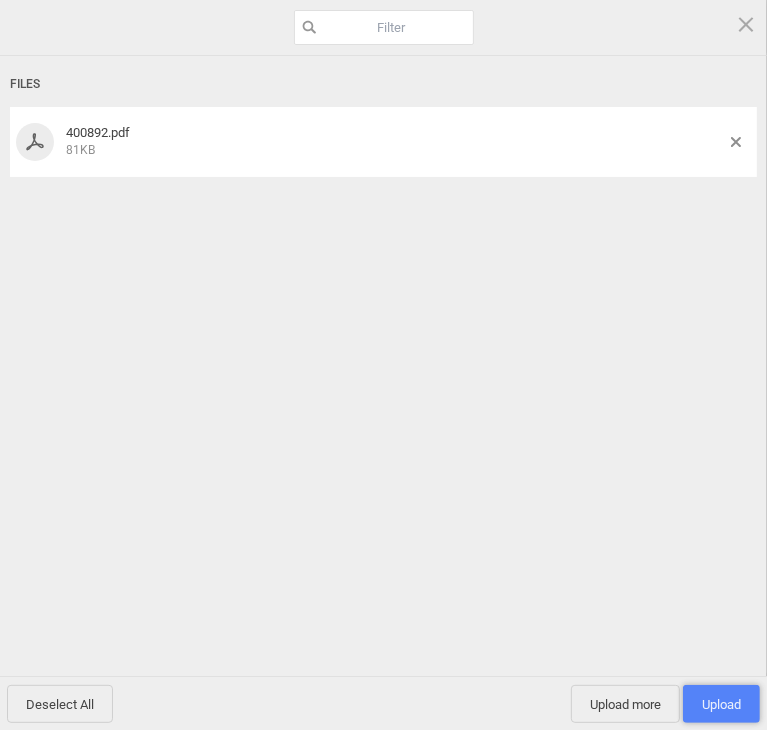 click on "Upload
1" at bounding box center (721, 704) 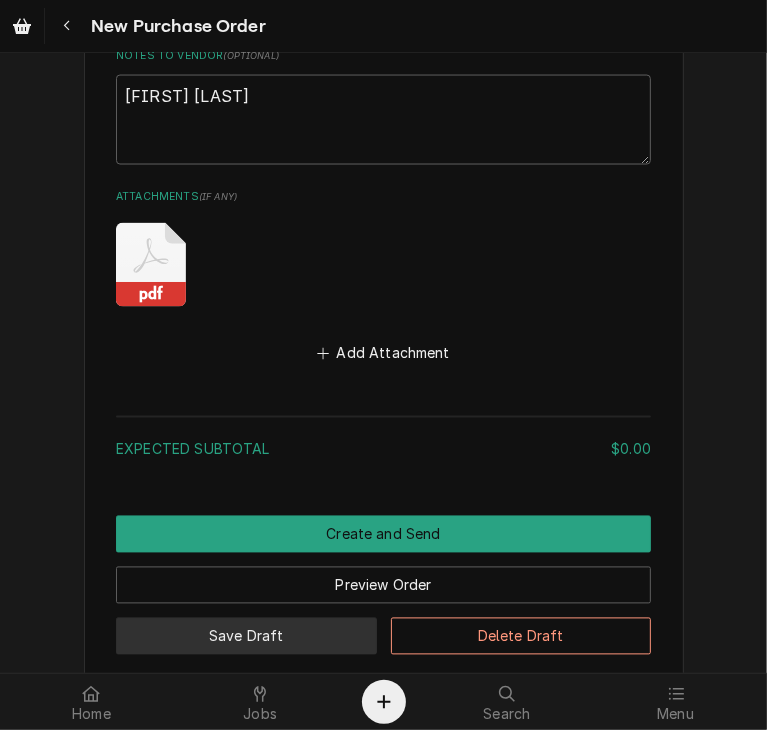 click on "Save Draft" at bounding box center (246, 636) 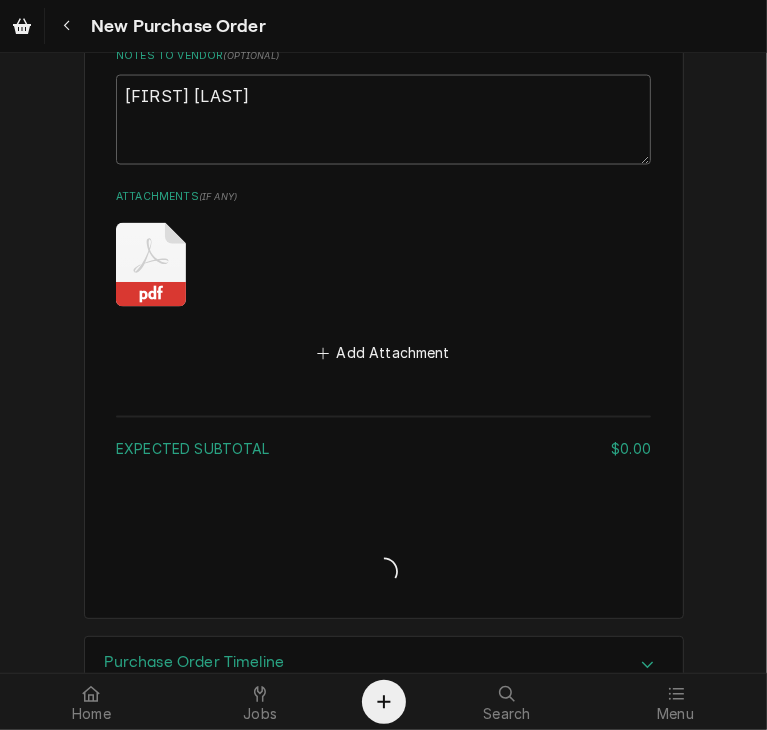 type on "x" 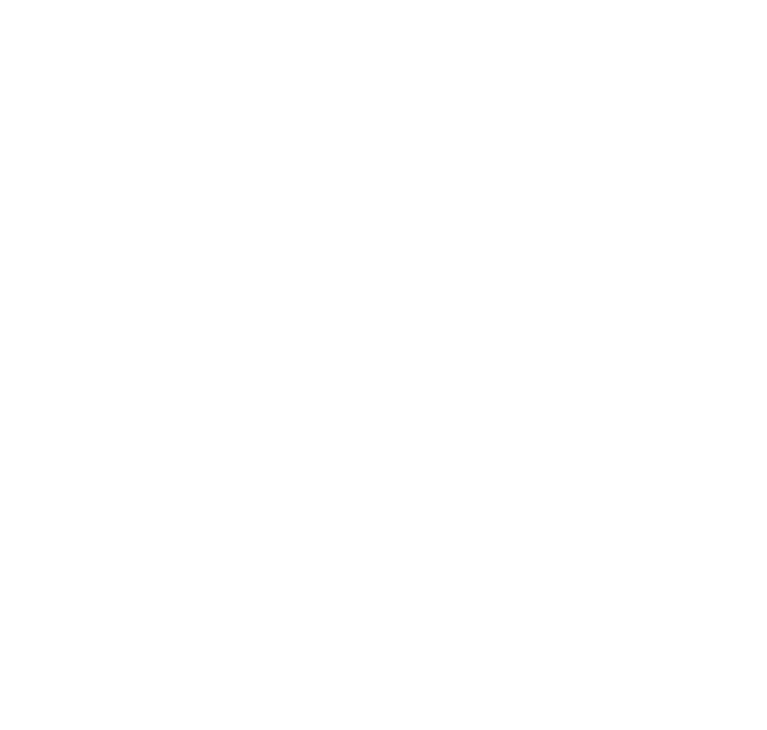scroll, scrollTop: 0, scrollLeft: 0, axis: both 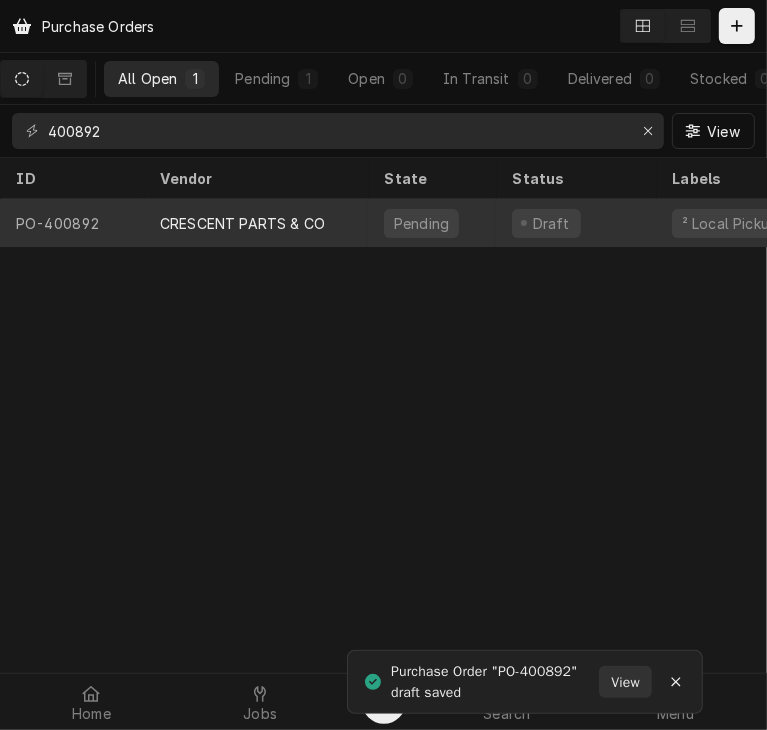 click on "CRESCENT PARTS & CO" at bounding box center (242, 223) 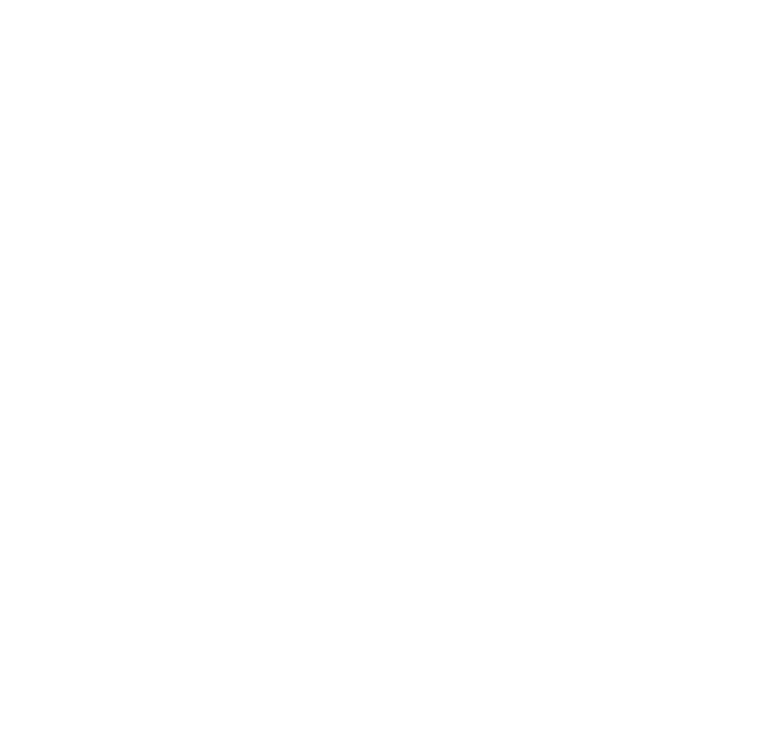 scroll, scrollTop: 0, scrollLeft: 0, axis: both 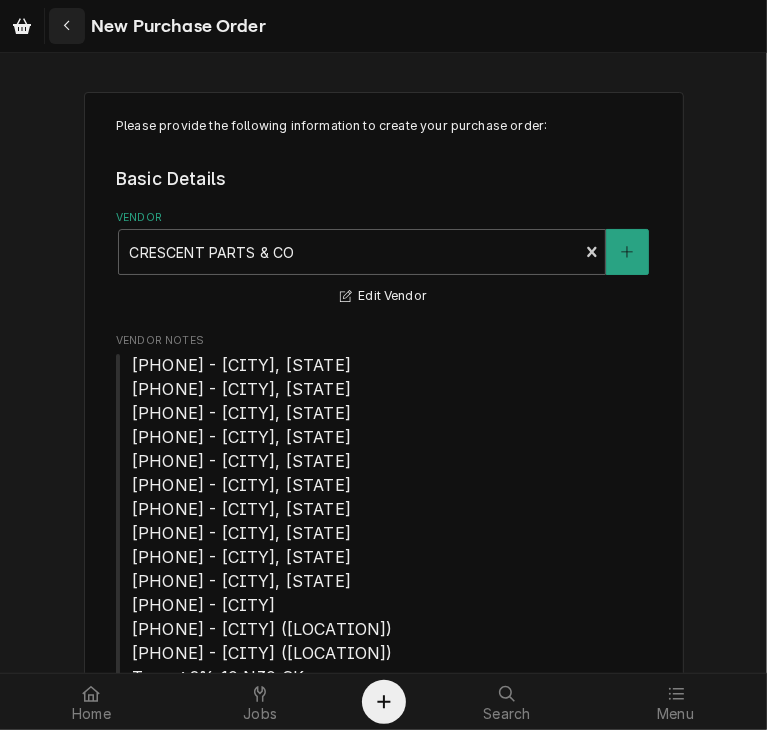 click 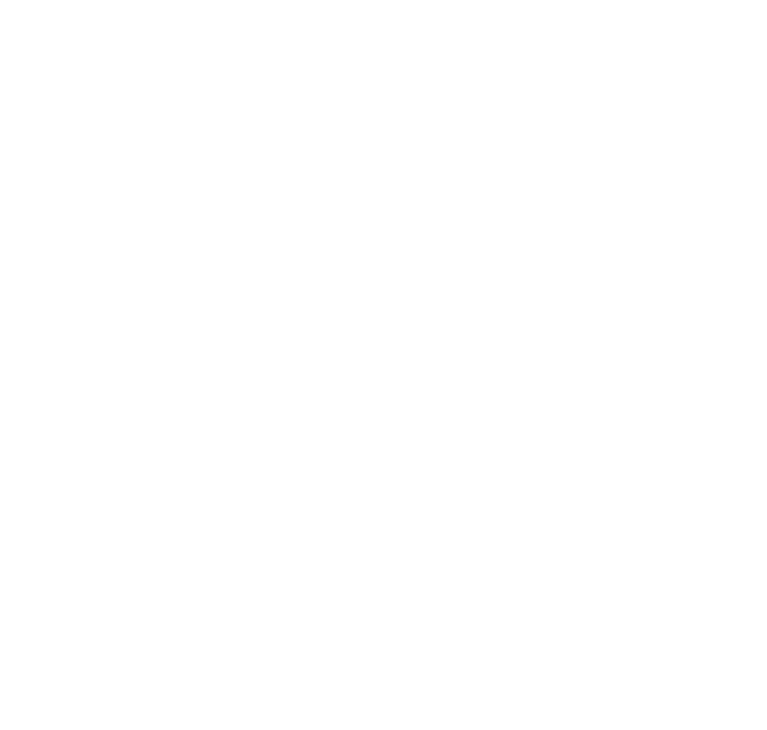 scroll, scrollTop: 0, scrollLeft: 0, axis: both 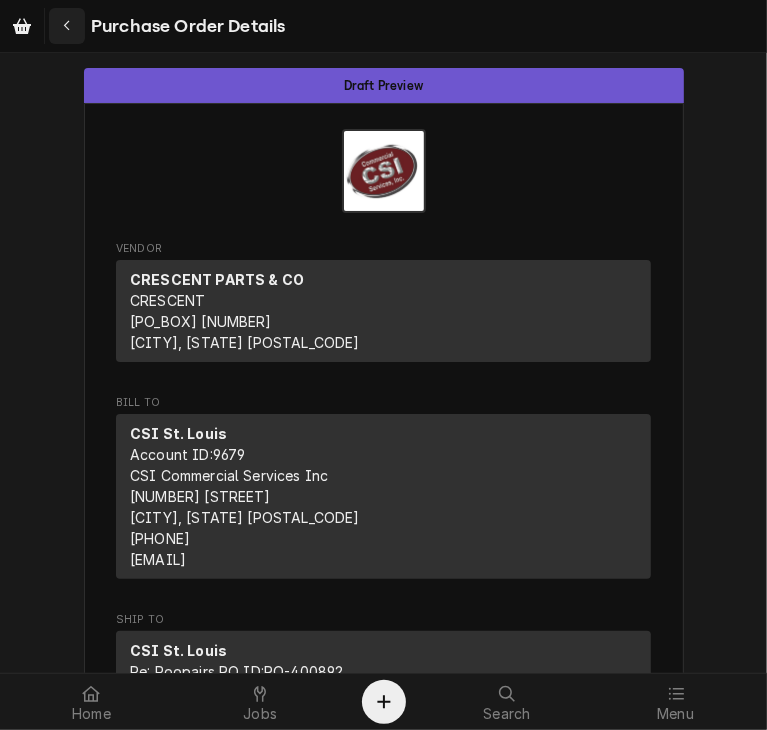click at bounding box center [67, 26] 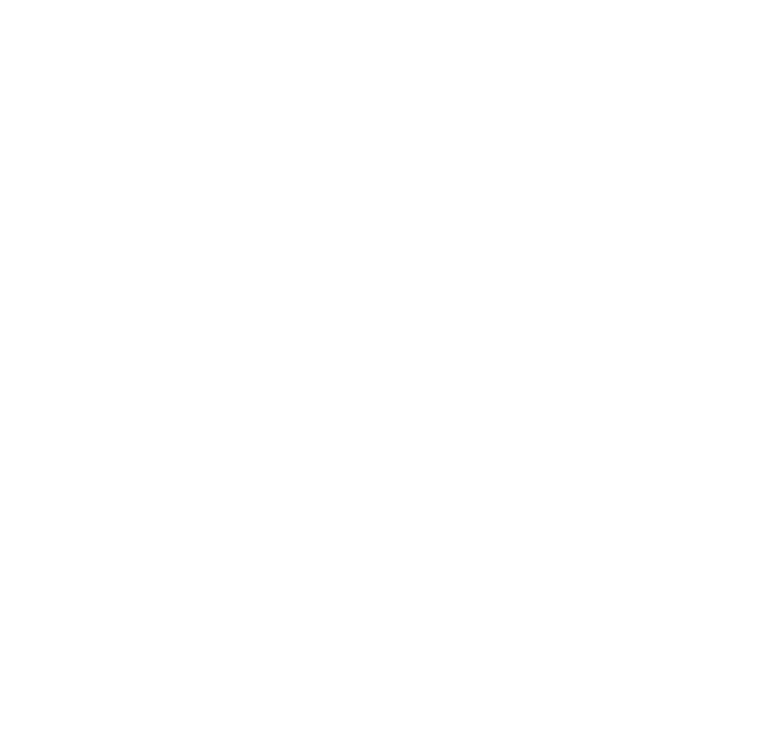 scroll, scrollTop: 0, scrollLeft: 0, axis: both 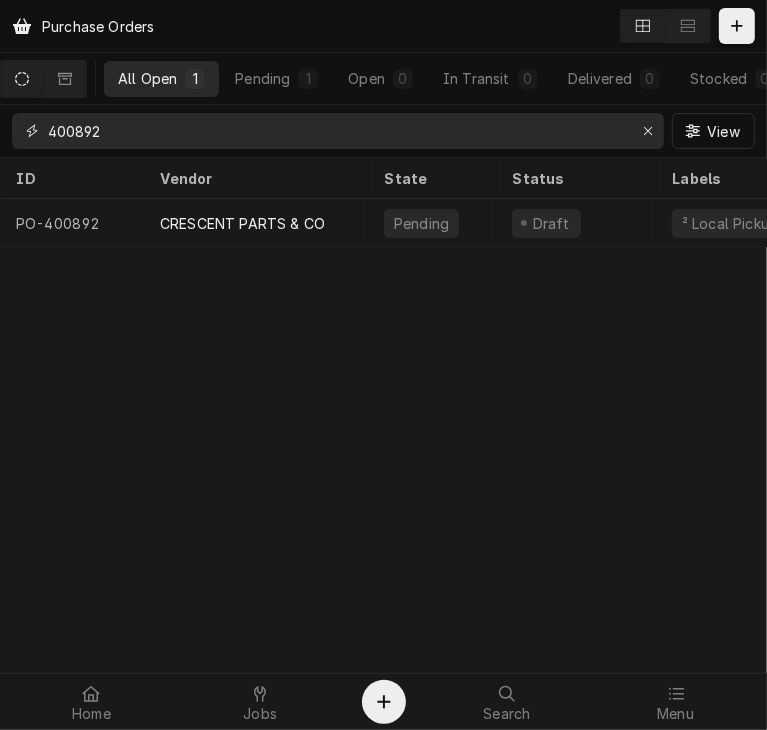 click on "400892" at bounding box center [337, 131] 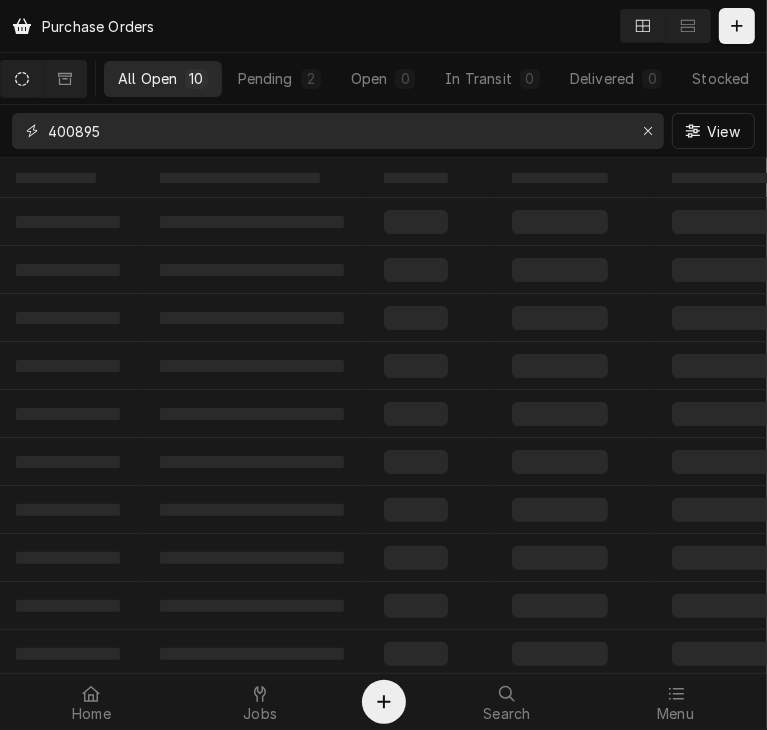 type on "400895" 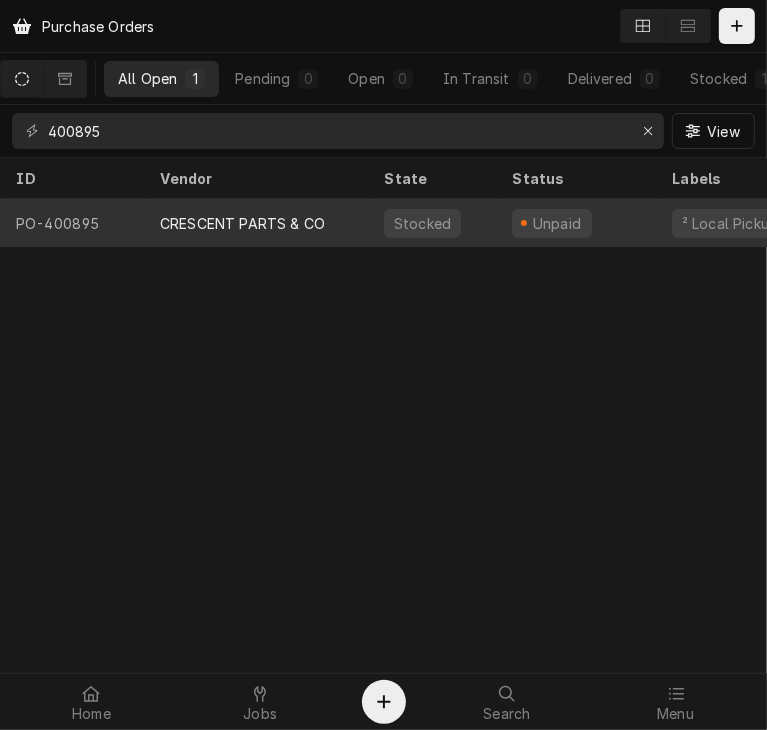 click on "CRESCENT PARTS & CO" at bounding box center [242, 223] 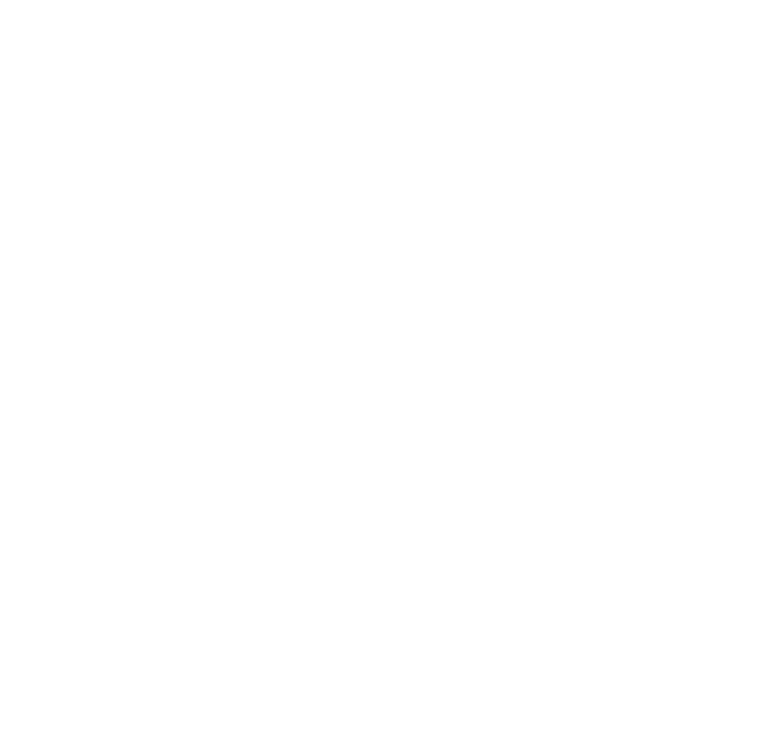 scroll, scrollTop: 0, scrollLeft: 0, axis: both 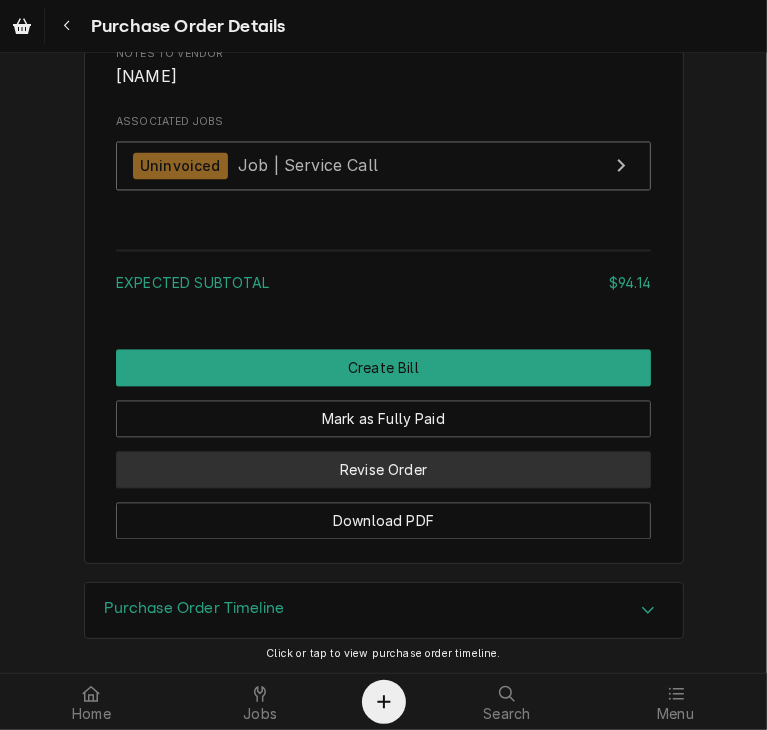 click on "Revise Order" at bounding box center (383, 469) 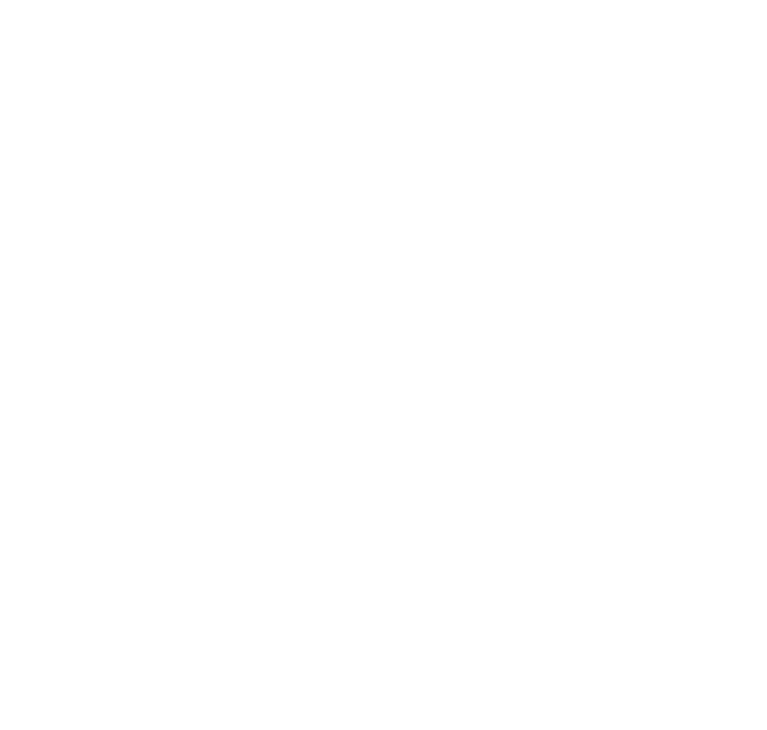 scroll, scrollTop: 0, scrollLeft: 0, axis: both 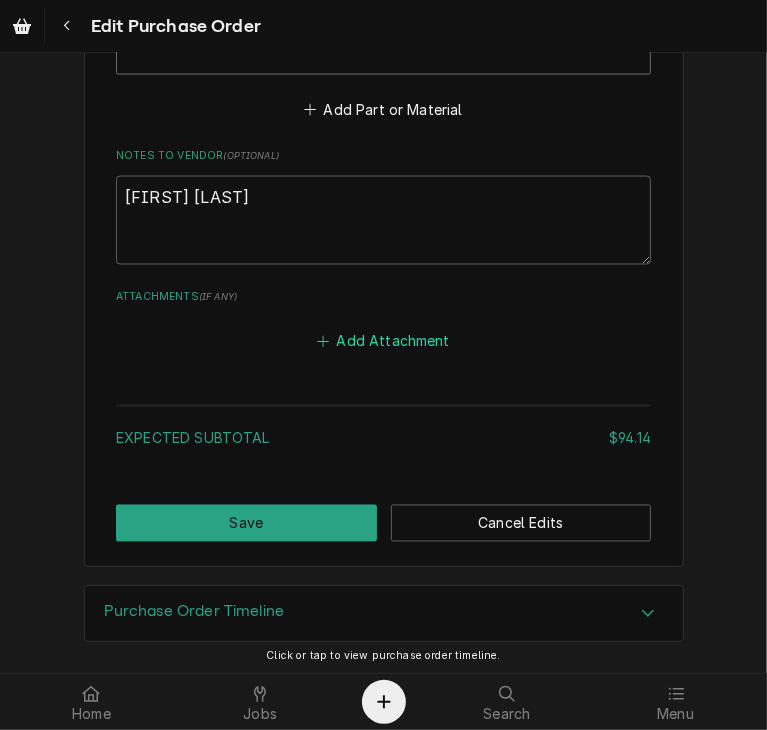 click on "Add Attachment" at bounding box center (384, 342) 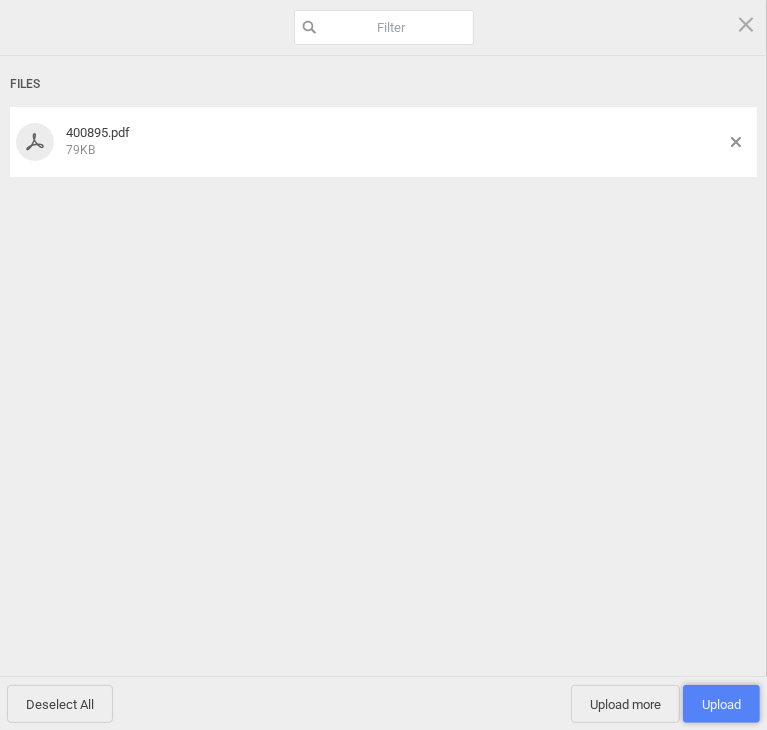 click on "Upload
1" at bounding box center (721, 704) 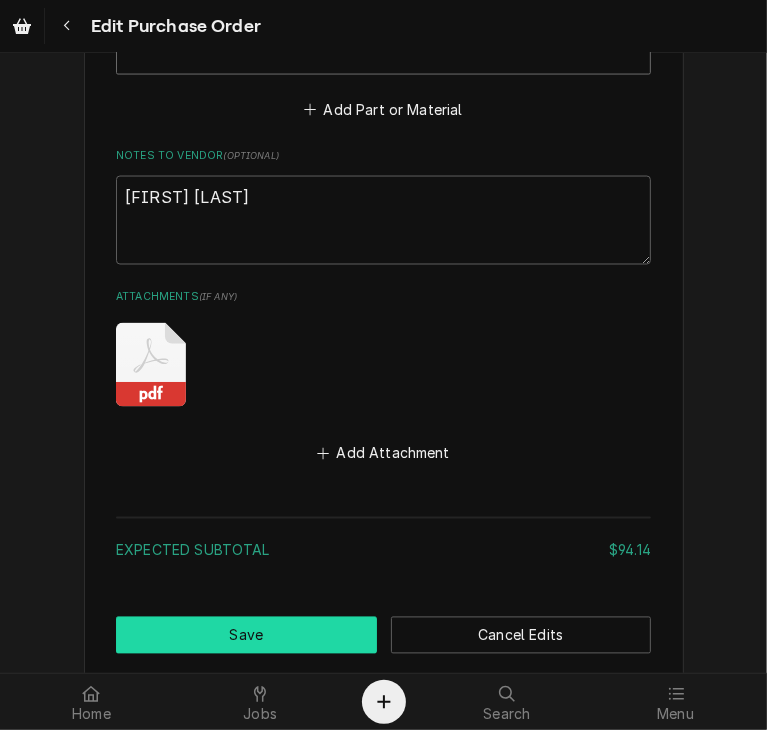 click on "Save" at bounding box center [246, 635] 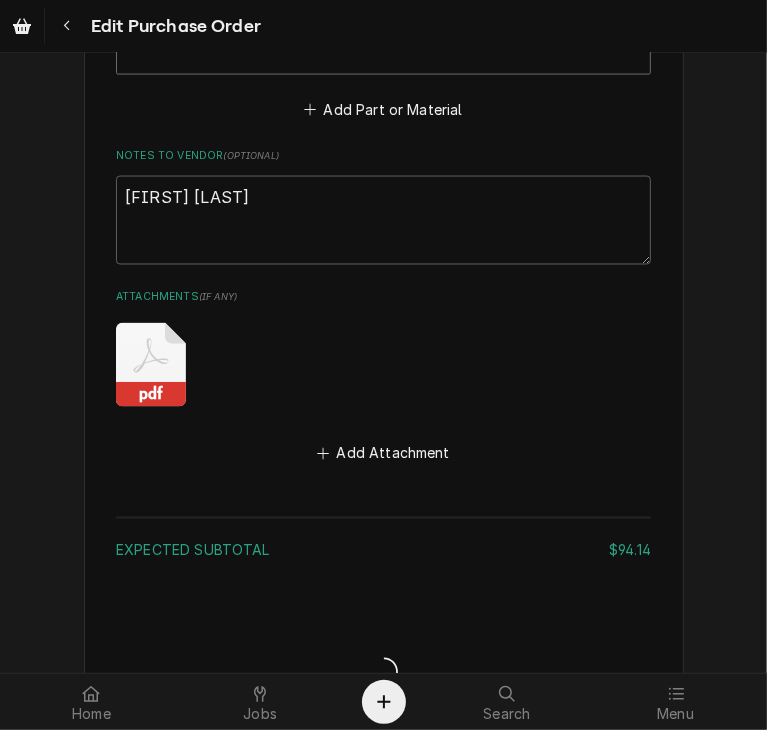 type on "x" 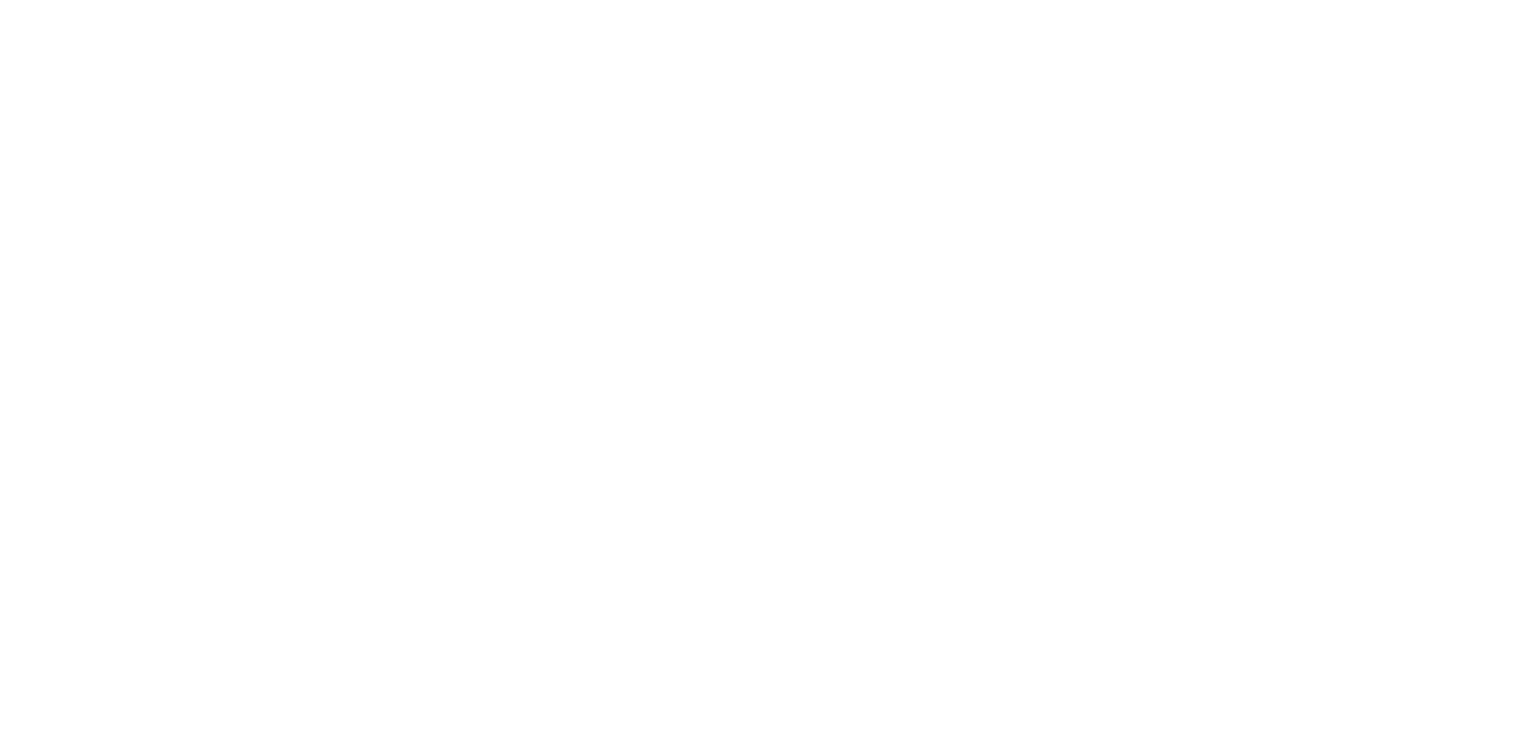 scroll, scrollTop: 0, scrollLeft: 0, axis: both 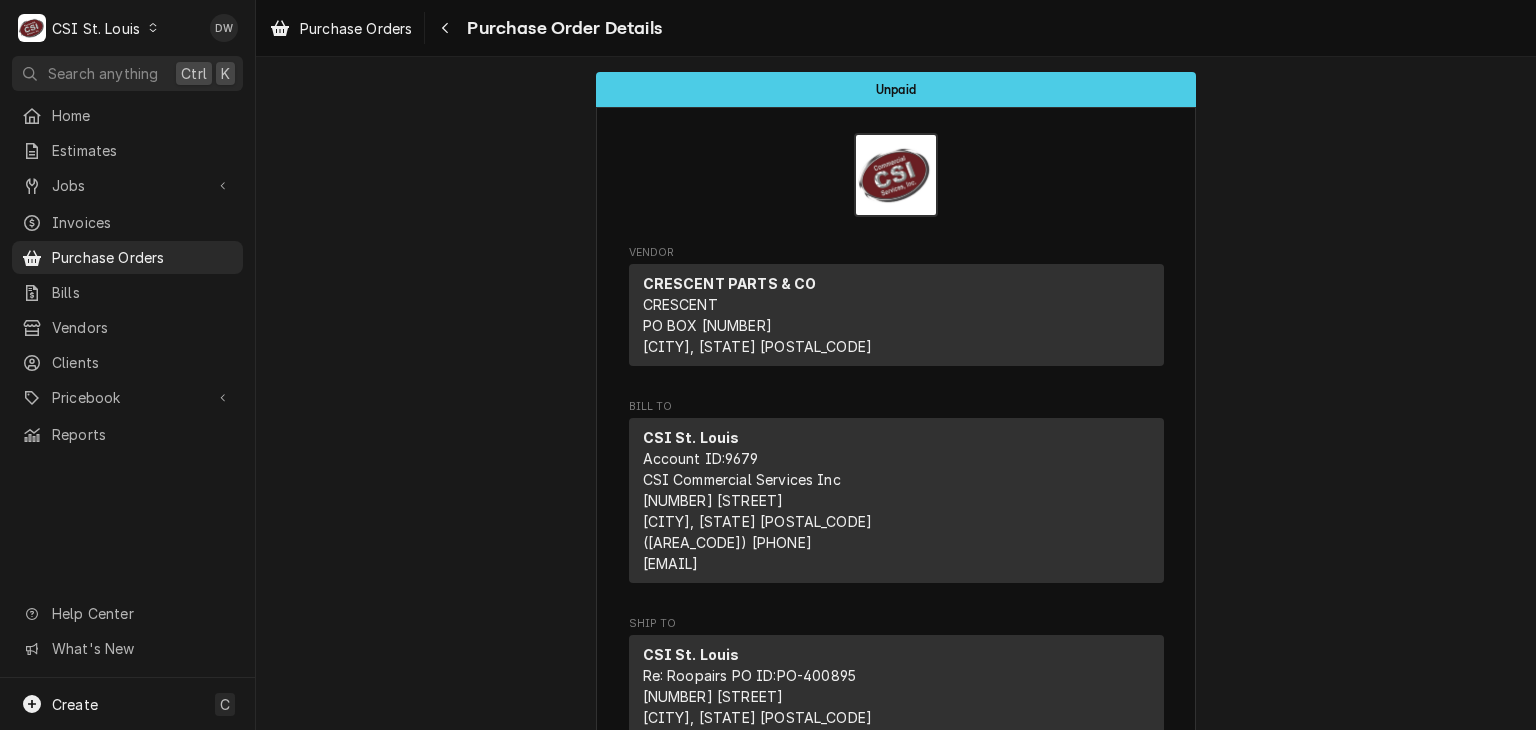 click on "C CSI St. Louis" at bounding box center (89, 28) 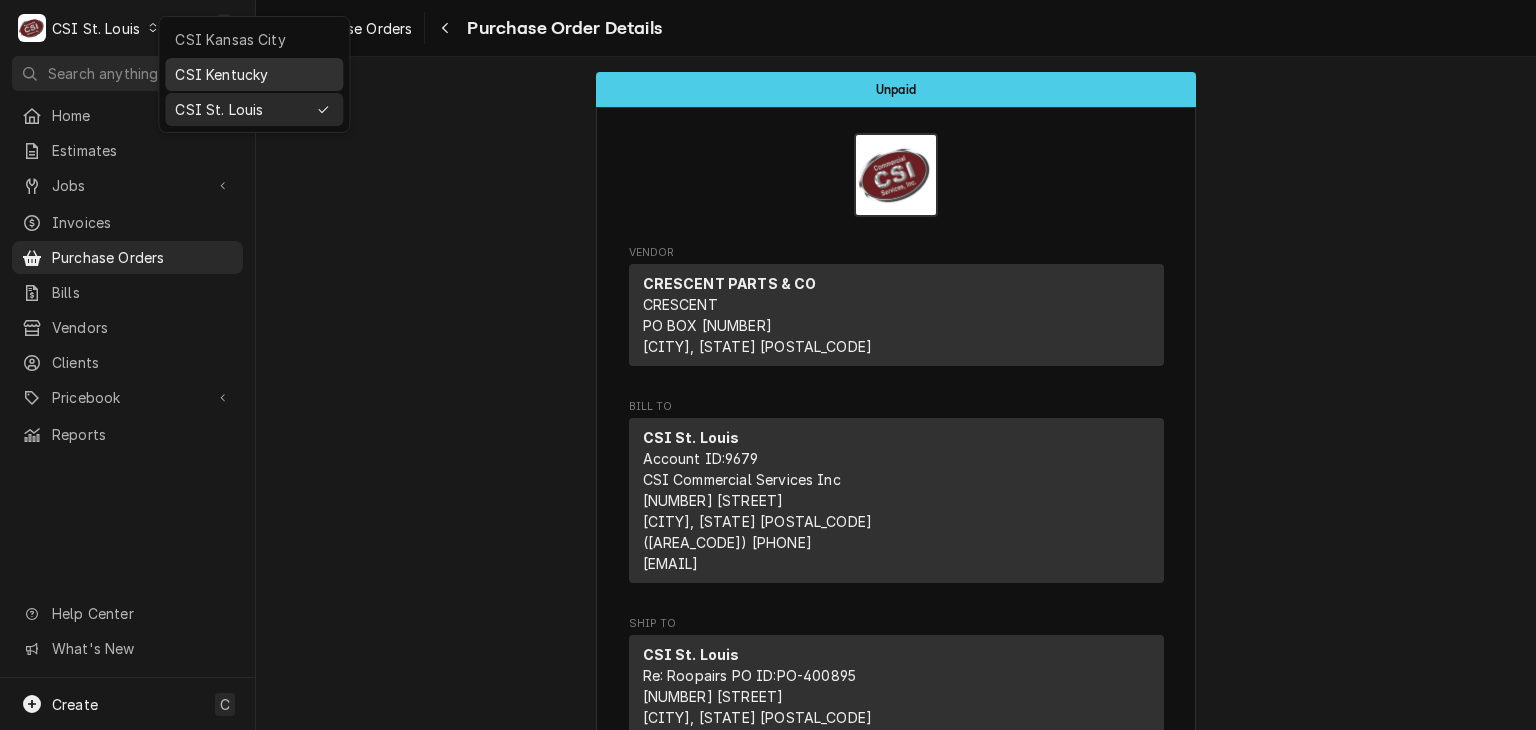 click on "CSI Kentucky" at bounding box center [254, 74] 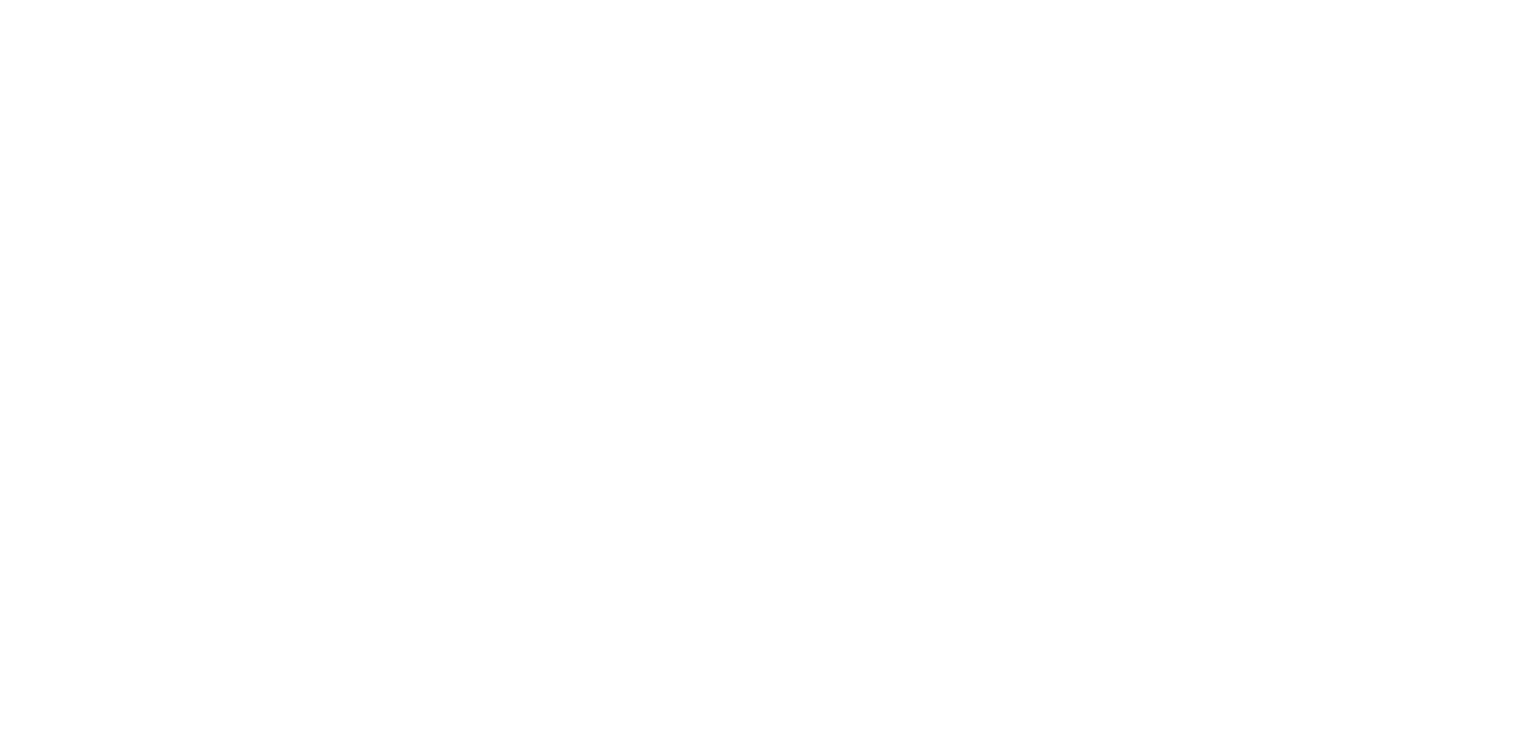 scroll, scrollTop: 0, scrollLeft: 0, axis: both 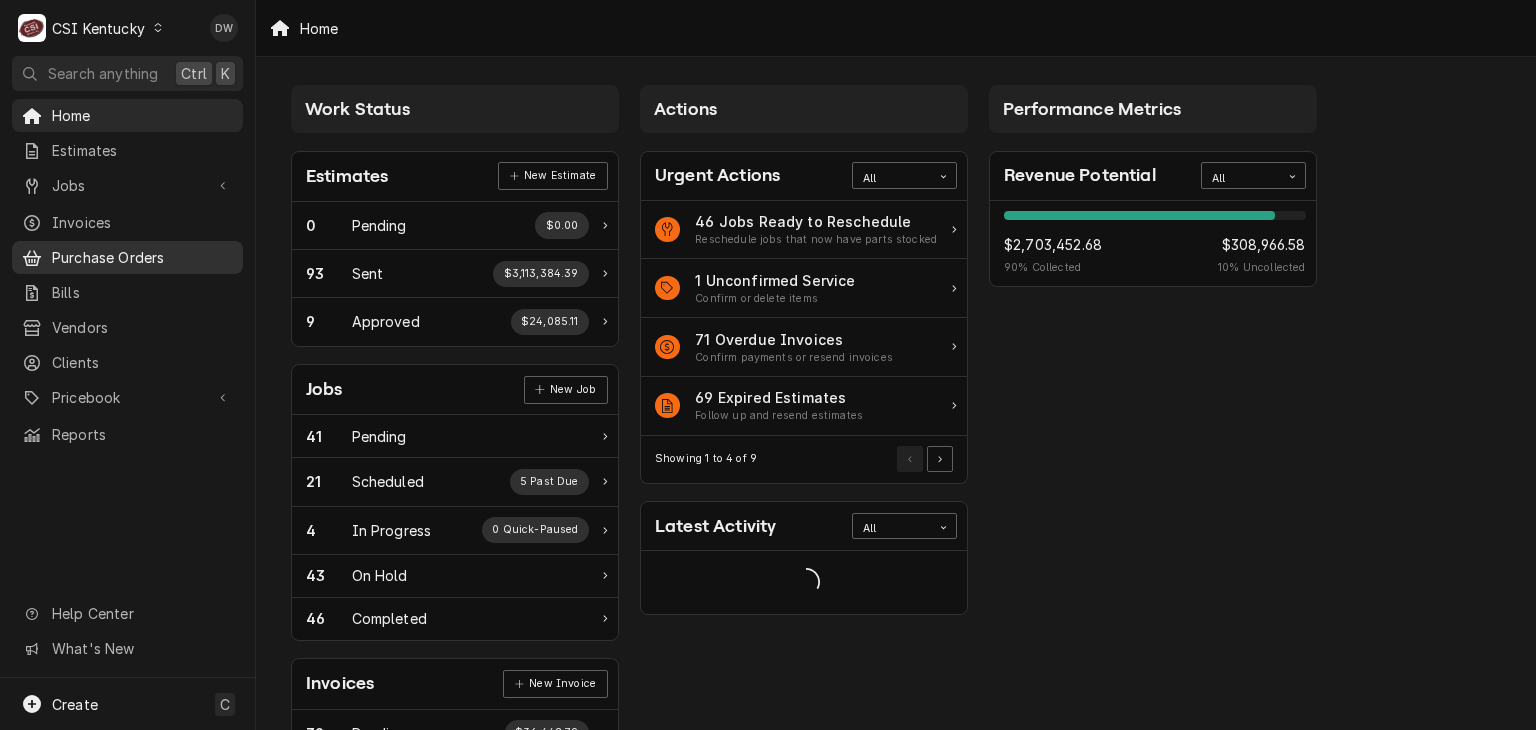 click on "Purchase Orders" at bounding box center [127, 257] 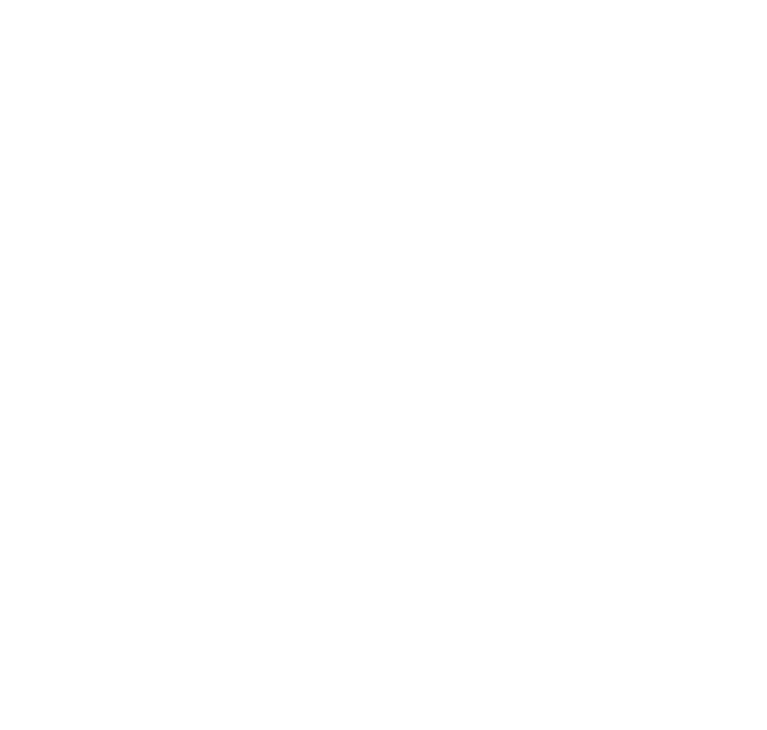scroll, scrollTop: 0, scrollLeft: 0, axis: both 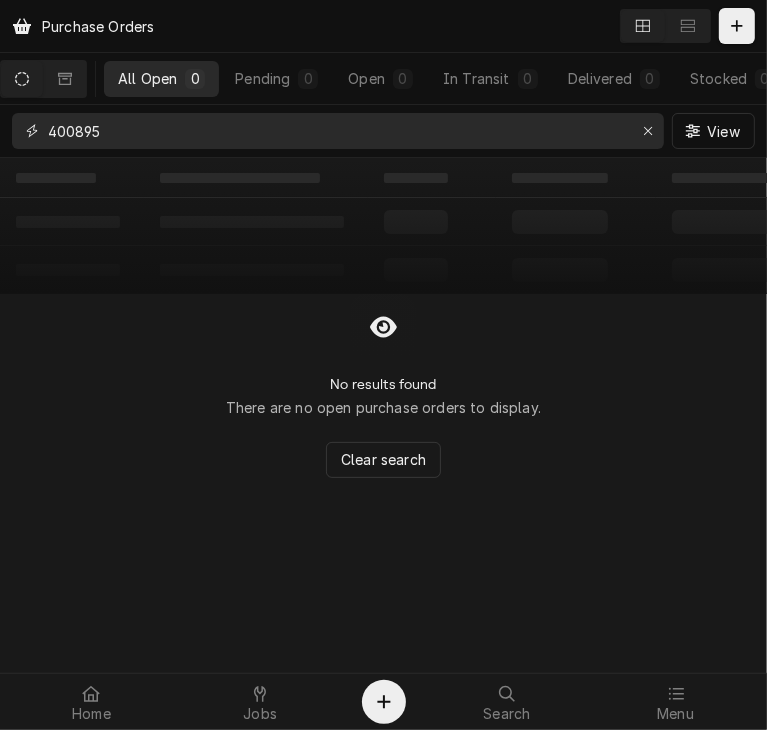 drag, startPoint x: 224, startPoint y: 147, endPoint x: 18, endPoint y: 143, distance: 206.03883 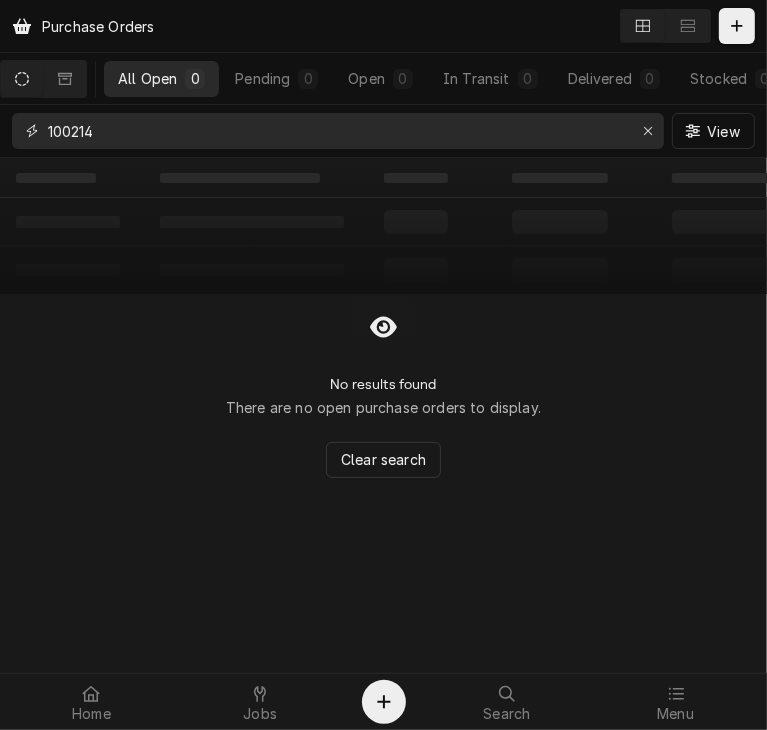 type on "100214" 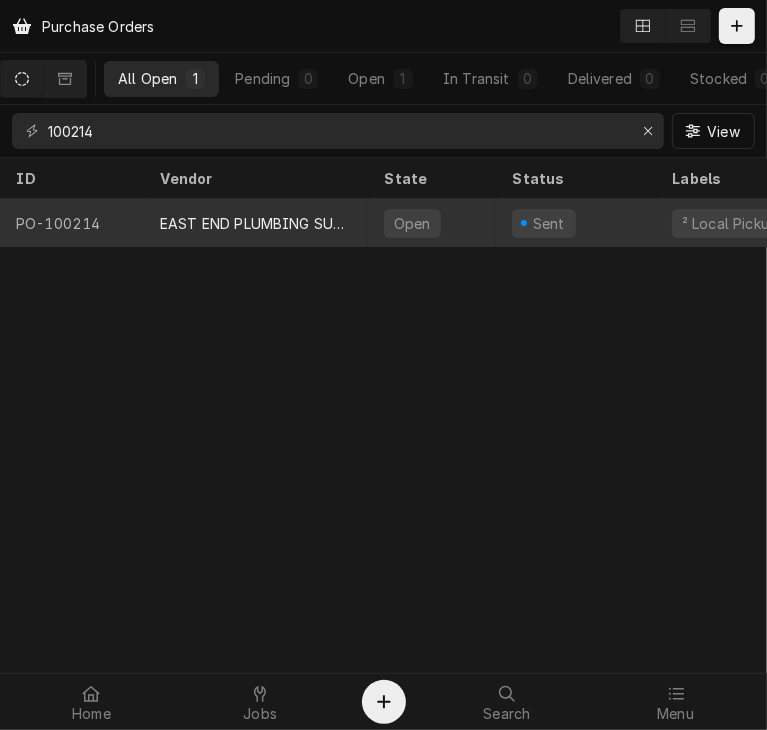 click on "EAST END PLUMBING SUPPLY" at bounding box center [256, 223] 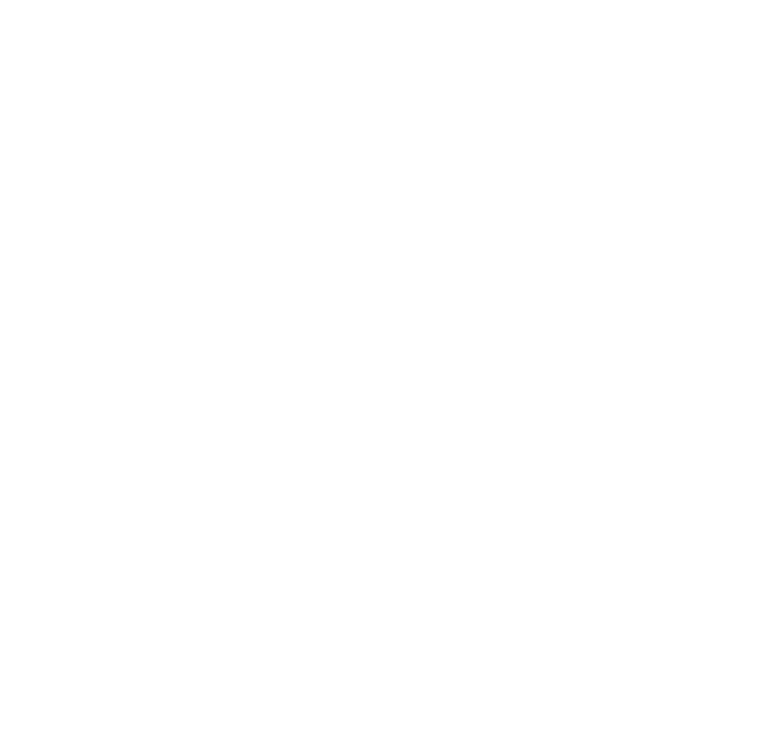 scroll, scrollTop: 0, scrollLeft: 0, axis: both 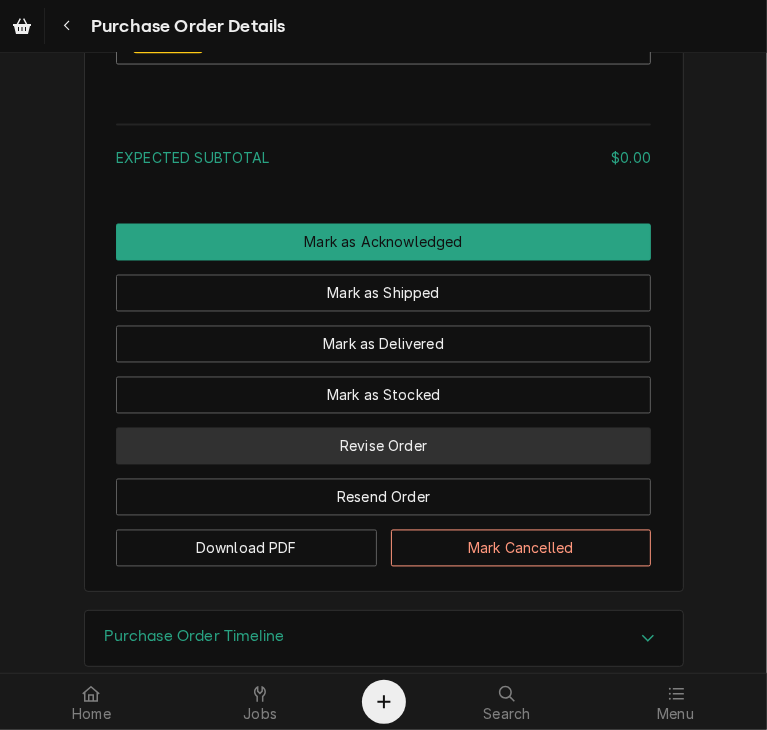 click on "Revise Order" at bounding box center (383, 446) 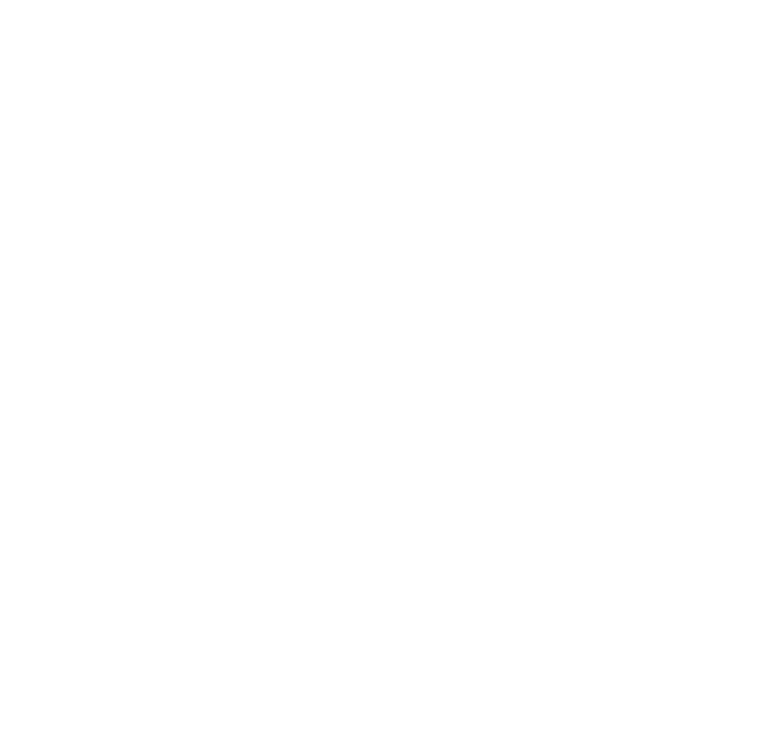 scroll, scrollTop: 0, scrollLeft: 0, axis: both 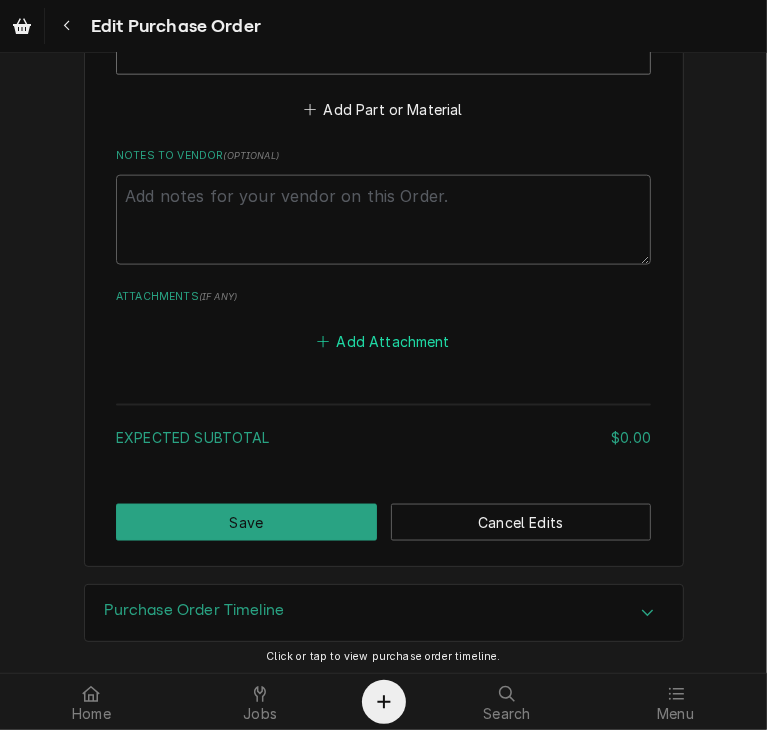click on "Add Attachment" at bounding box center [384, 341] 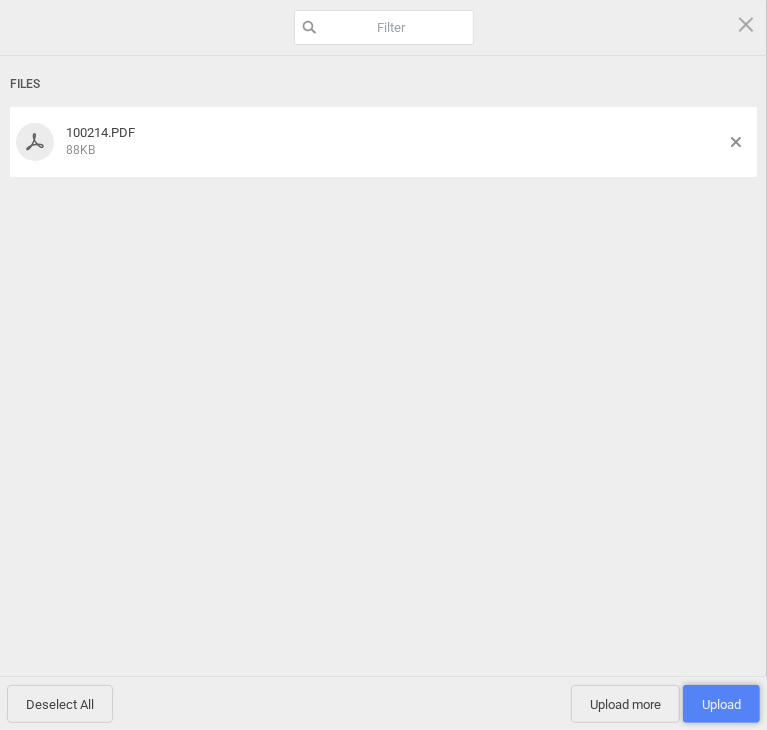 click on "Upload
1" at bounding box center [721, 704] 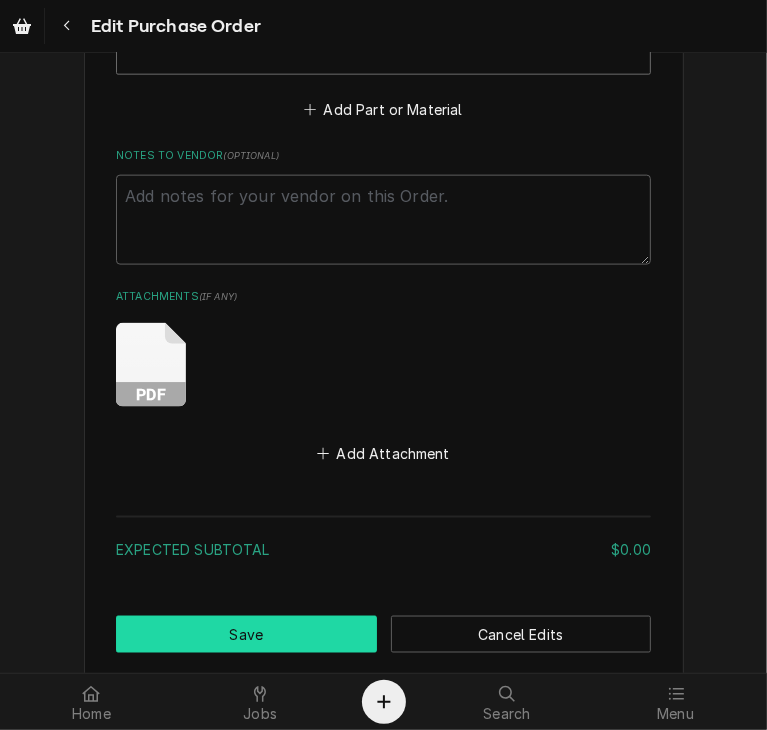click on "Save" at bounding box center [246, 634] 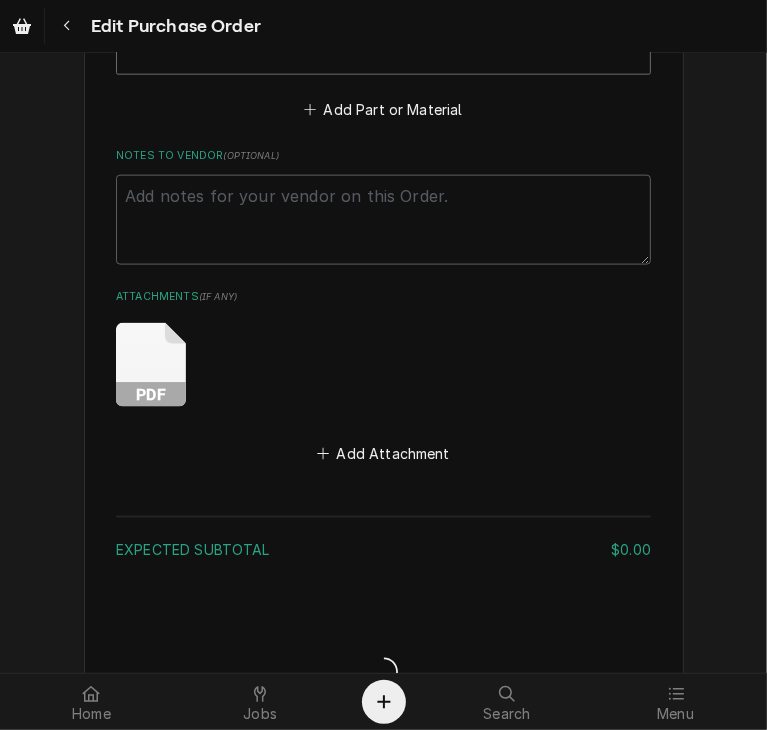 type on "x" 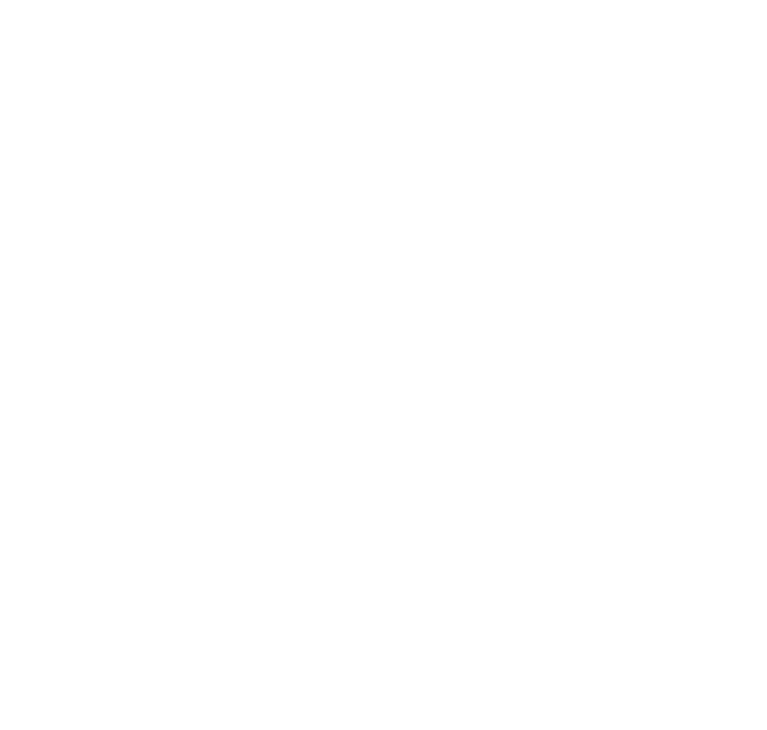 scroll, scrollTop: 0, scrollLeft: 0, axis: both 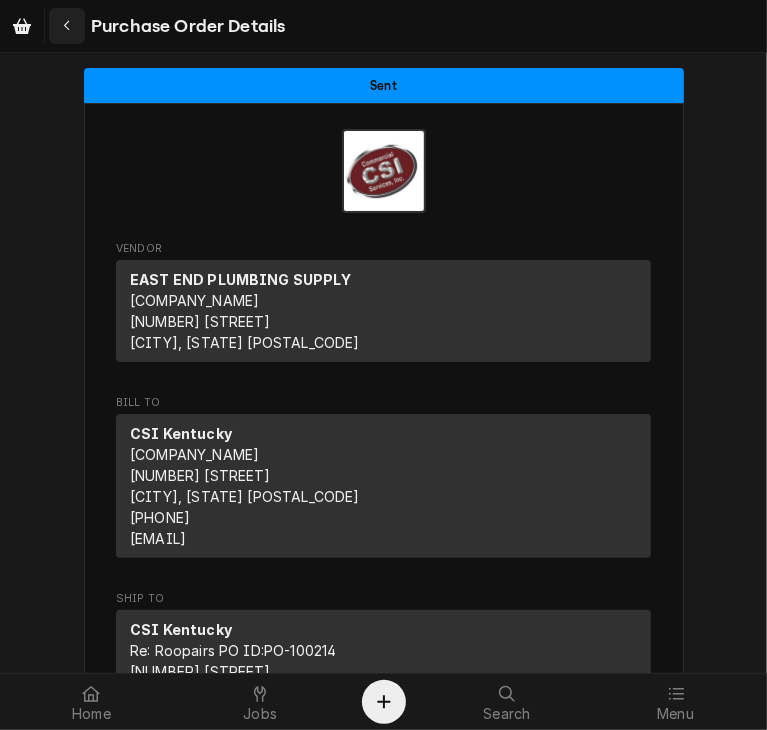 click 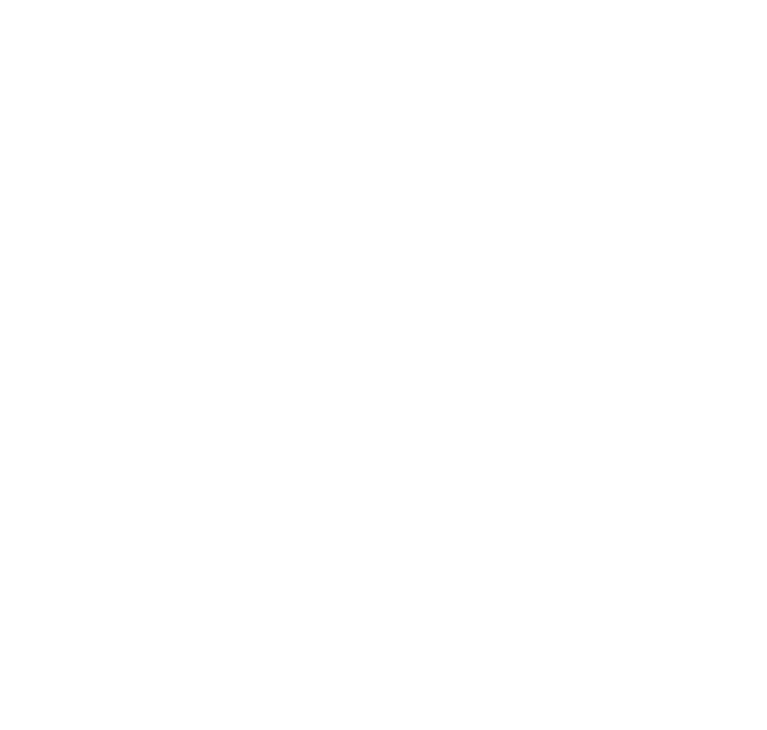 scroll, scrollTop: 0, scrollLeft: 0, axis: both 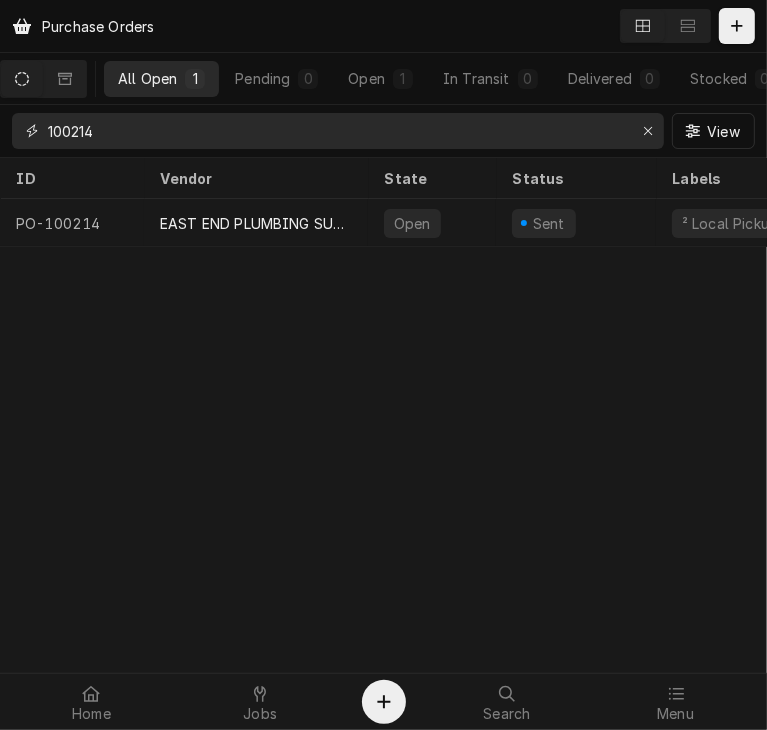 drag, startPoint x: 183, startPoint y: 135, endPoint x: 32, endPoint y: 145, distance: 151.33076 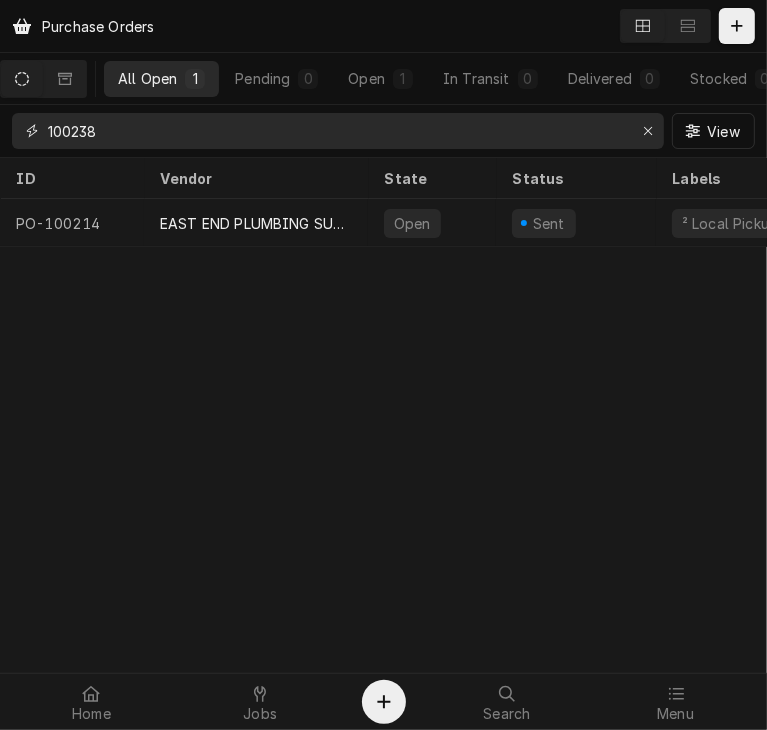 type on "100238" 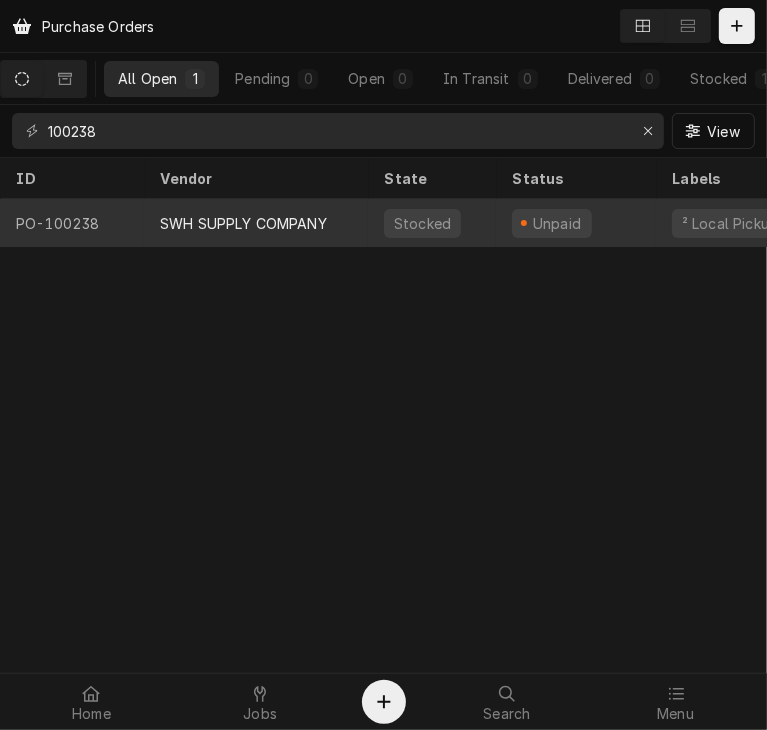 click on "SWH SUPPLY COMPANY" at bounding box center (243, 223) 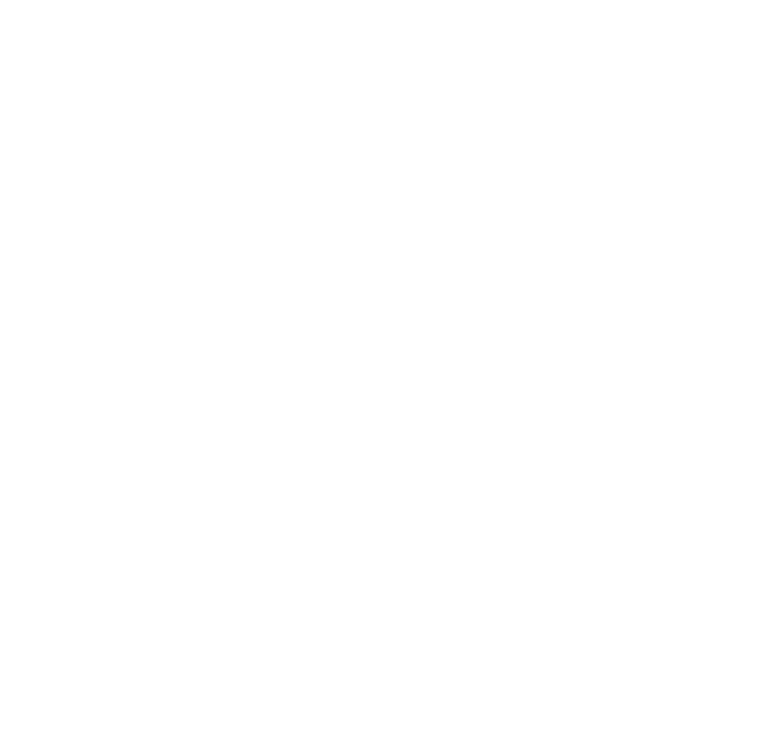 scroll, scrollTop: 0, scrollLeft: 0, axis: both 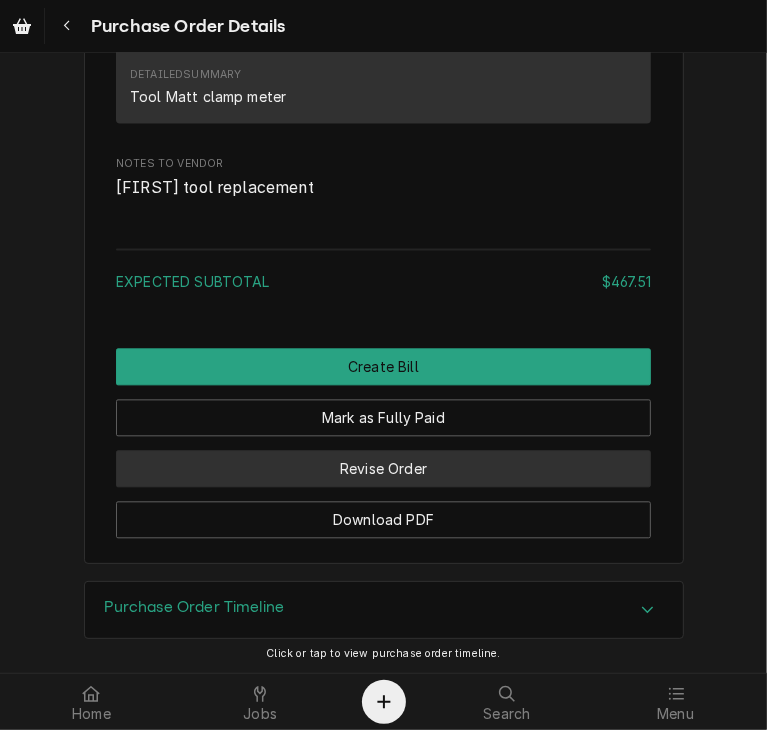 click on "Revise Order" at bounding box center [383, 468] 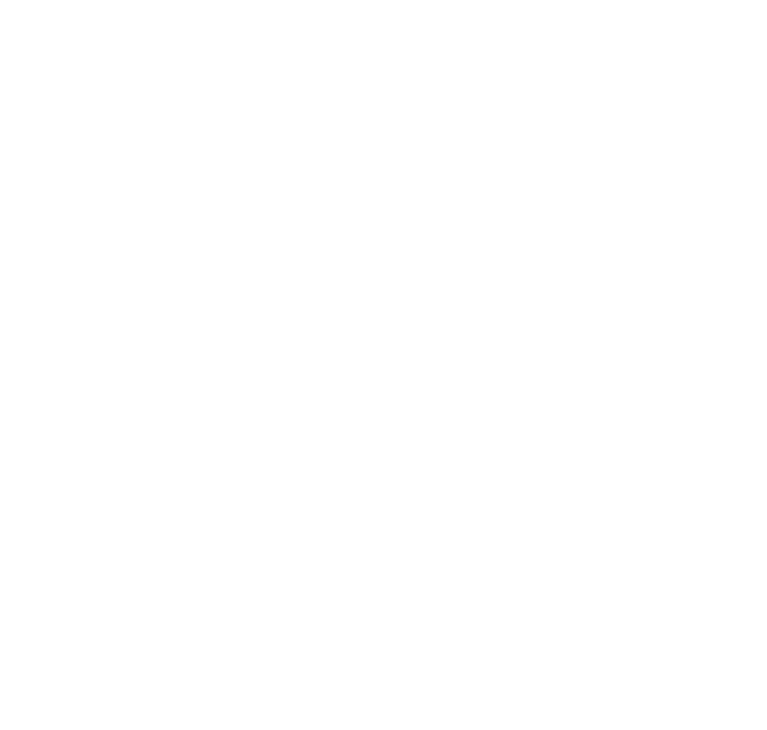 scroll, scrollTop: 0, scrollLeft: 0, axis: both 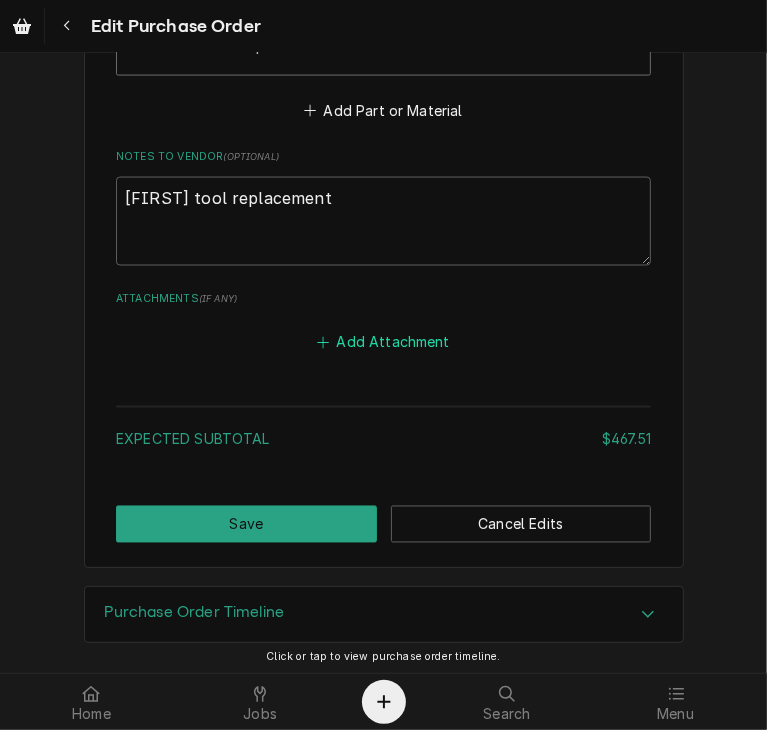 click on "Add Attachment" at bounding box center [384, 343] 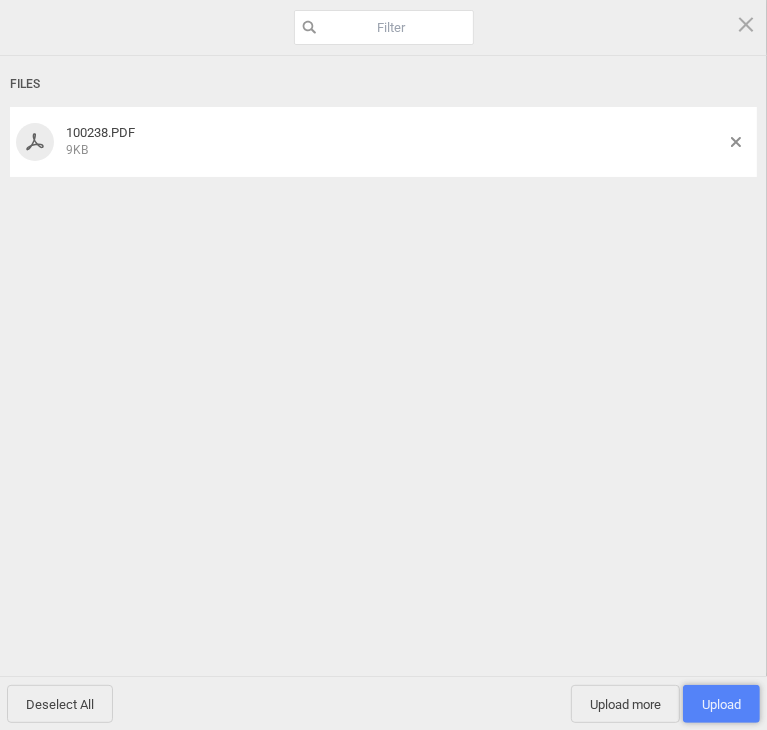 click on "Upload
1" at bounding box center (721, 704) 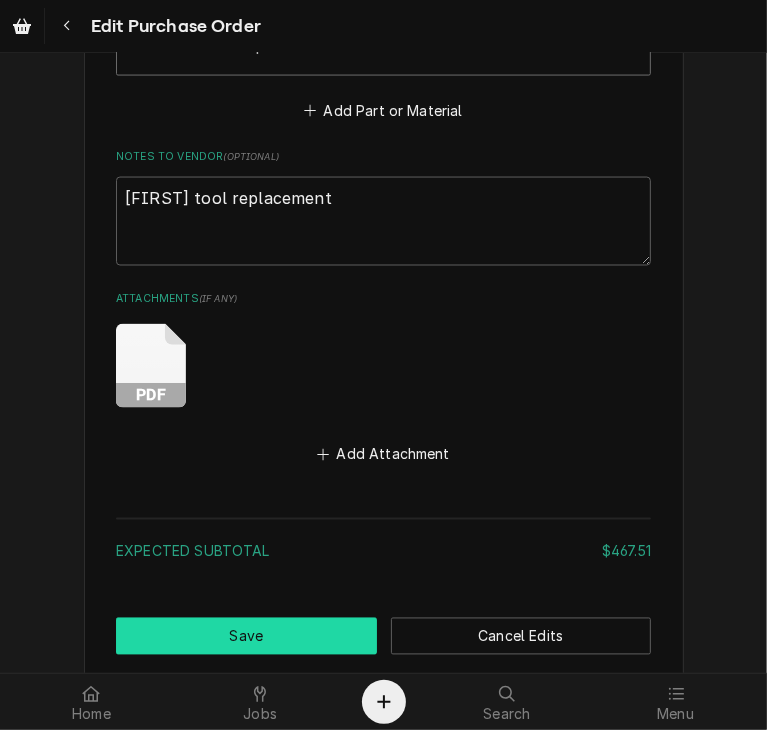 click on "Save" at bounding box center (246, 636) 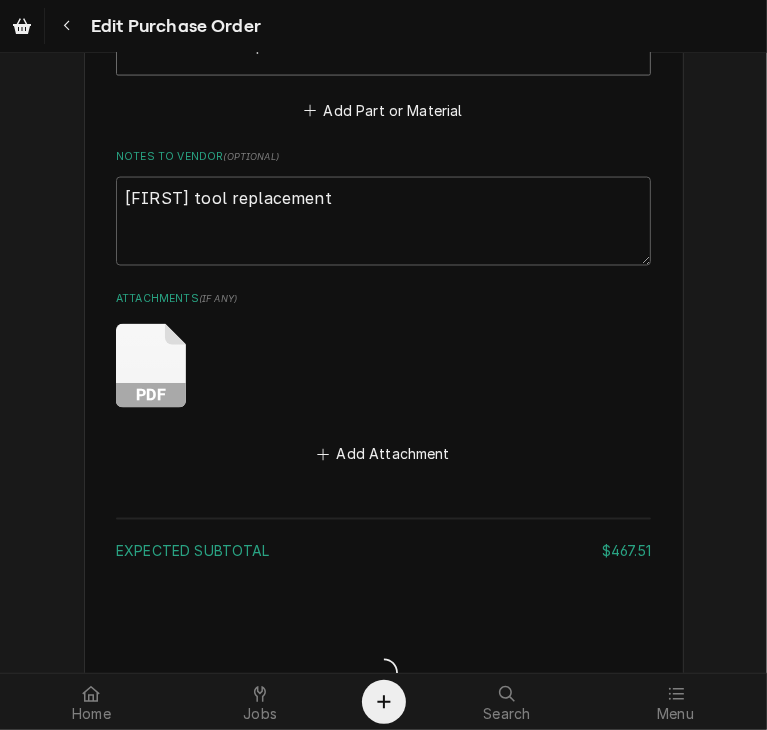 type on "x" 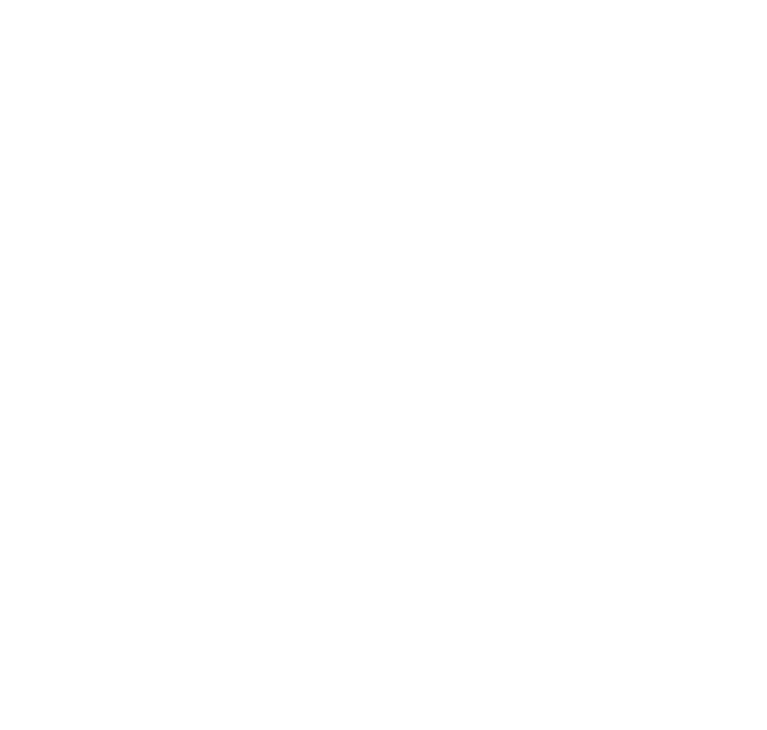 scroll, scrollTop: 0, scrollLeft: 0, axis: both 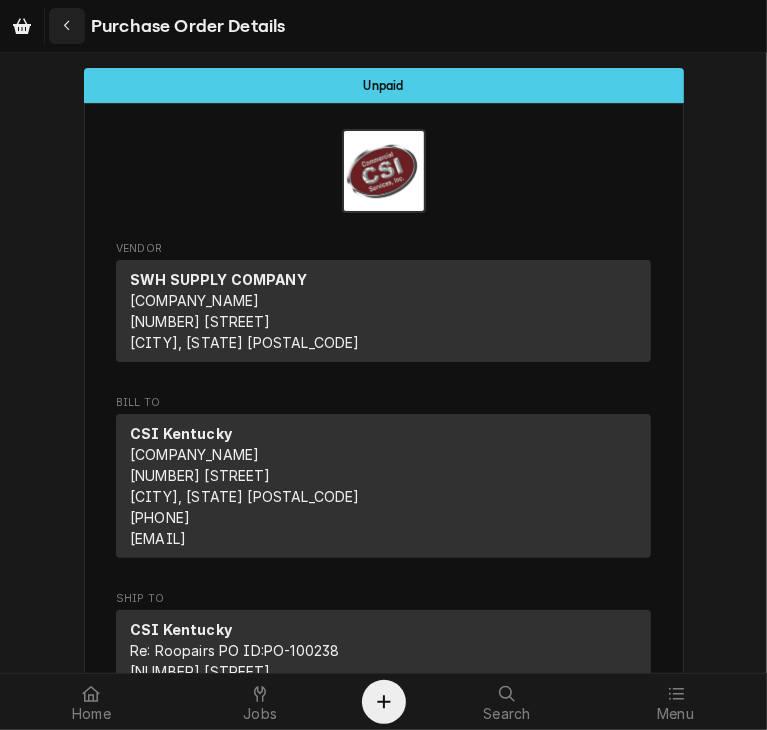click 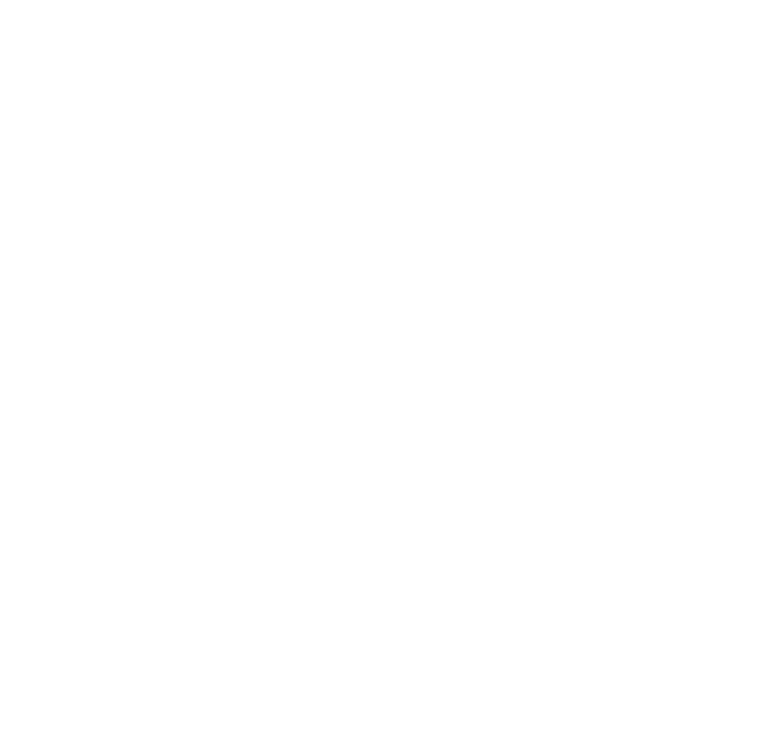 scroll, scrollTop: 0, scrollLeft: 0, axis: both 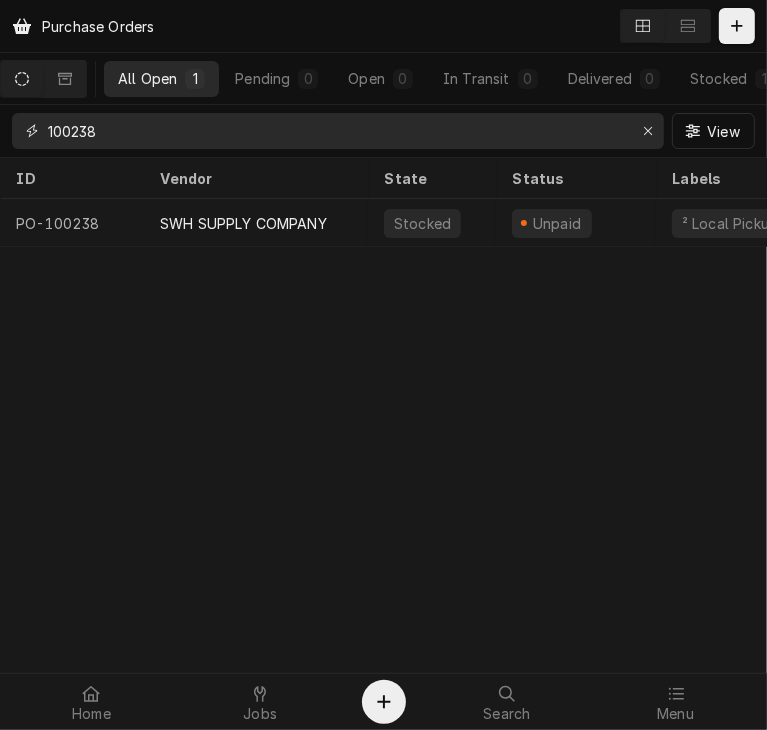 click on "100238" at bounding box center (337, 131) 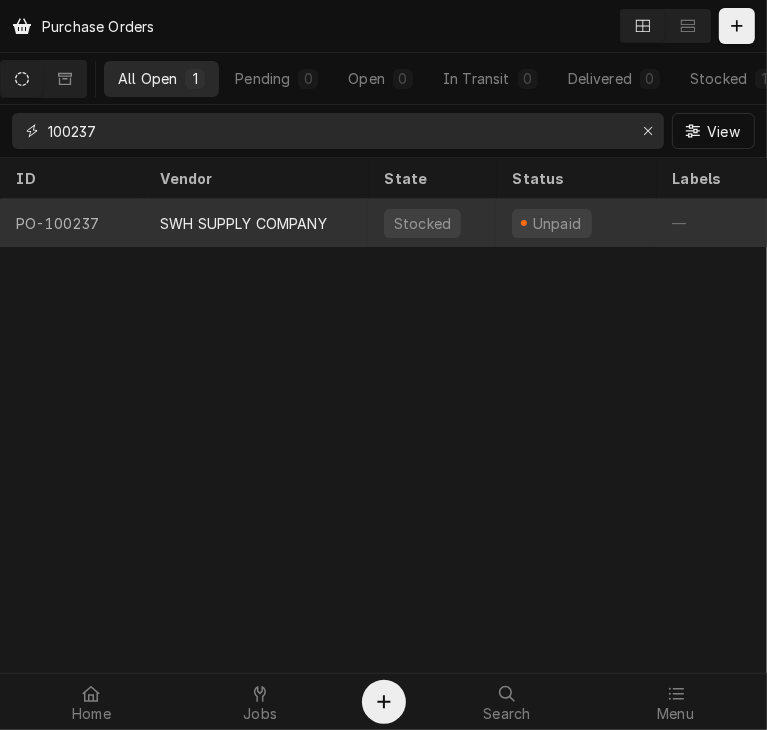 type on "100237" 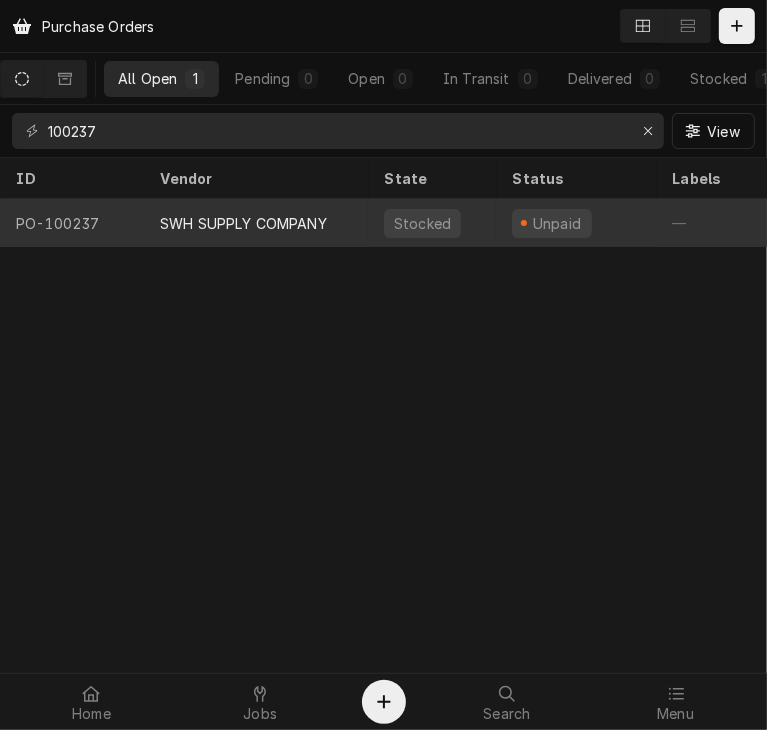 click on "SWH SUPPLY COMPANY" at bounding box center (243, 223) 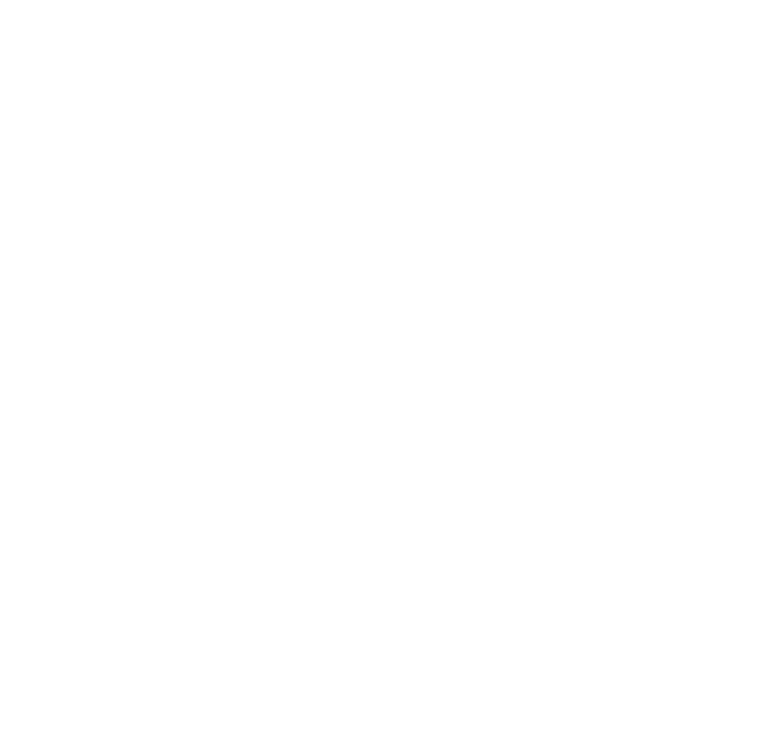 scroll, scrollTop: 0, scrollLeft: 0, axis: both 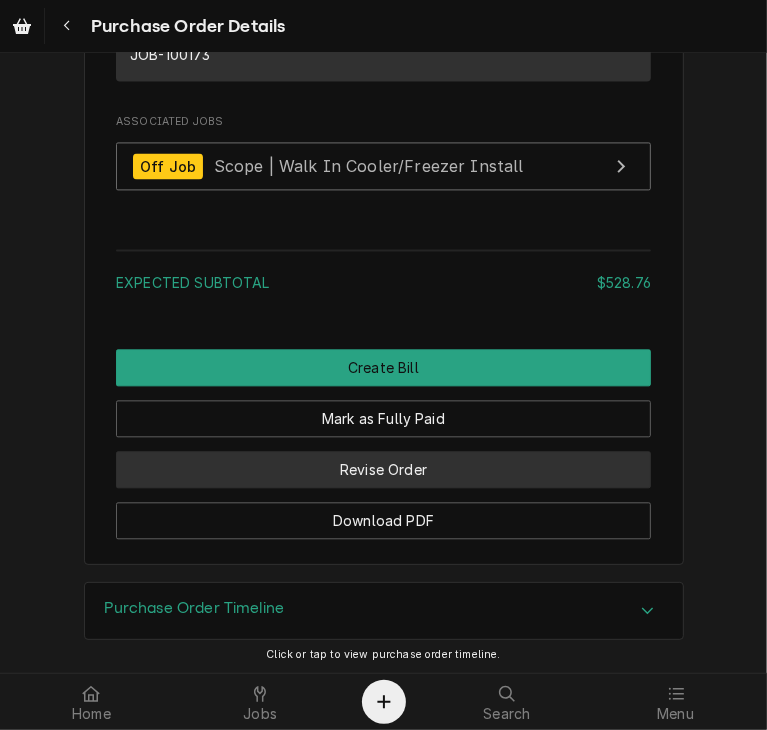 click on "Revise Order" at bounding box center [383, 469] 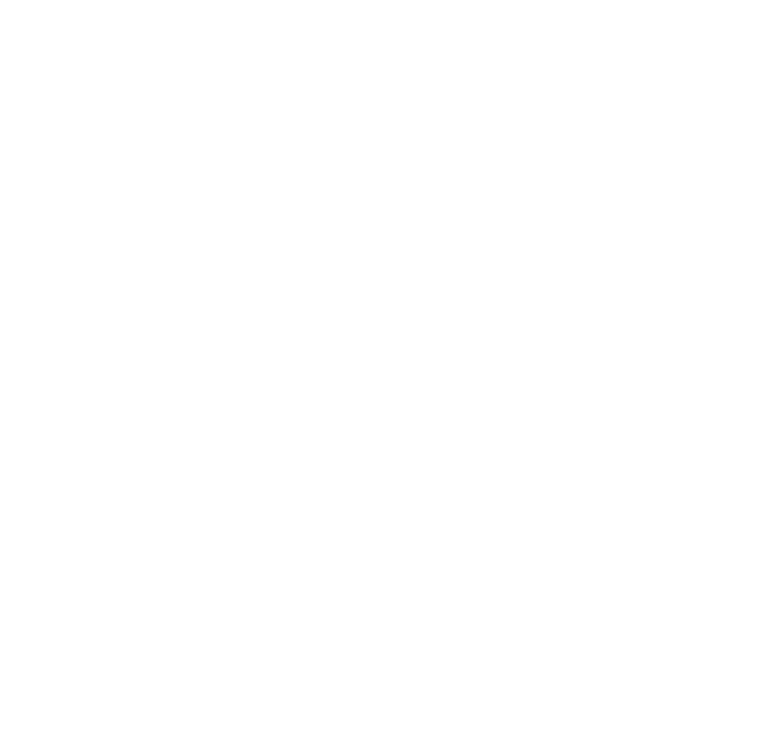 scroll, scrollTop: 0, scrollLeft: 0, axis: both 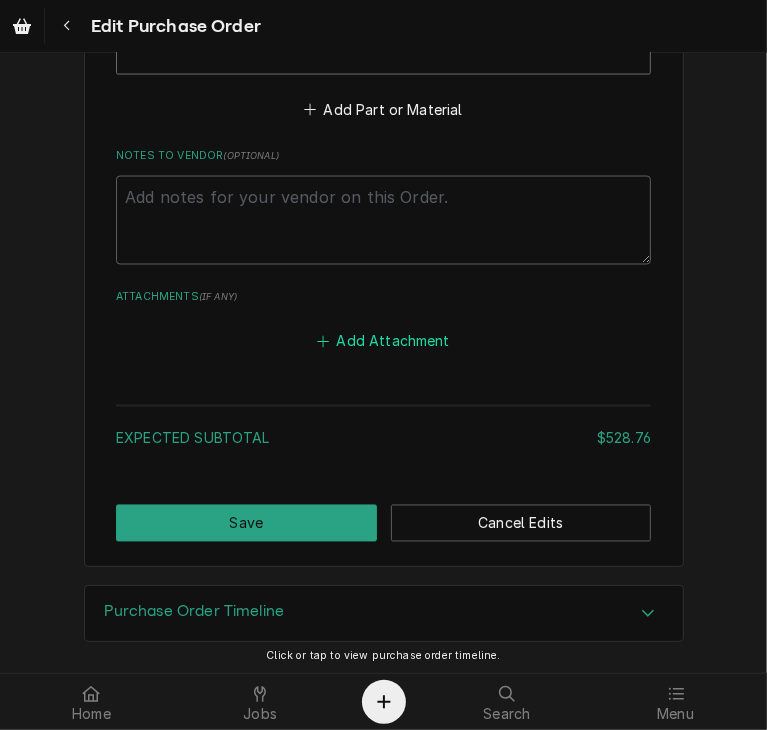 click on "Add Attachment" at bounding box center (384, 342) 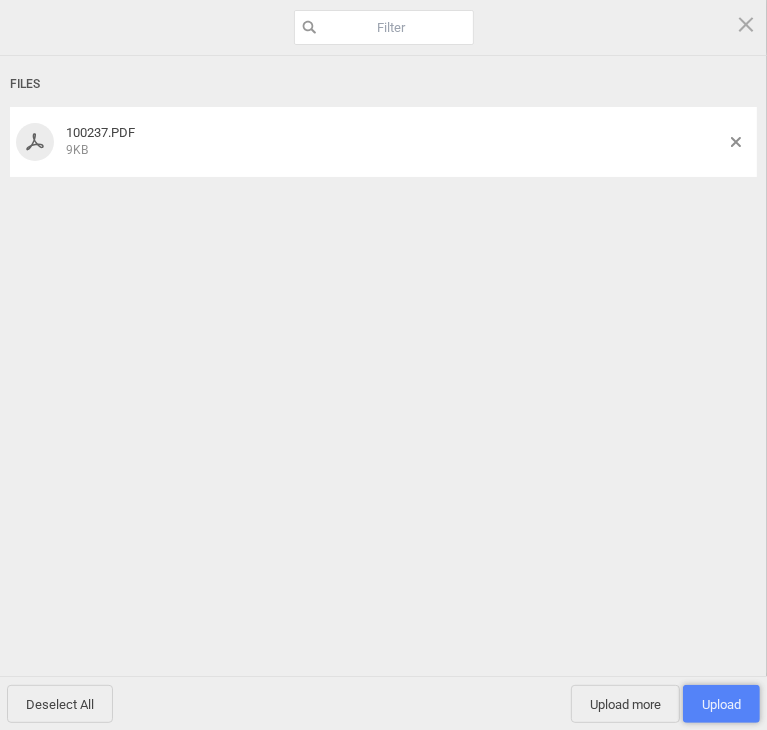 click on "Upload
1" at bounding box center (721, 704) 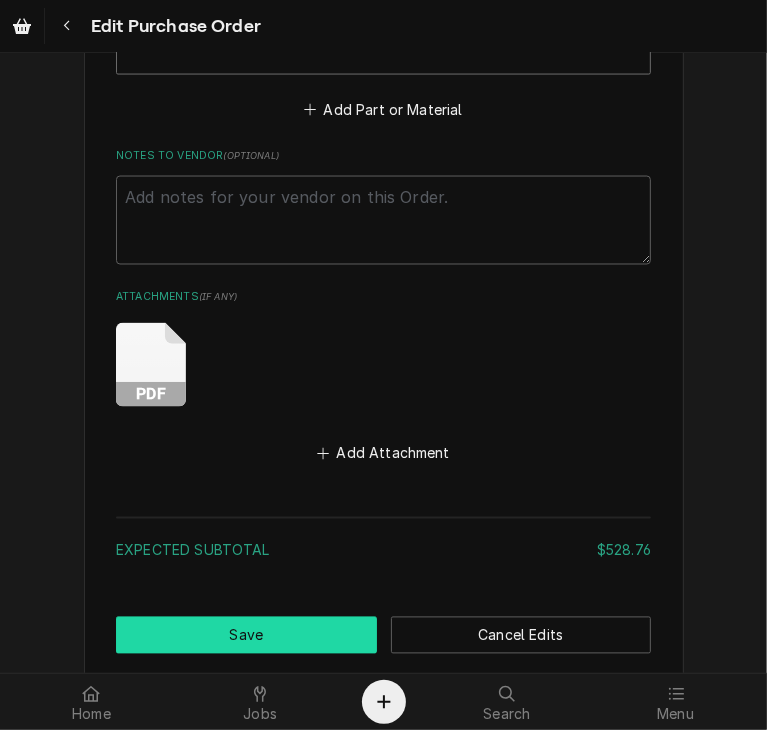 click on "Save" at bounding box center (246, 635) 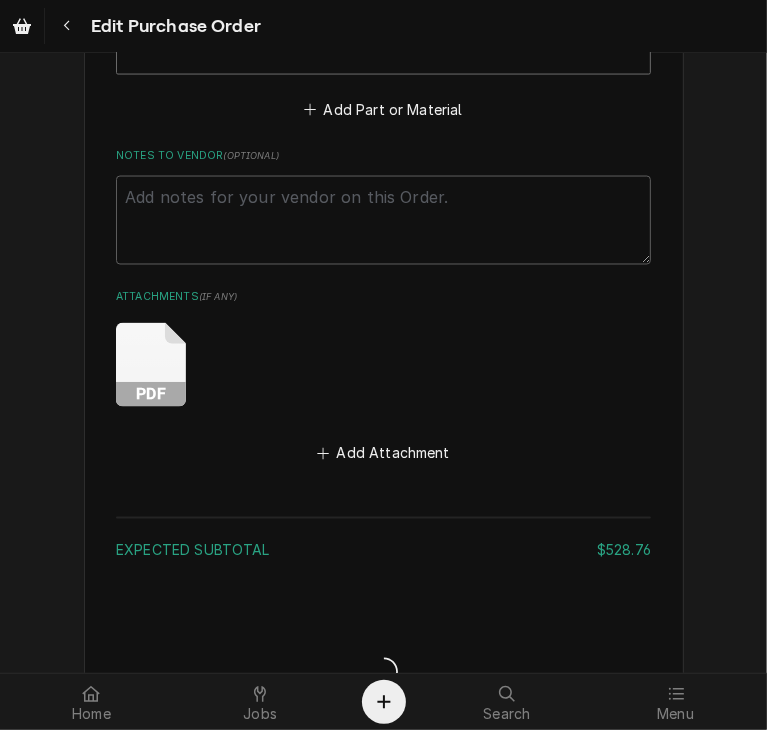 type on "x" 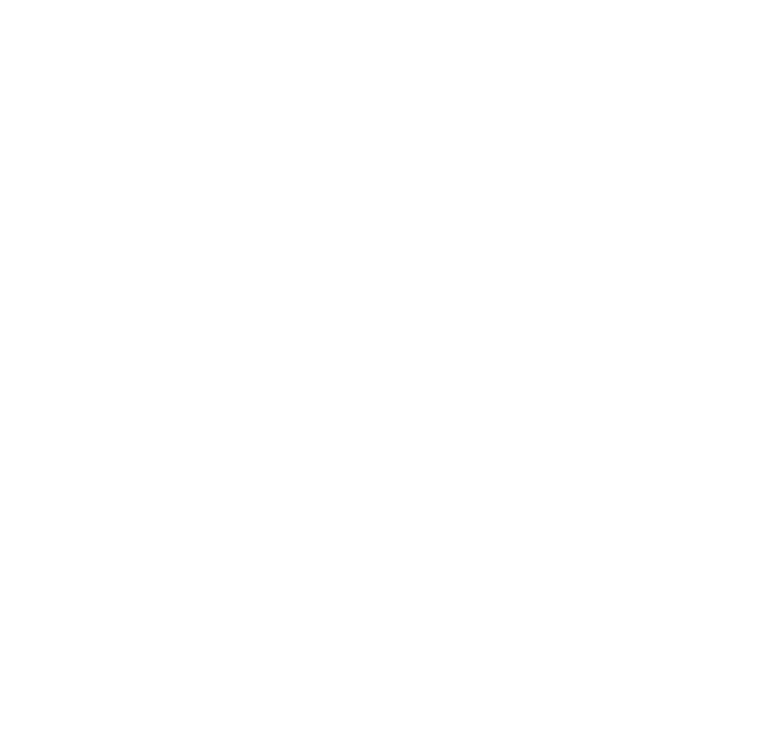 scroll, scrollTop: 0, scrollLeft: 0, axis: both 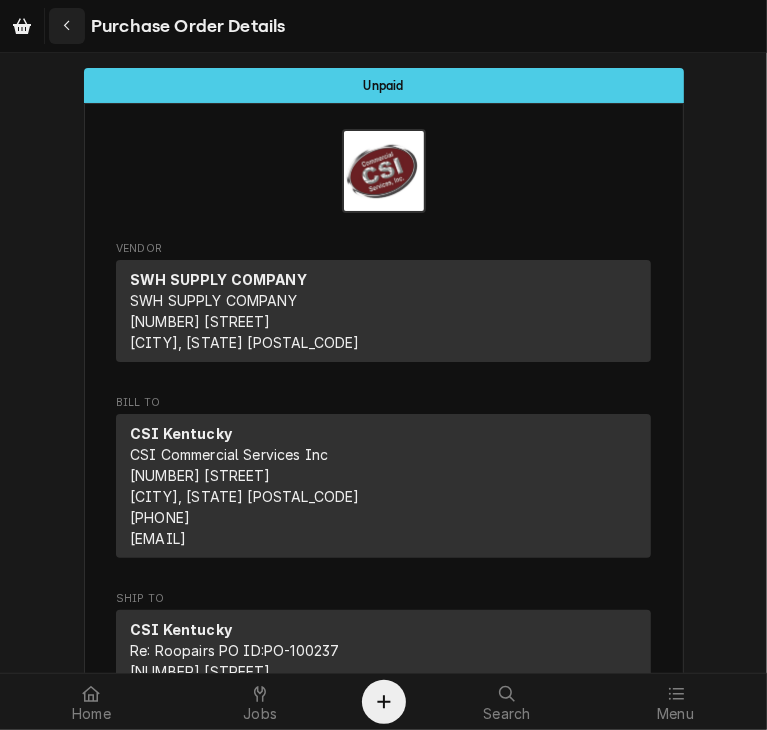 click at bounding box center [67, 26] 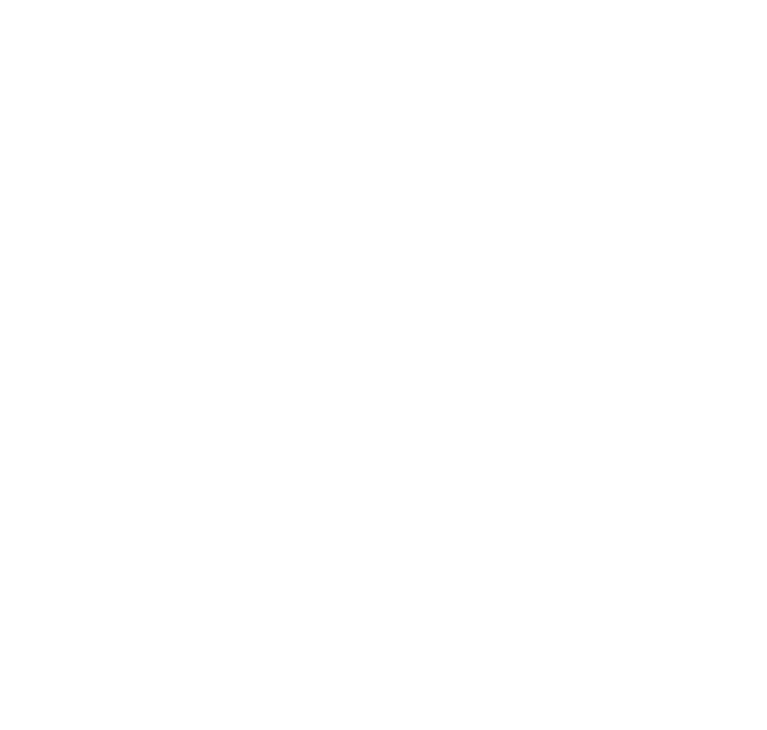 scroll, scrollTop: 0, scrollLeft: 0, axis: both 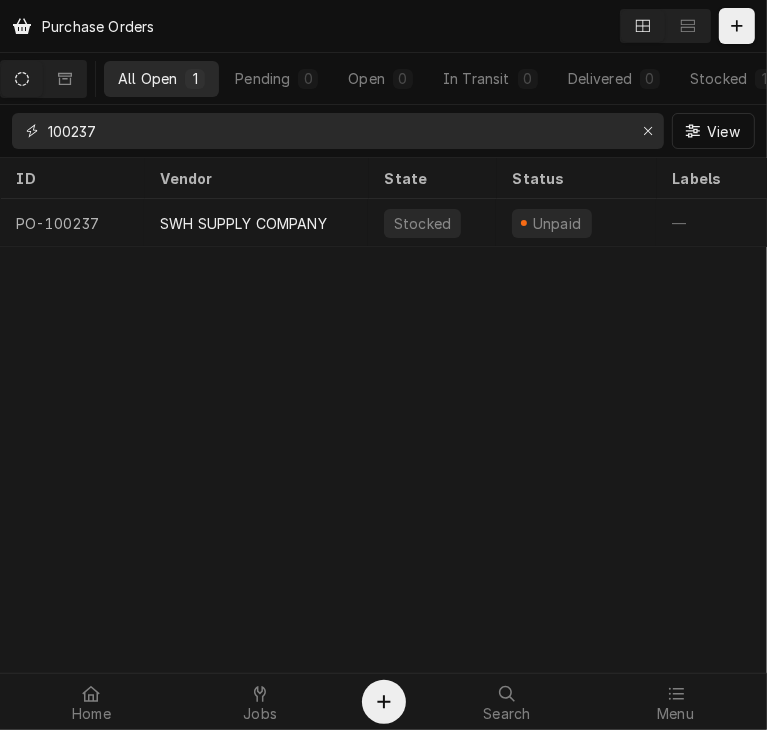 click on "100237" at bounding box center [337, 131] 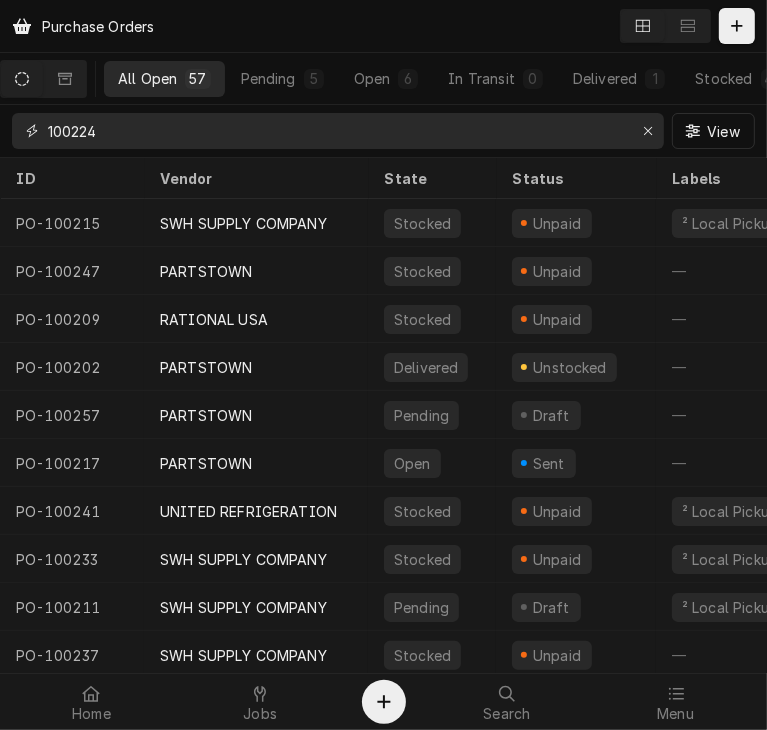 type on "100224" 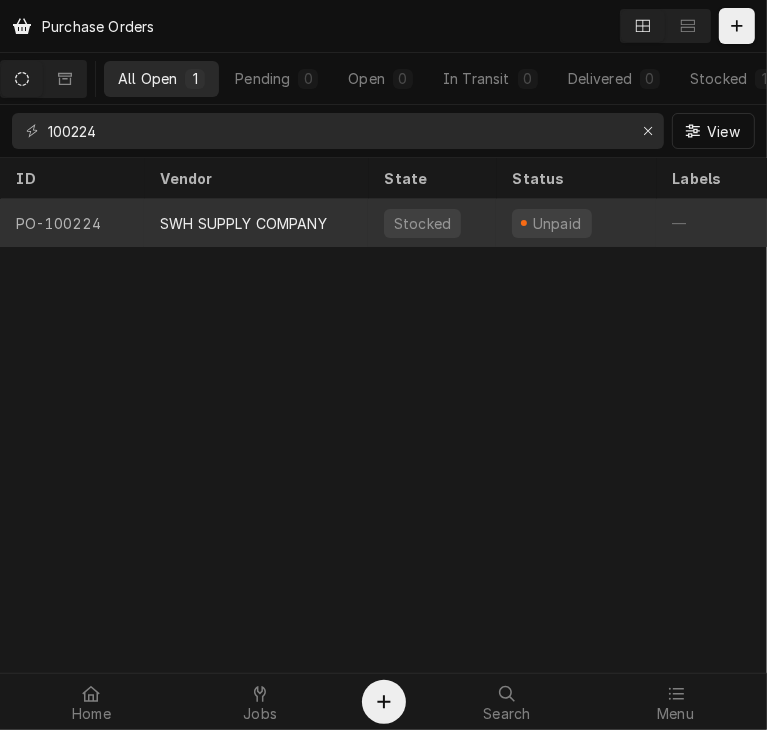 click on "SWH SUPPLY COMPANY" at bounding box center [243, 223] 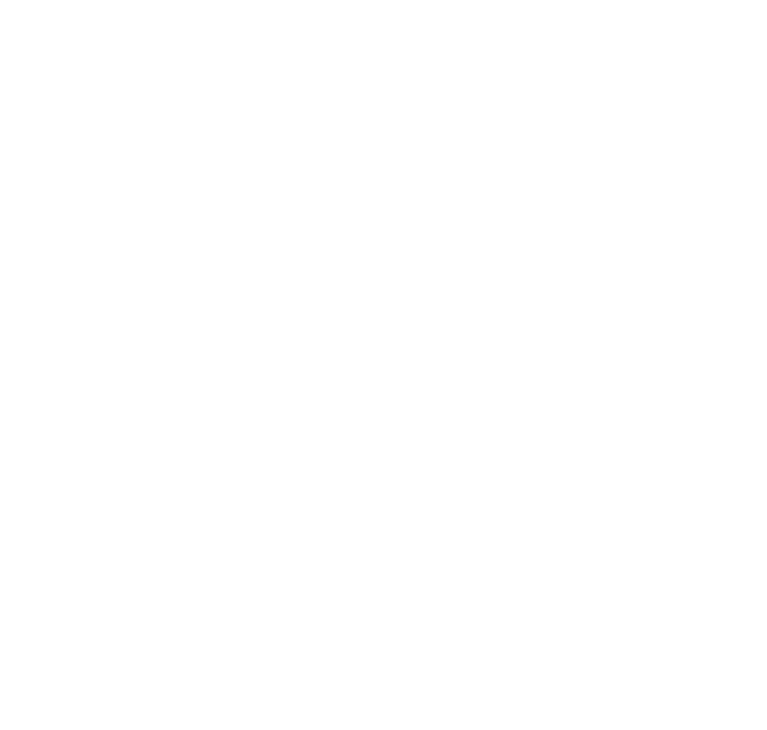 scroll, scrollTop: 0, scrollLeft: 0, axis: both 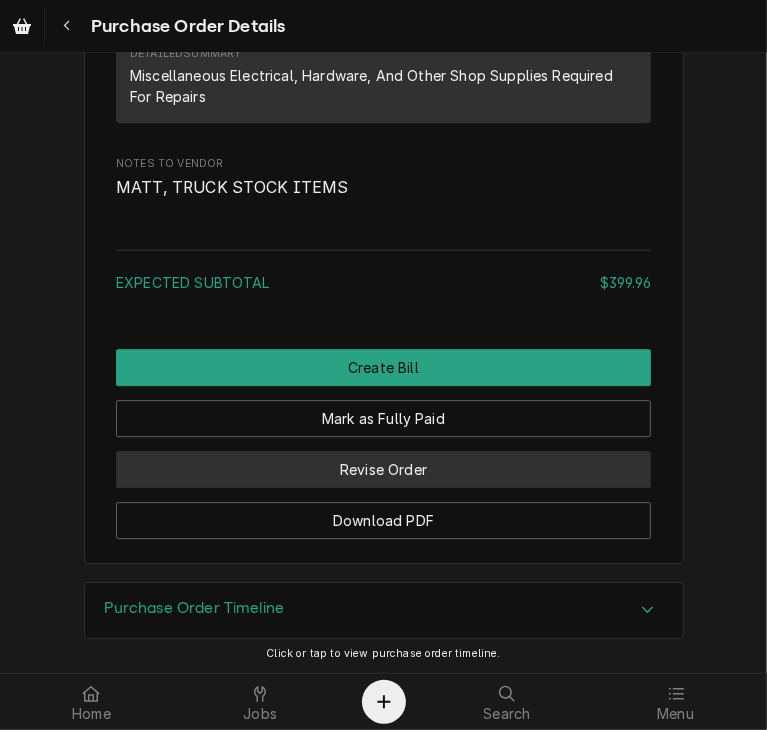 click on "Revise Order" at bounding box center (383, 469) 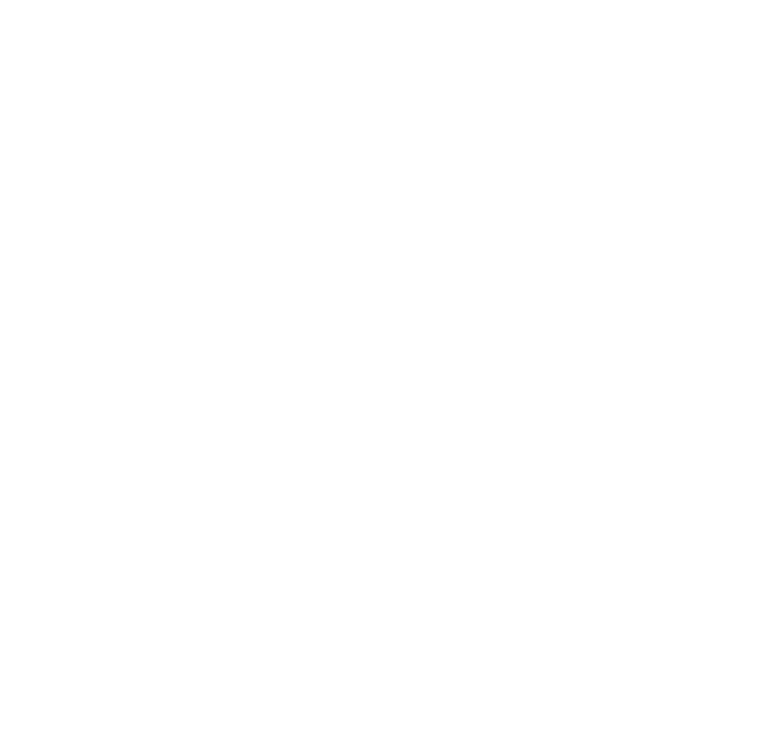 scroll, scrollTop: 0, scrollLeft: 0, axis: both 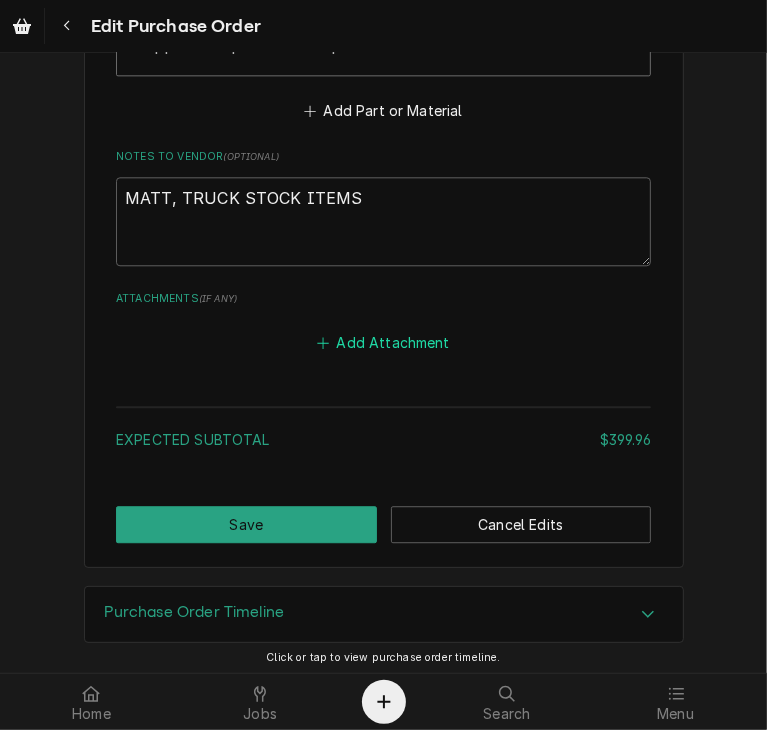 click on "Add Attachment" at bounding box center (384, 343) 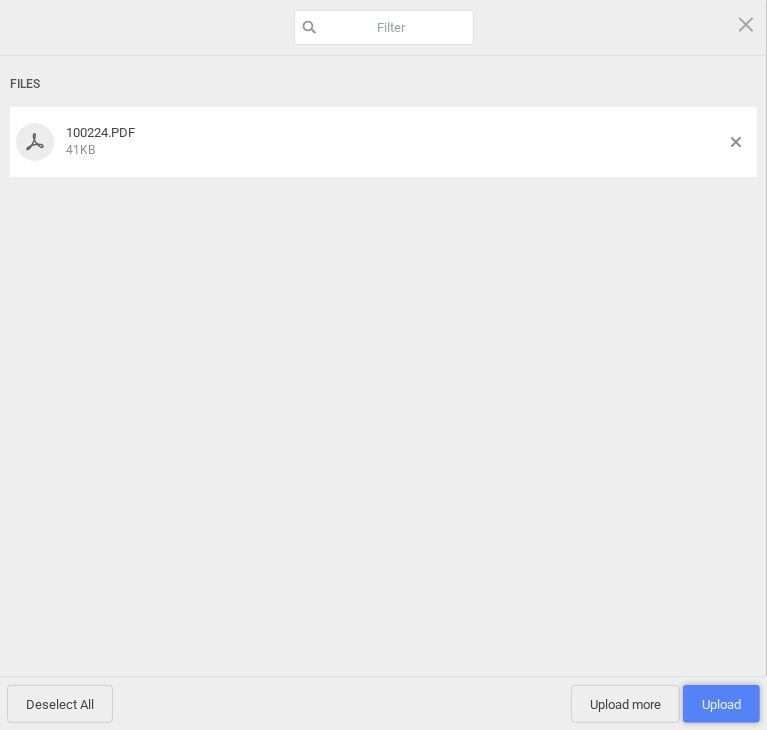 click on "Upload
1" at bounding box center (721, 704) 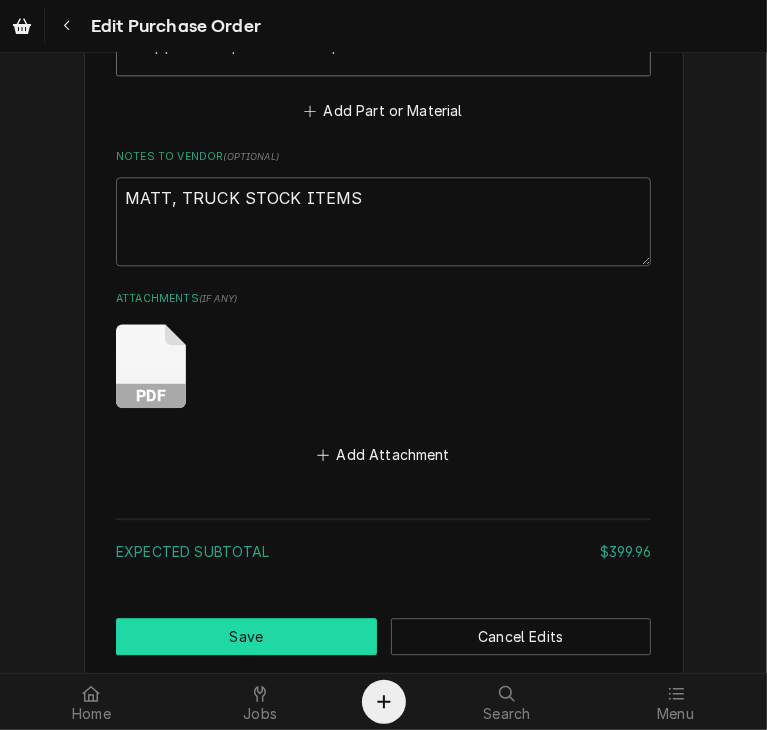 click on "Save" at bounding box center (246, 636) 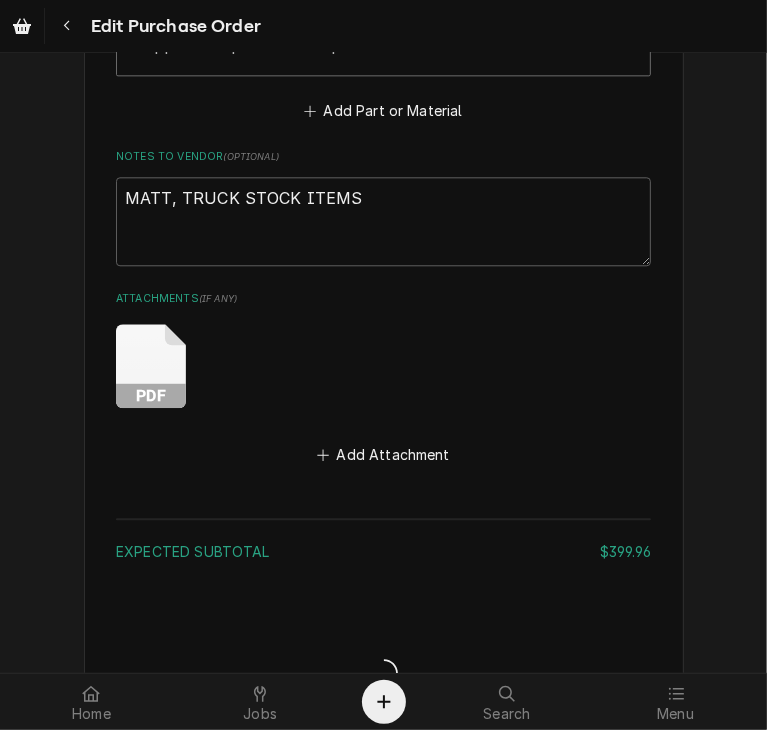 type on "x" 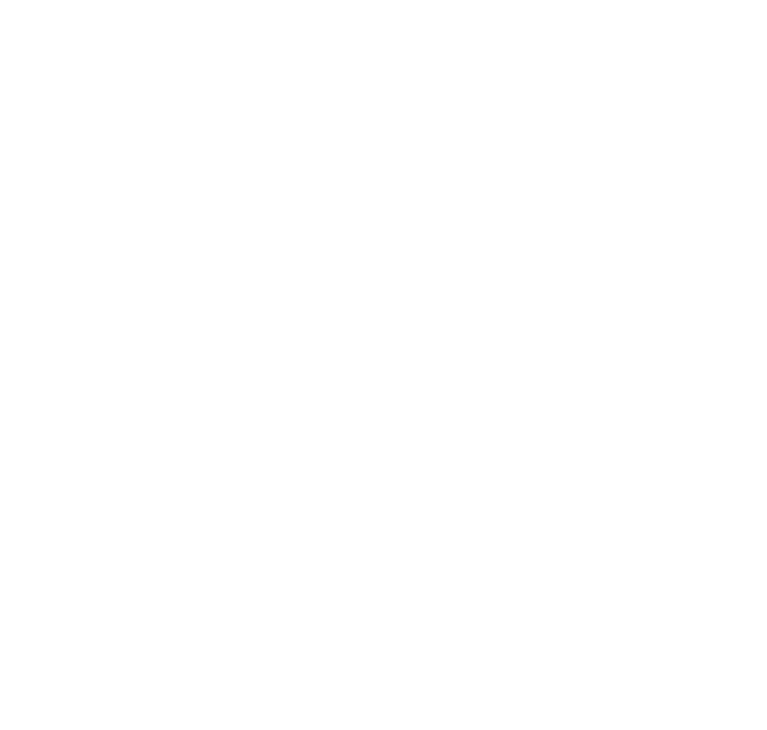 scroll, scrollTop: 0, scrollLeft: 0, axis: both 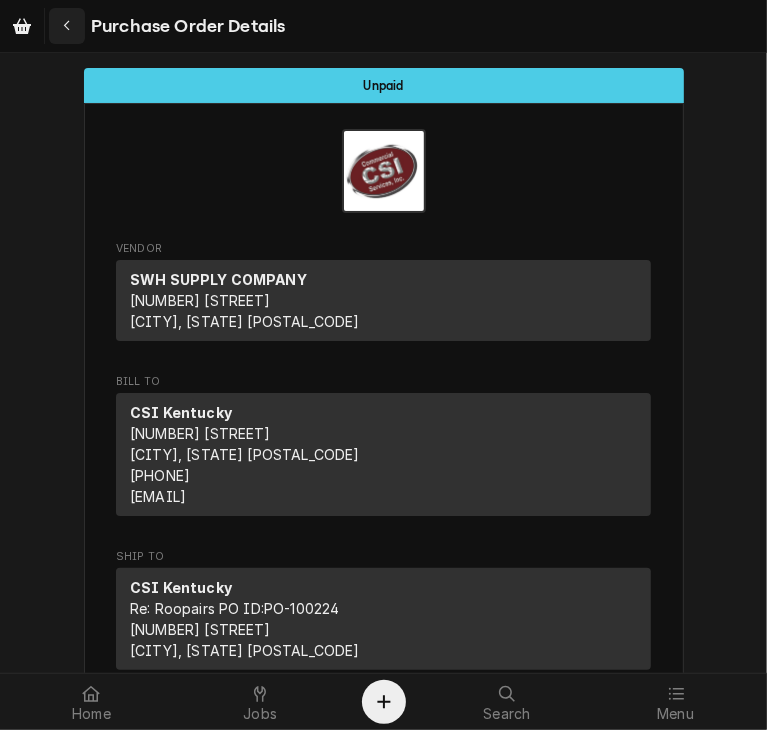 click at bounding box center (67, 26) 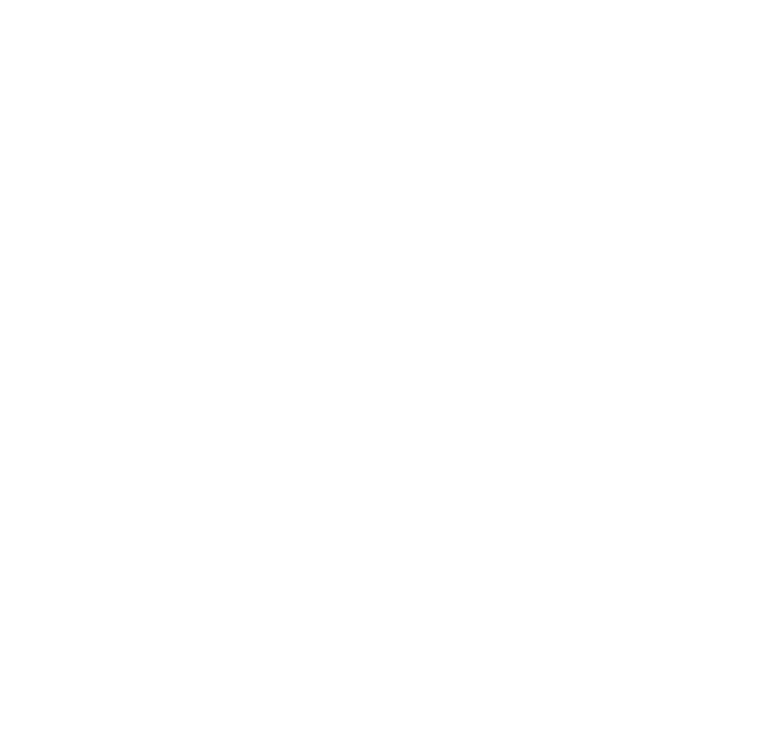 scroll, scrollTop: 0, scrollLeft: 0, axis: both 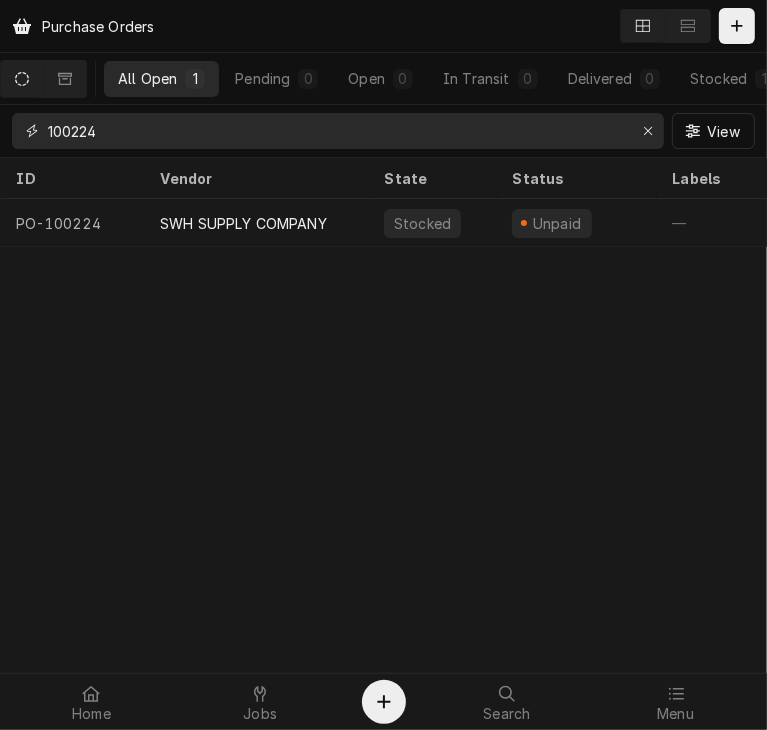 click on "100224" at bounding box center (337, 131) 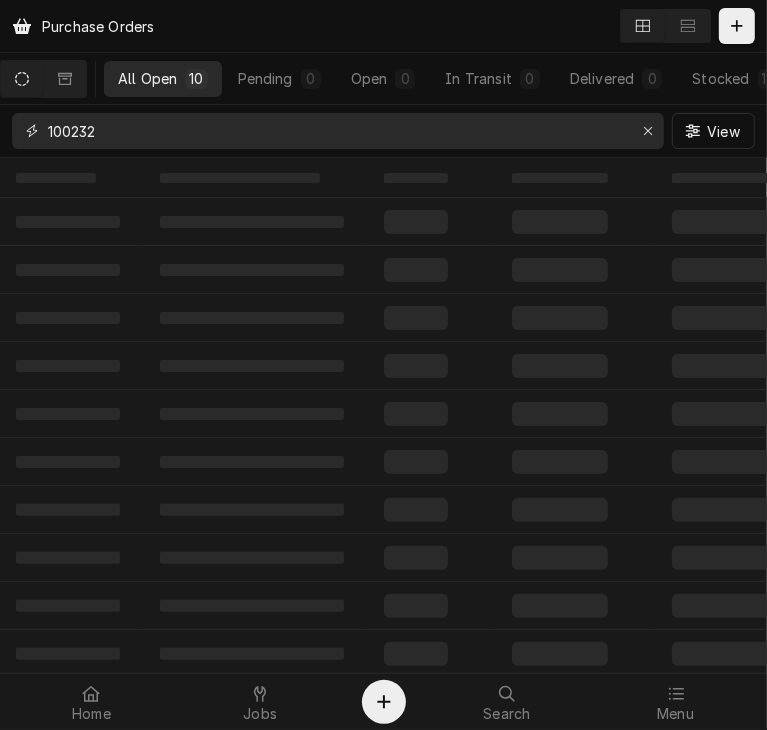 type on "100232" 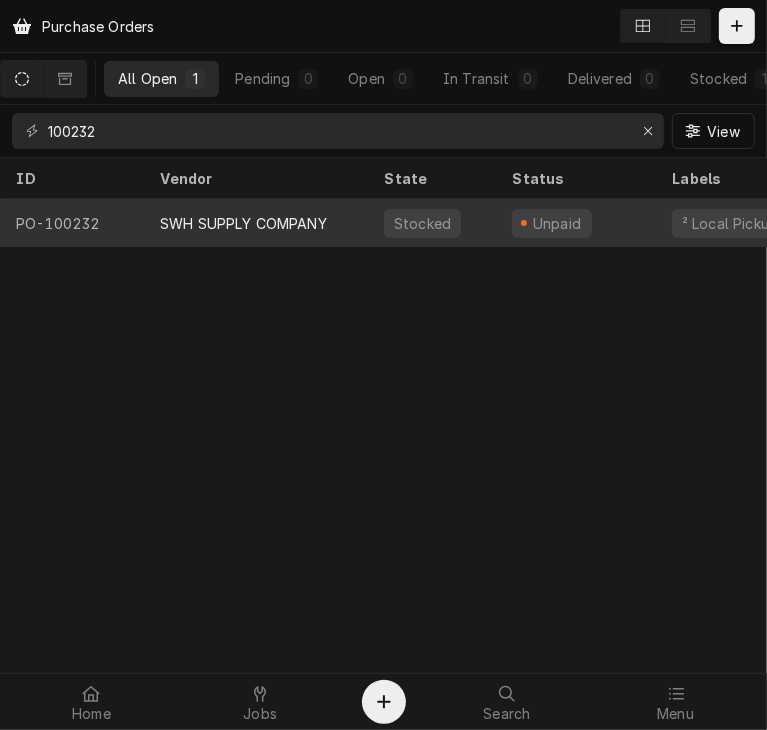 click on "SWH SUPPLY COMPANY" at bounding box center (243, 223) 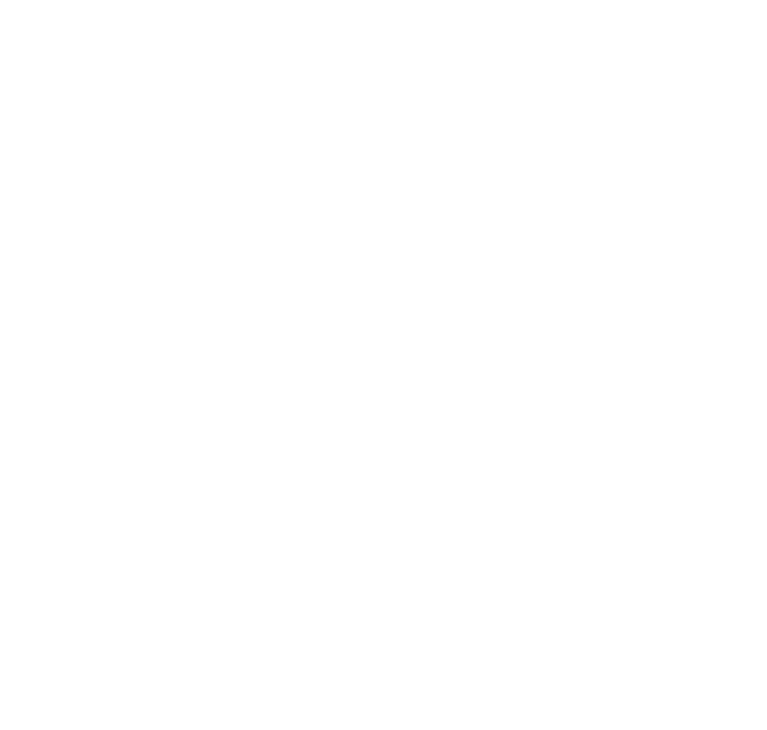 scroll, scrollTop: 0, scrollLeft: 0, axis: both 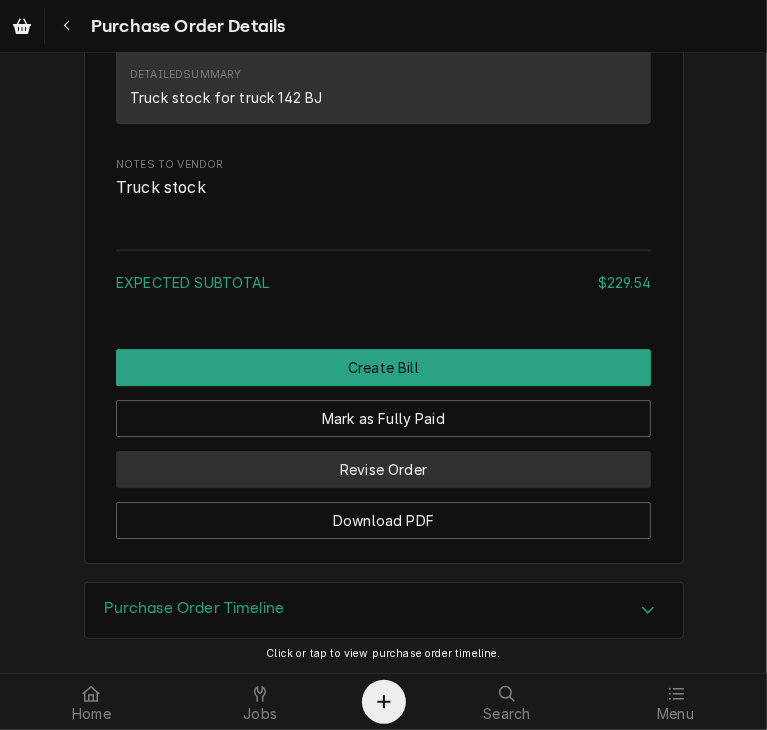 click on "Revise Order" at bounding box center (383, 469) 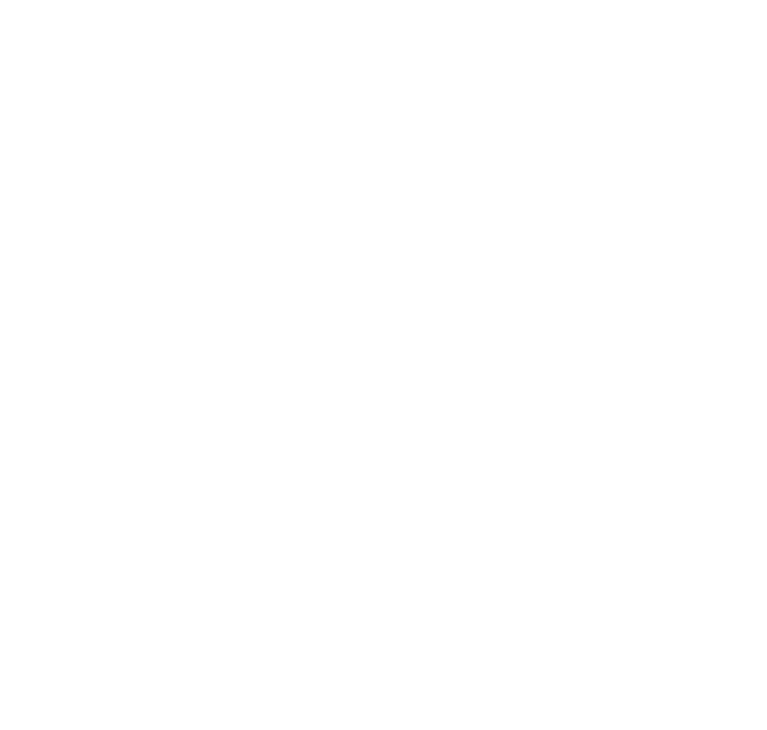 scroll, scrollTop: 0, scrollLeft: 0, axis: both 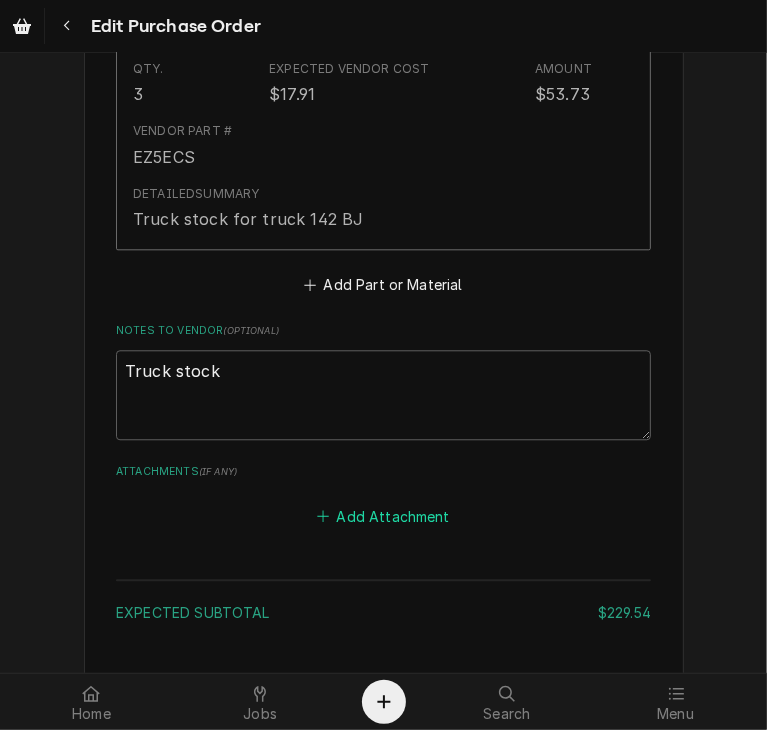 click on "Add Attachment" at bounding box center [384, 516] 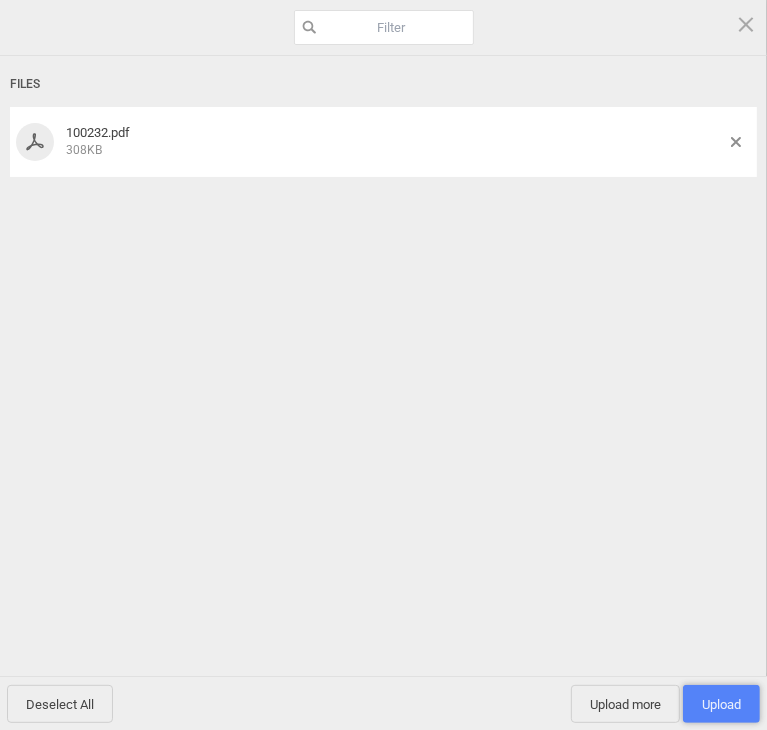 click on "Upload
1" at bounding box center [721, 704] 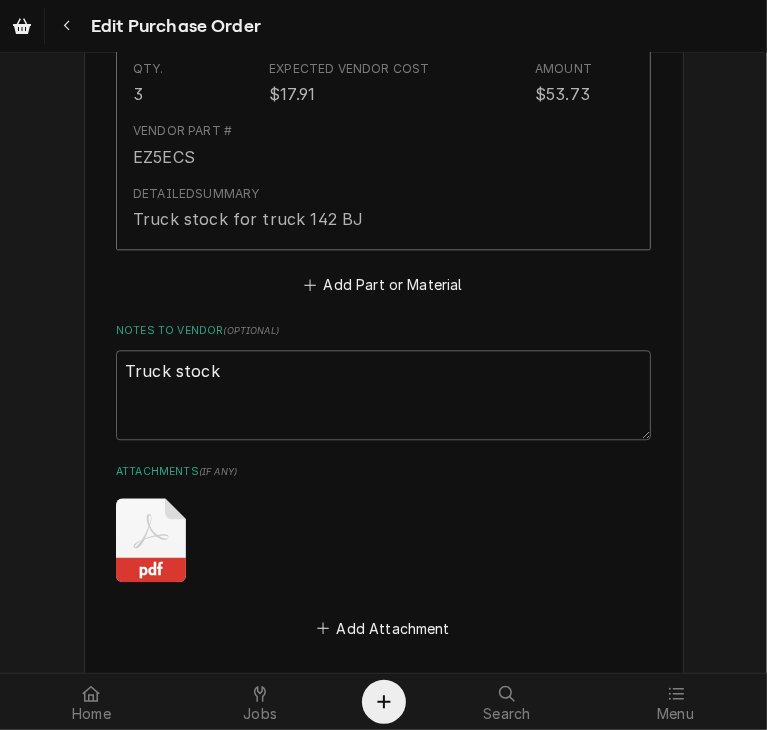 scroll, scrollTop: 2698, scrollLeft: 0, axis: vertical 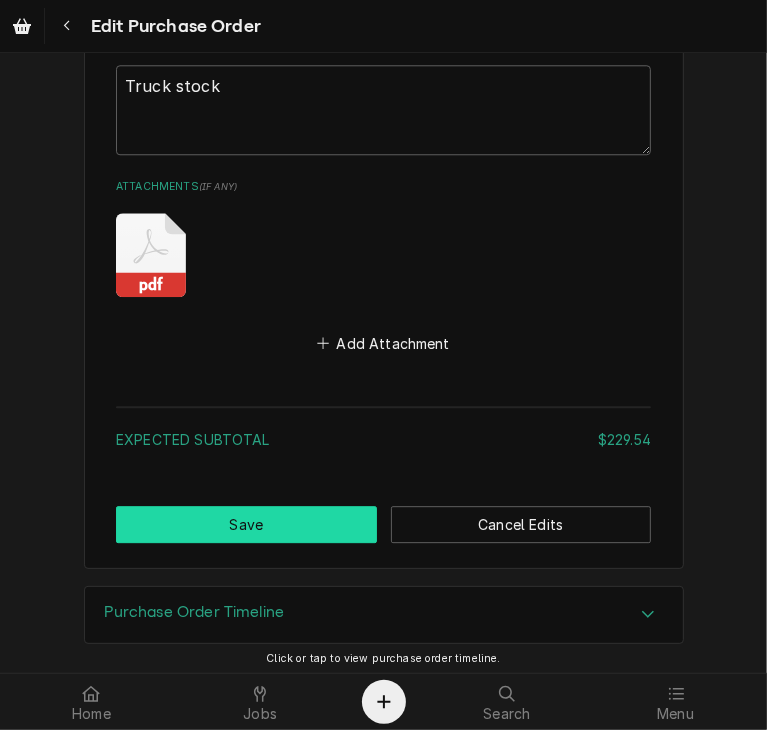 click on "Save" at bounding box center (246, 524) 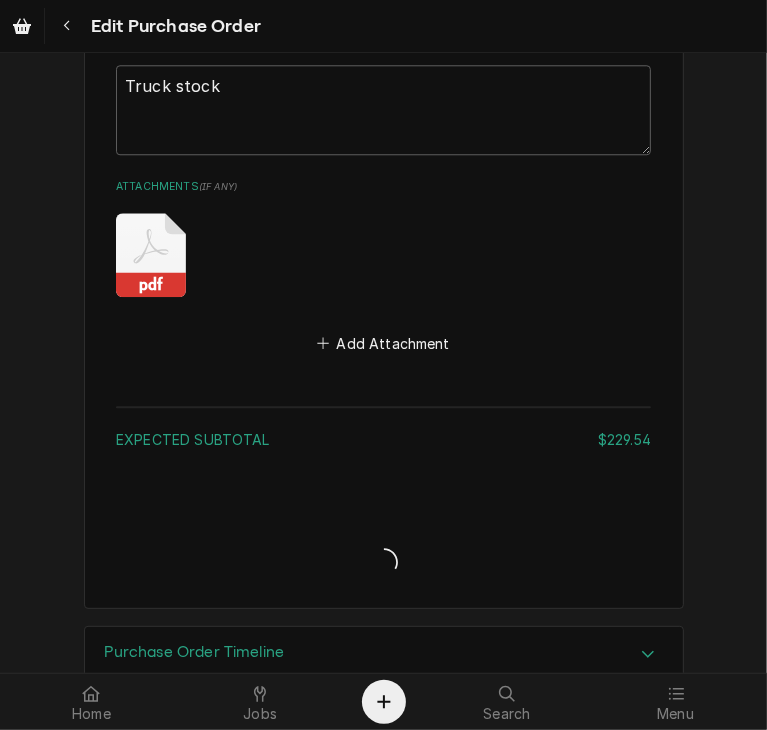 type on "x" 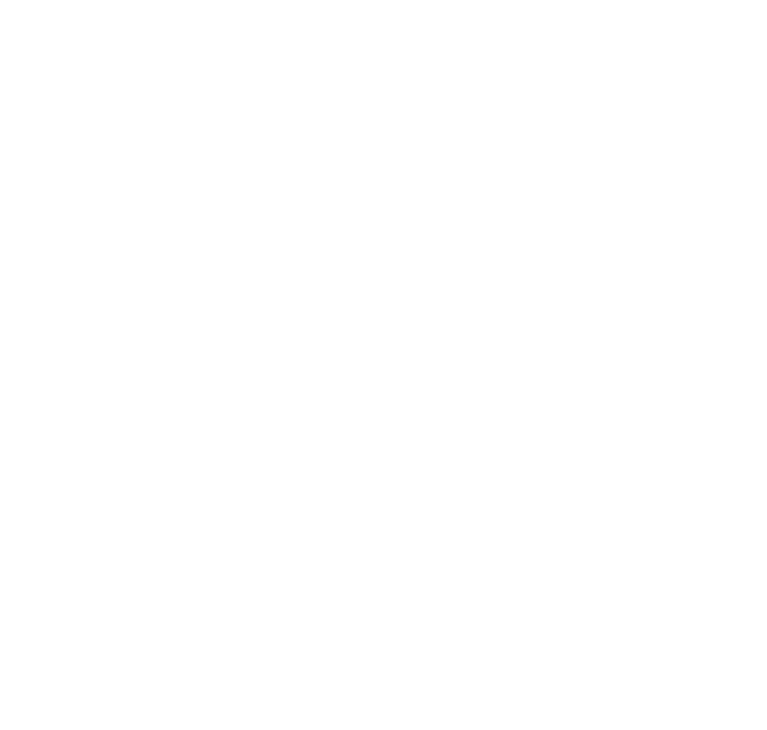 scroll, scrollTop: 0, scrollLeft: 0, axis: both 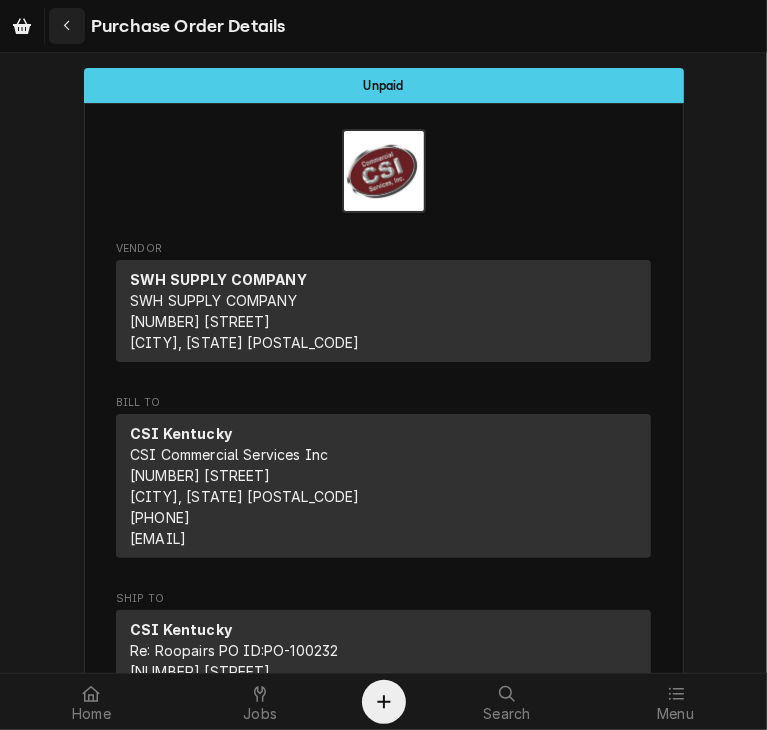 click 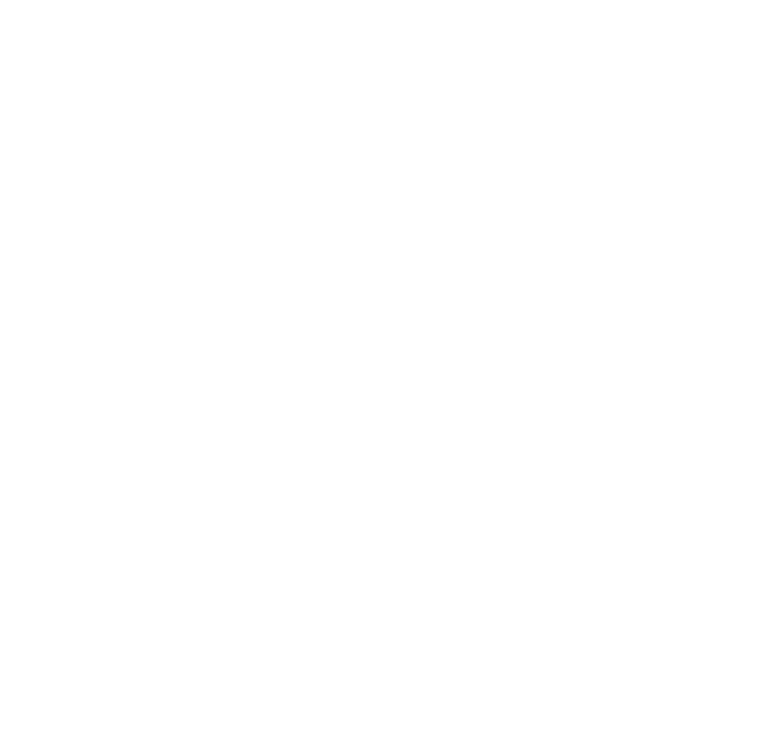 scroll, scrollTop: 0, scrollLeft: 0, axis: both 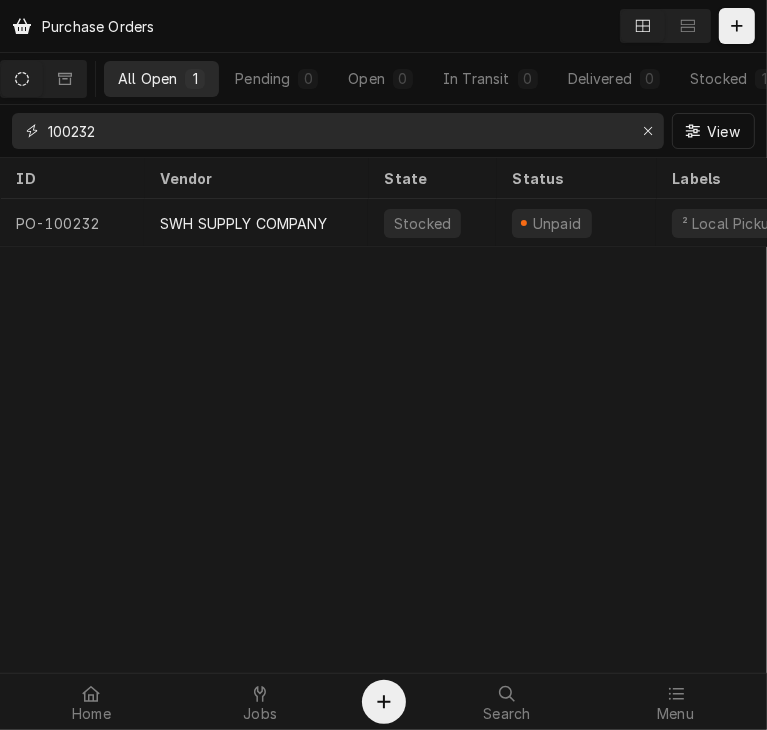 click on "100232" at bounding box center [337, 131] 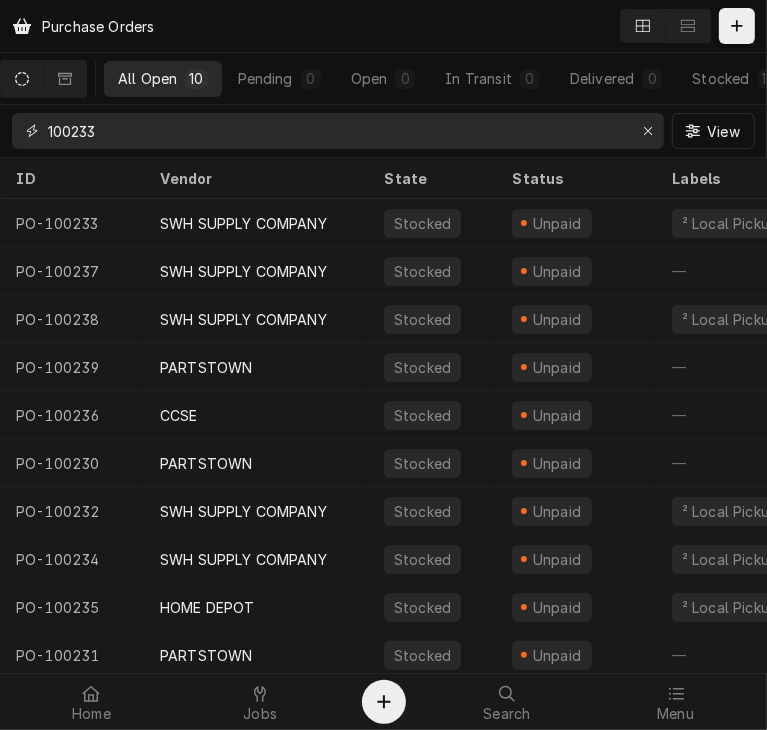 type on "100233" 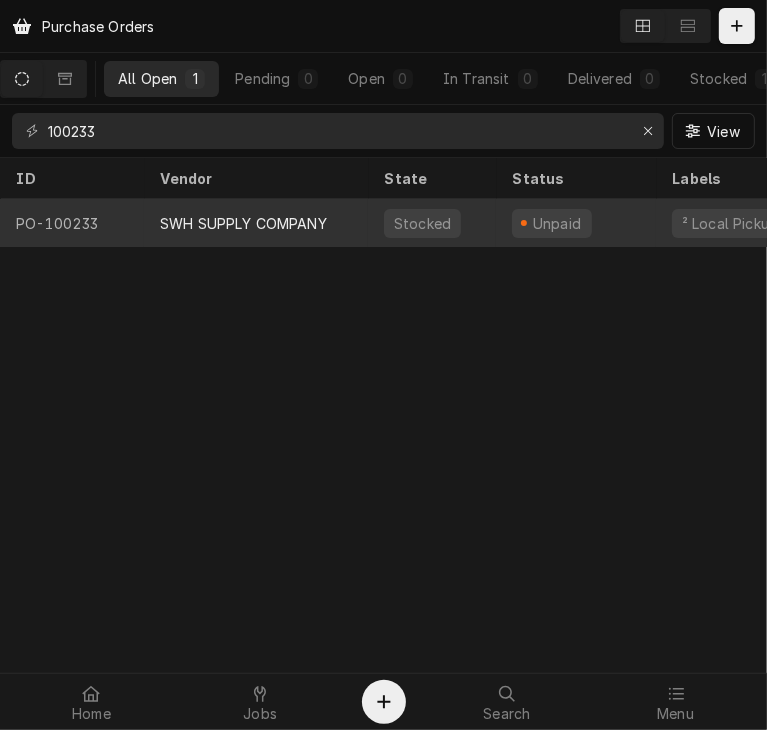 click on "SWH SUPPLY COMPANY" at bounding box center (243, 223) 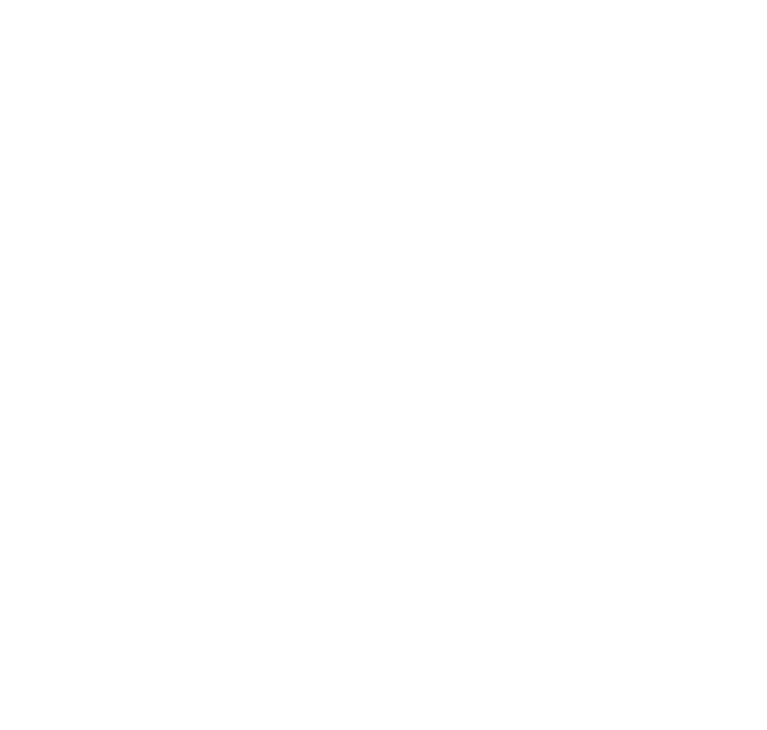 scroll, scrollTop: 0, scrollLeft: 0, axis: both 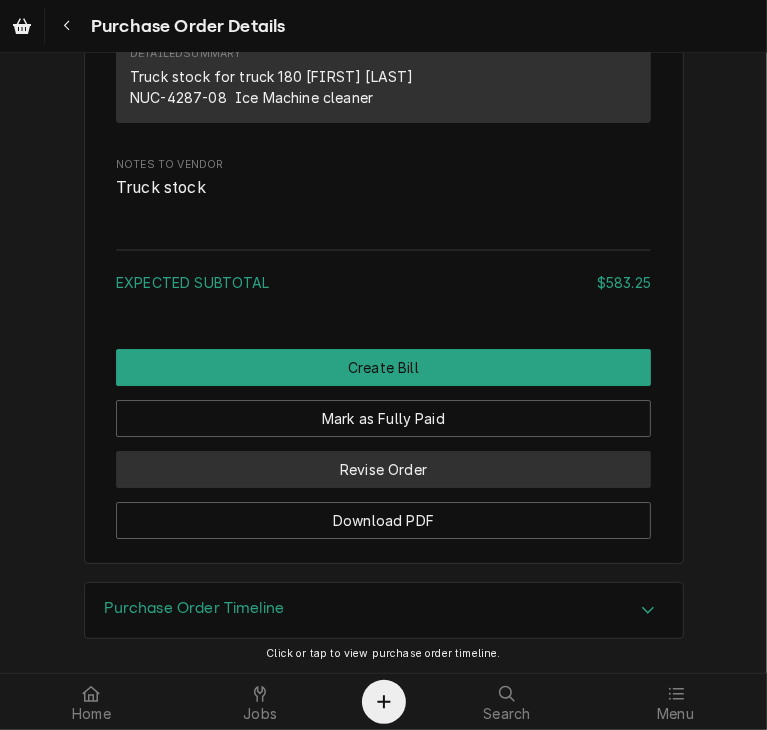 click on "Revise Order" at bounding box center [383, 469] 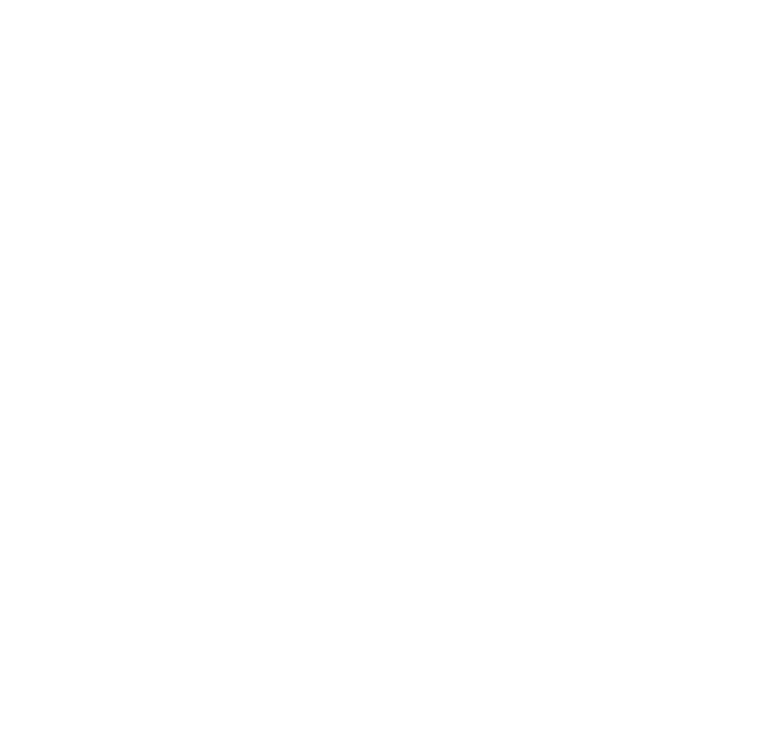 scroll, scrollTop: 0, scrollLeft: 0, axis: both 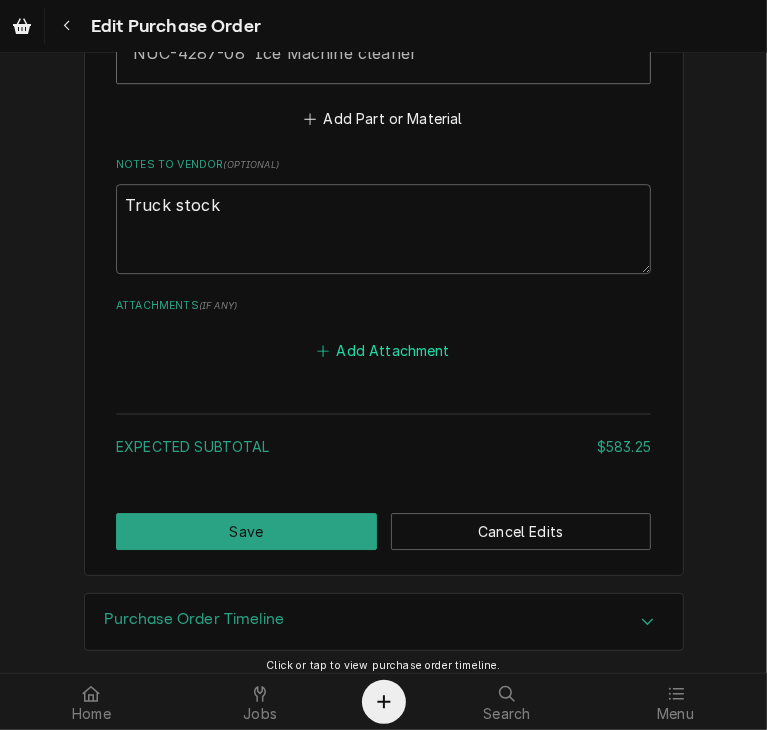 click on "Add Attachment" at bounding box center [384, 350] 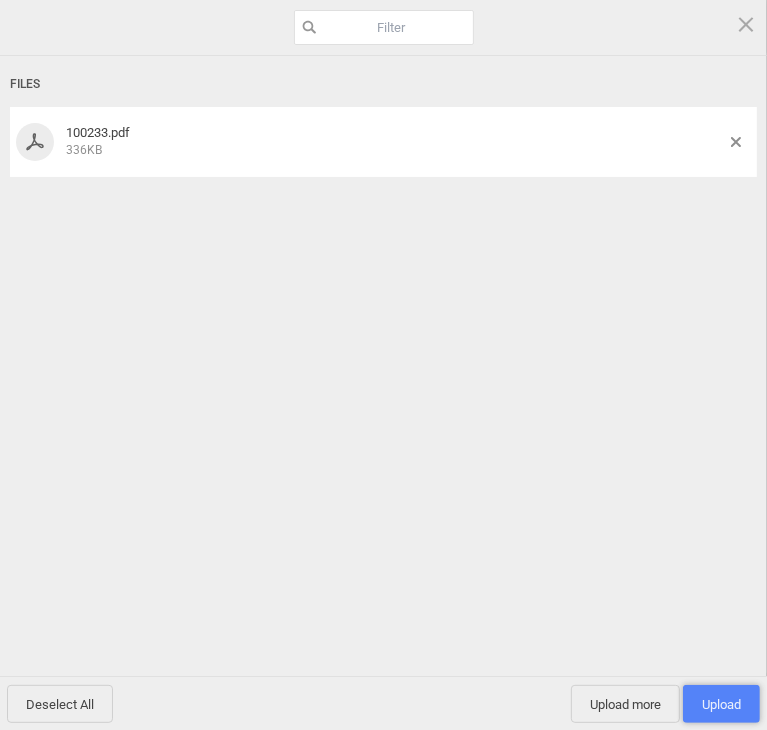 click on "Upload
1" at bounding box center [721, 704] 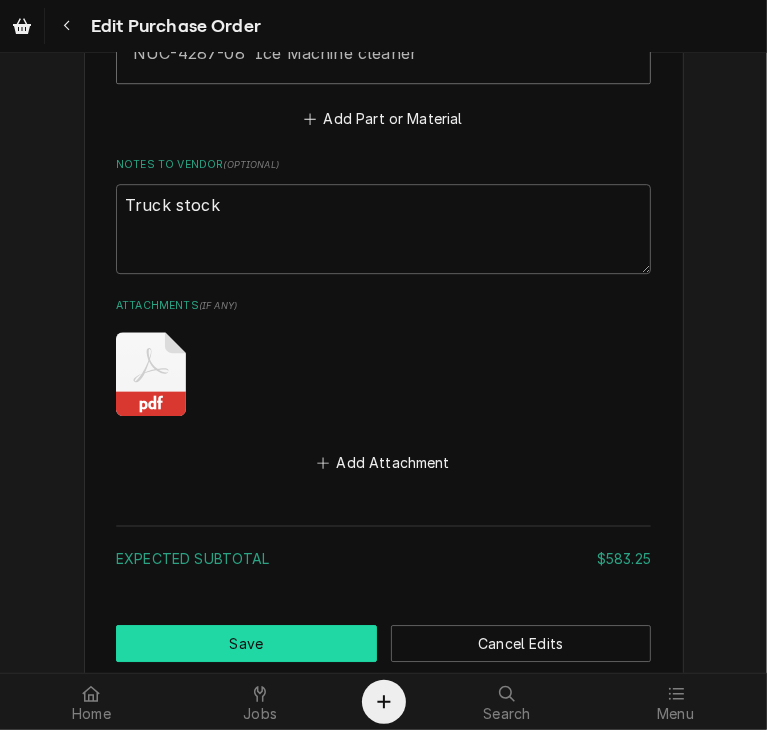 click on "Save" at bounding box center [246, 643] 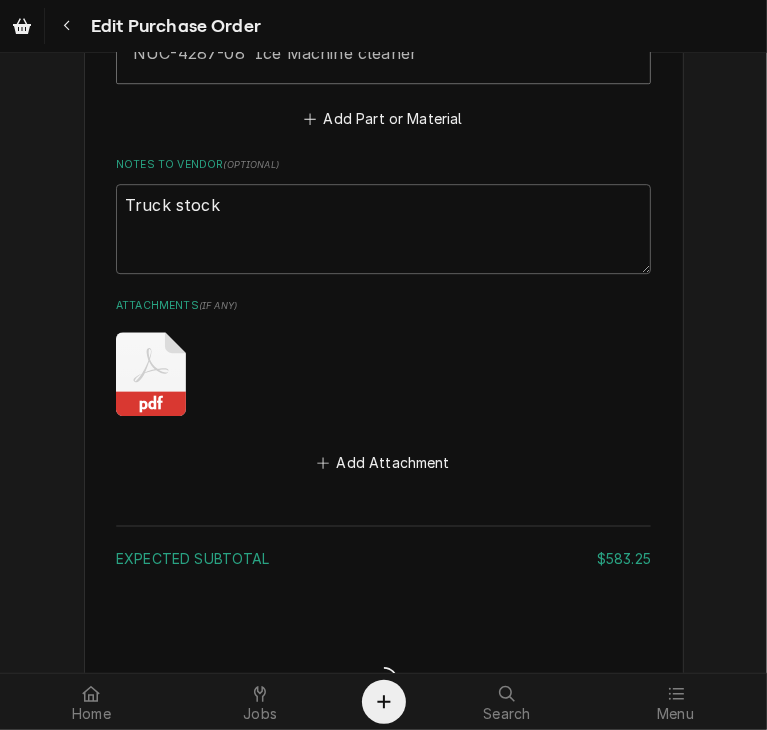type on "x" 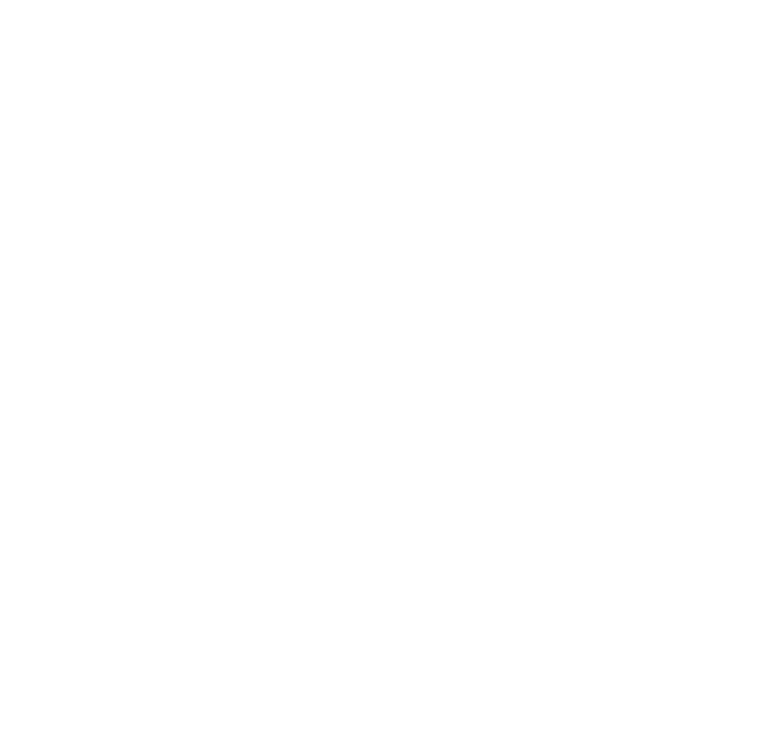 scroll, scrollTop: 0, scrollLeft: 0, axis: both 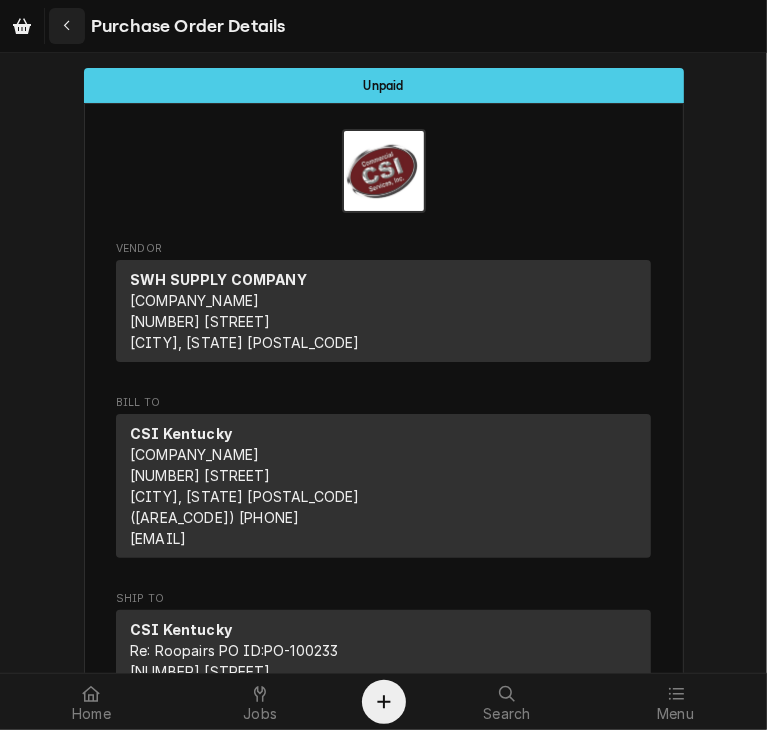 click 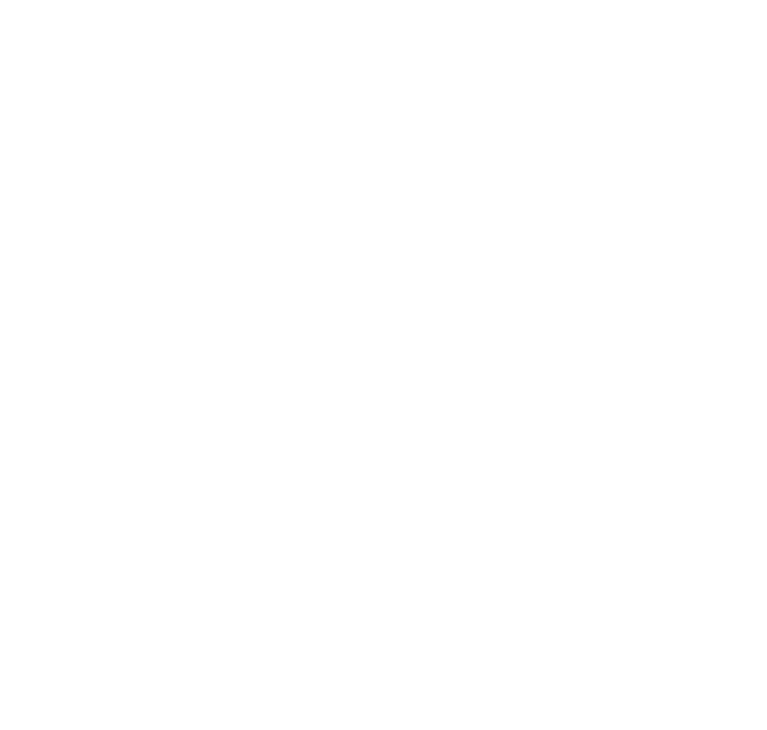 scroll, scrollTop: 0, scrollLeft: 0, axis: both 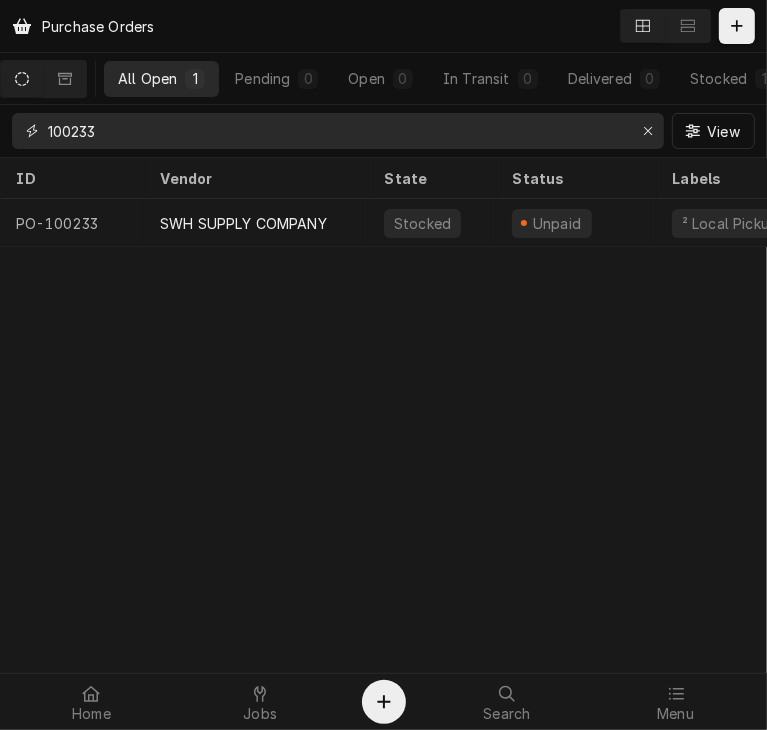 click on "100233" at bounding box center [337, 131] 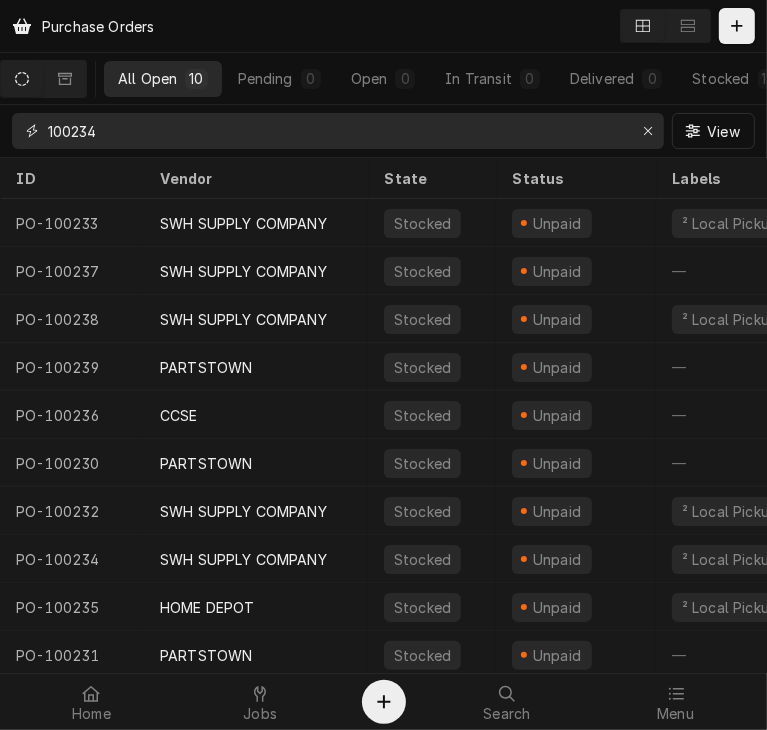 type on "100234" 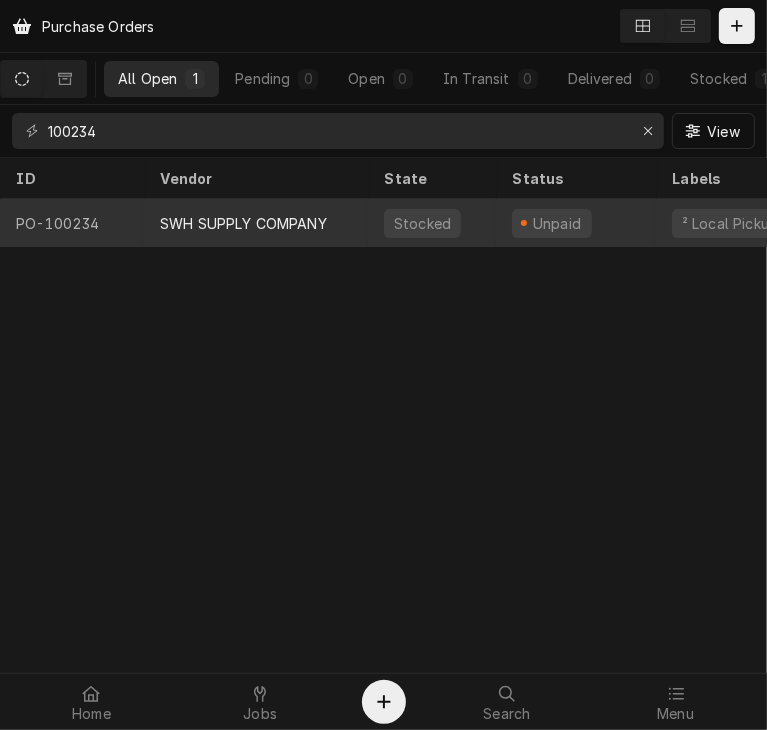 click on "SWH SUPPLY COMPANY" at bounding box center [243, 223] 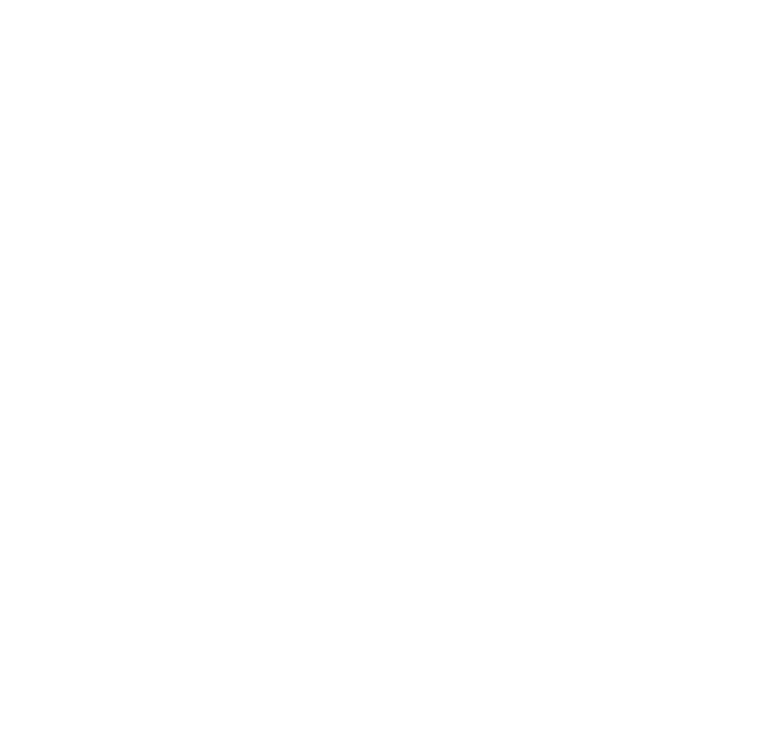 scroll, scrollTop: 0, scrollLeft: 0, axis: both 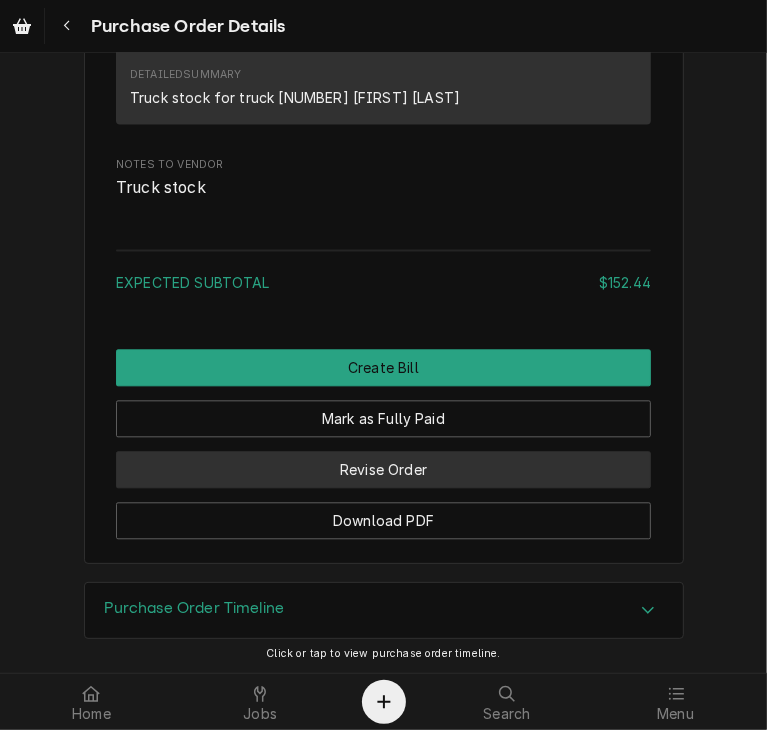 click on "Revise Order" at bounding box center (383, 469) 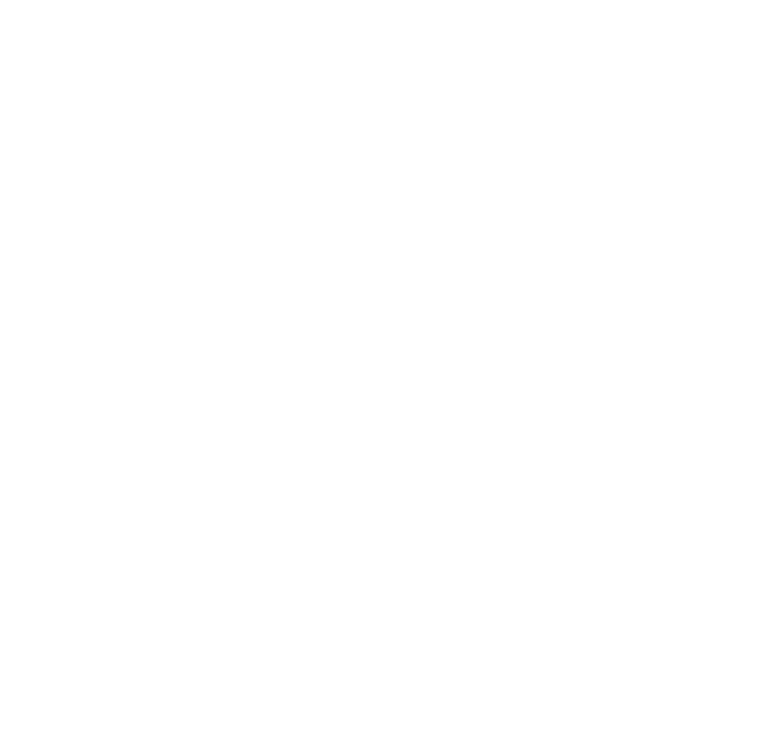scroll, scrollTop: 0, scrollLeft: 0, axis: both 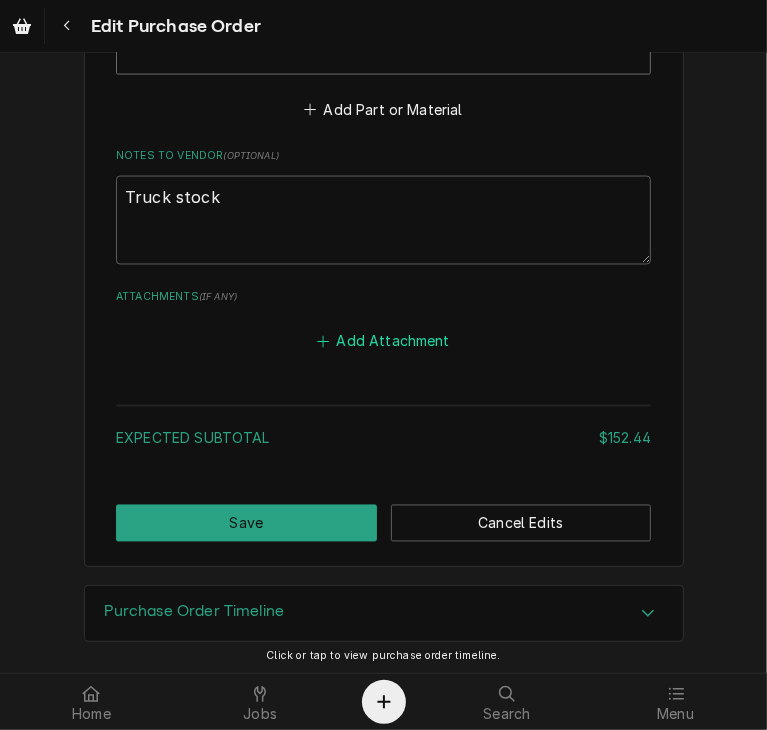 click on "Add Attachment" at bounding box center (384, 342) 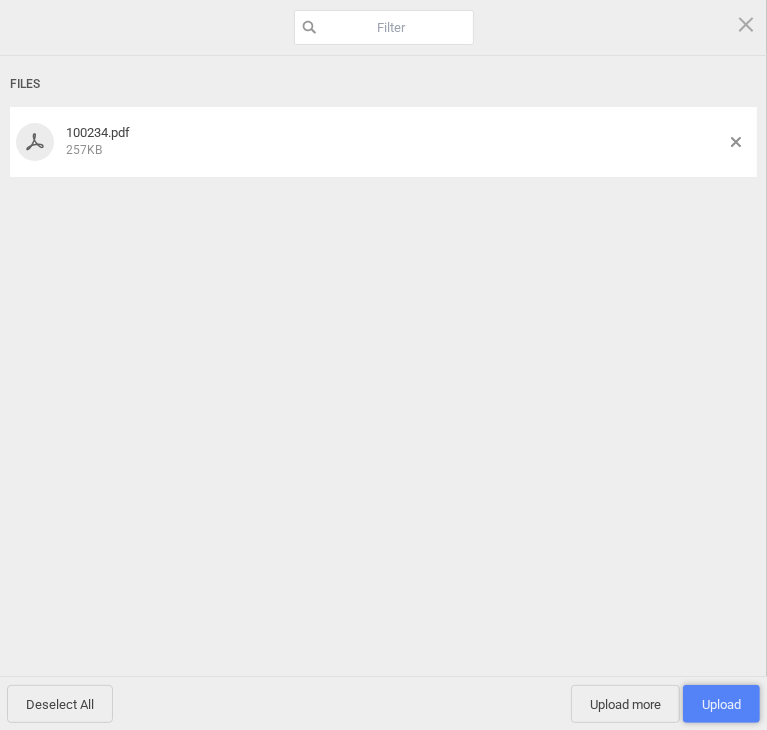 click on "Upload
1" at bounding box center [721, 704] 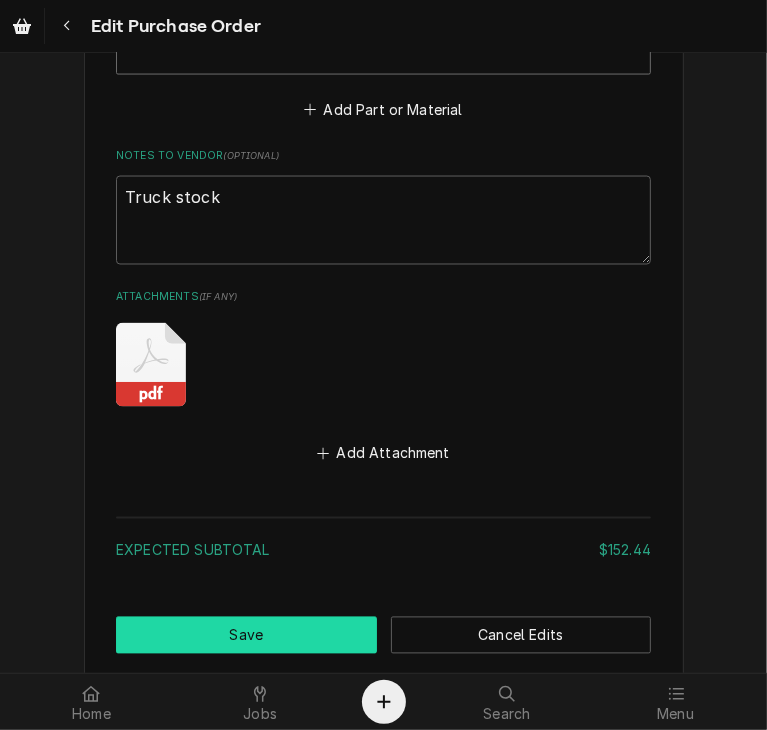click on "Save" at bounding box center [246, 635] 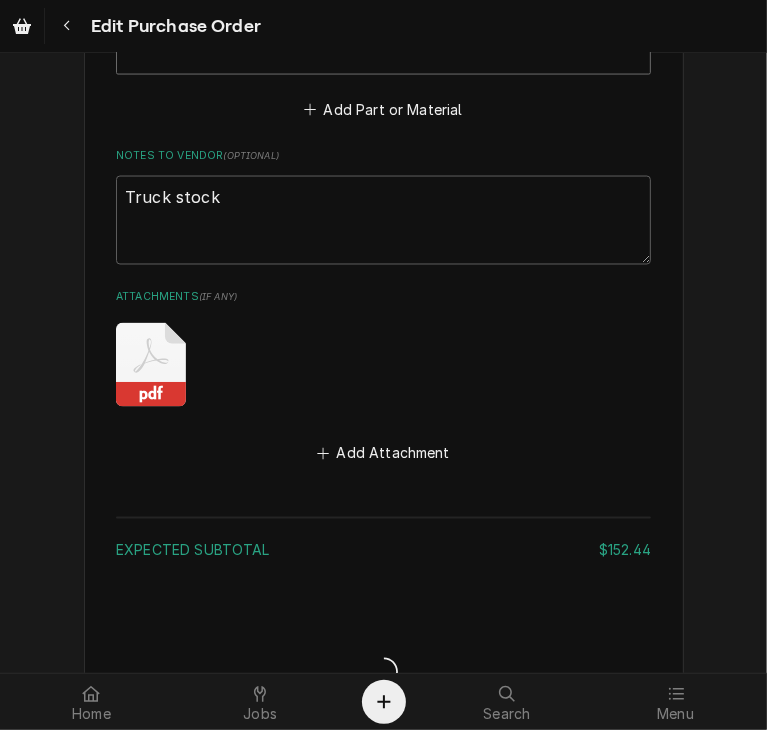 type on "x" 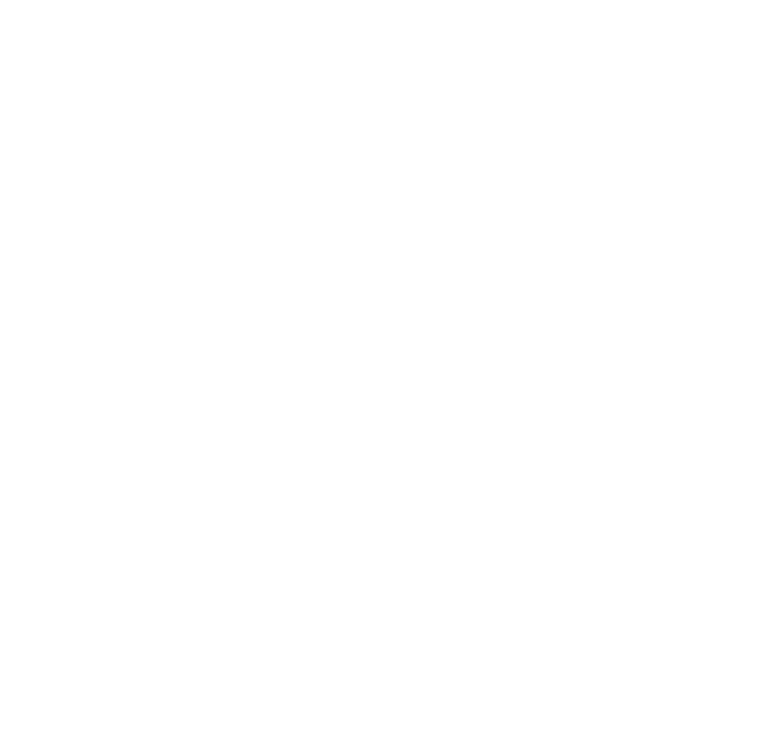 scroll, scrollTop: 0, scrollLeft: 0, axis: both 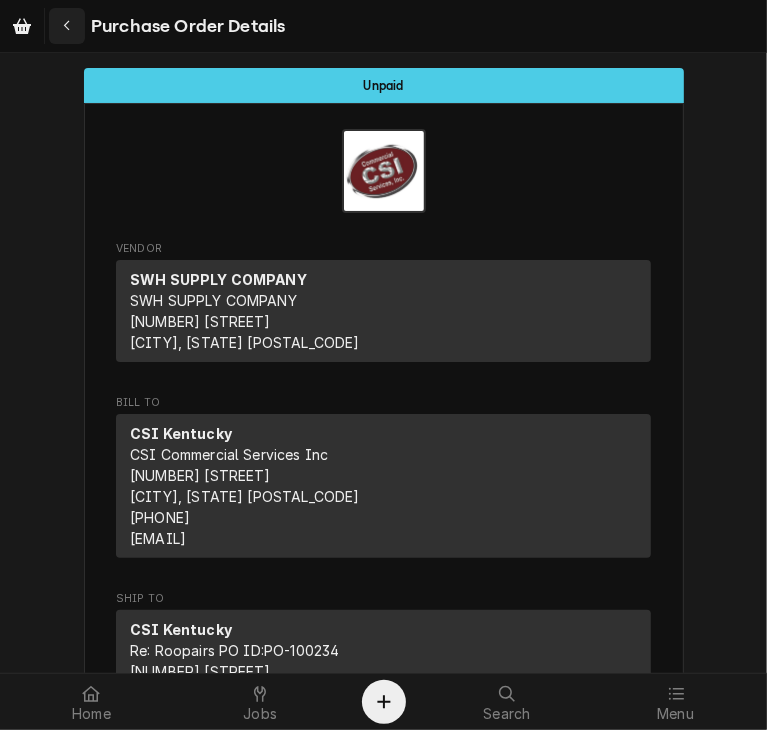 click 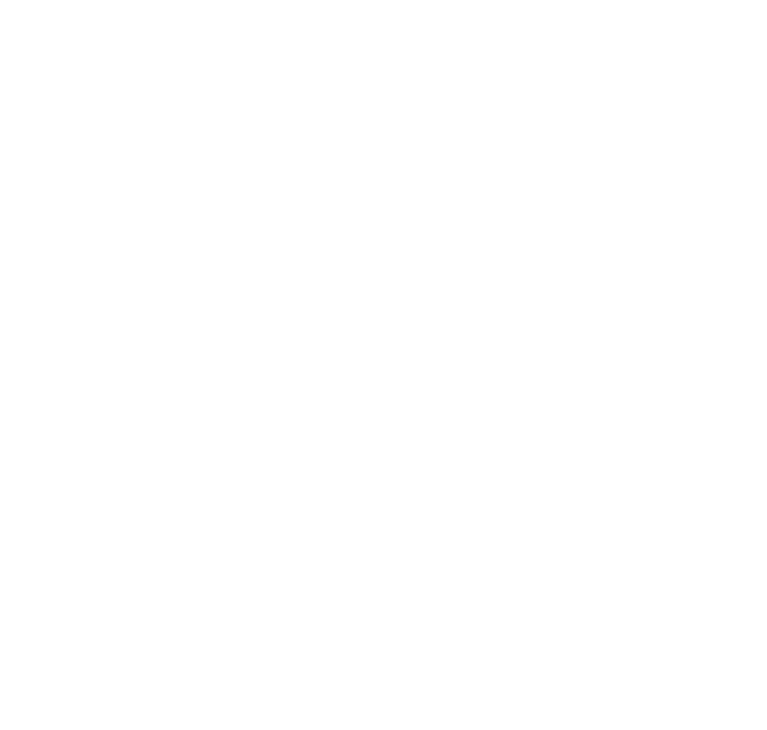 scroll, scrollTop: 0, scrollLeft: 0, axis: both 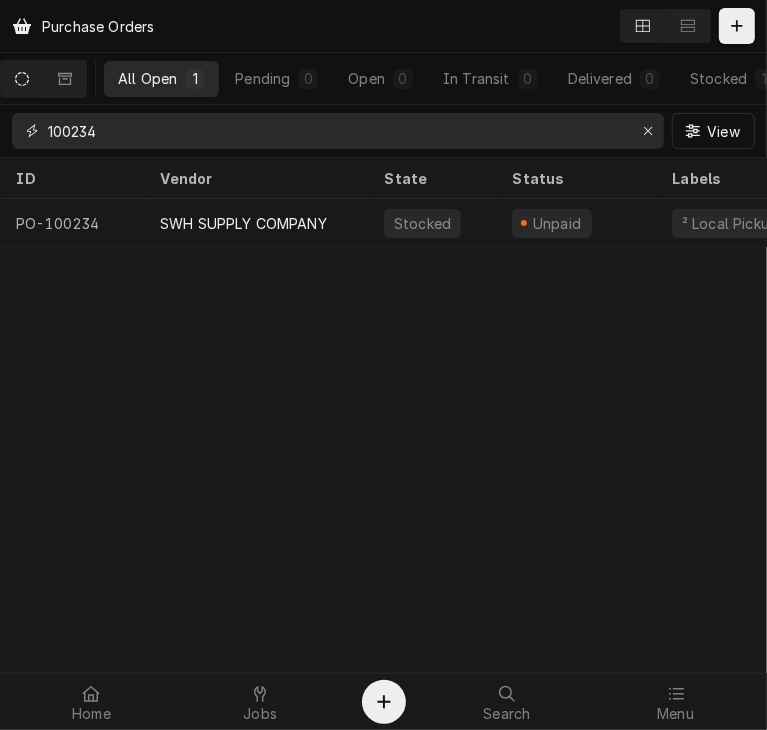drag, startPoint x: 113, startPoint y: 129, endPoint x: 84, endPoint y: 126, distance: 29.15476 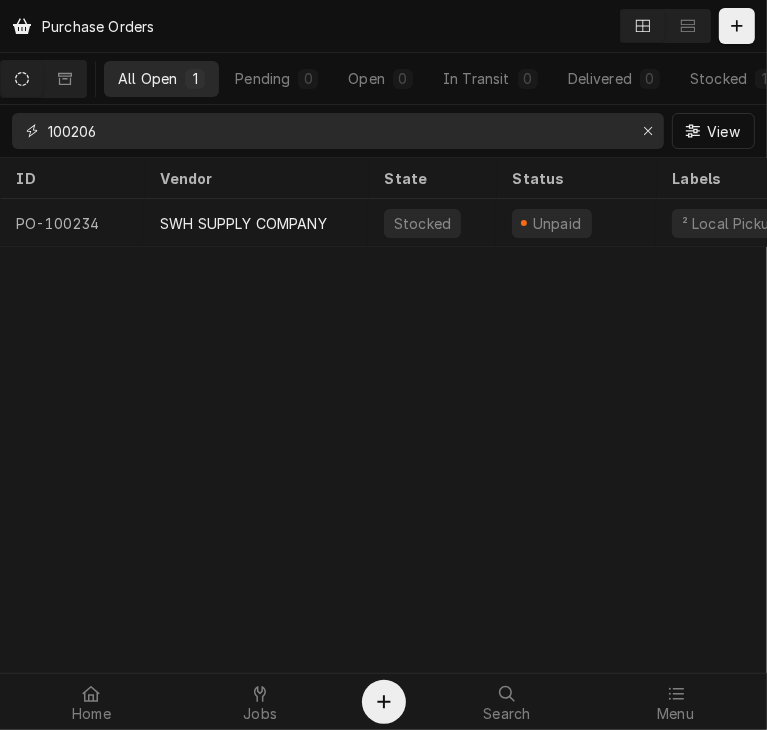 type on "100206" 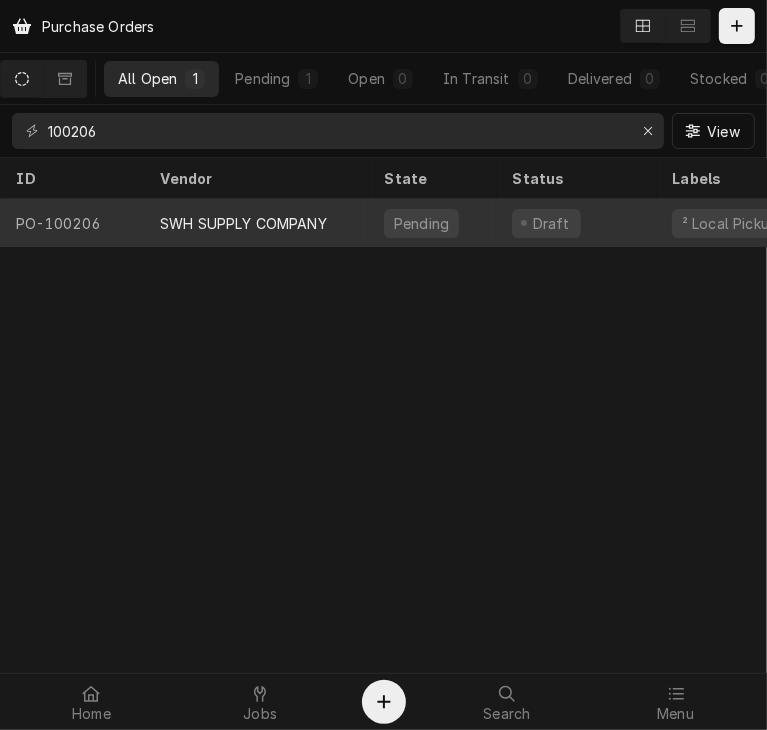 click on "SWH SUPPLY COMPANY" at bounding box center [243, 223] 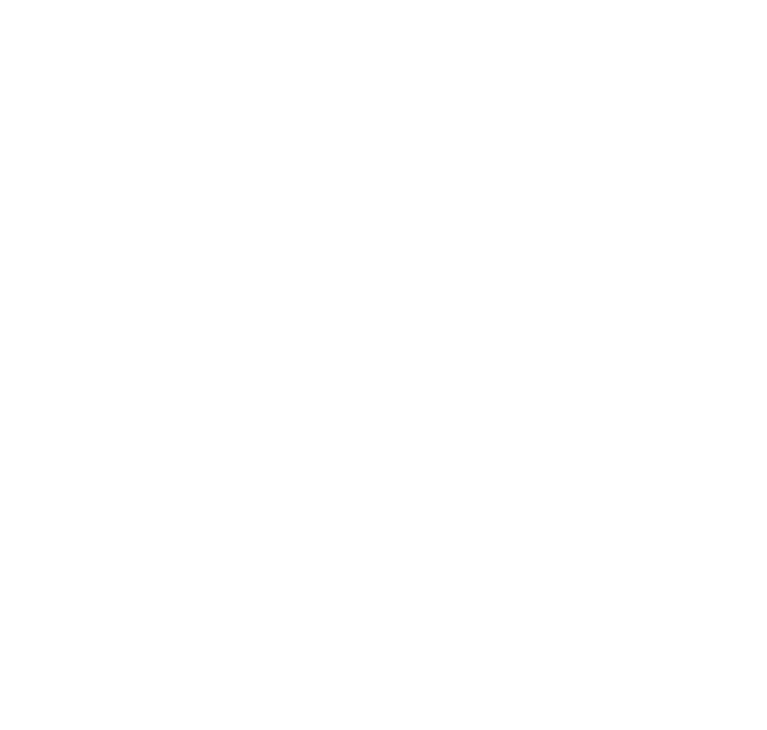 scroll, scrollTop: 0, scrollLeft: 0, axis: both 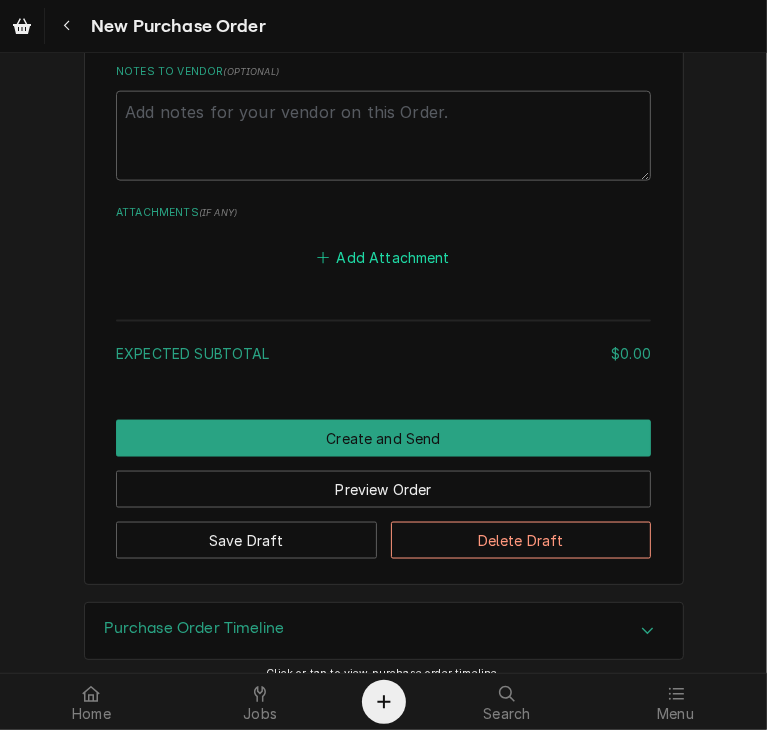 click on "Add Attachment" at bounding box center (384, 257) 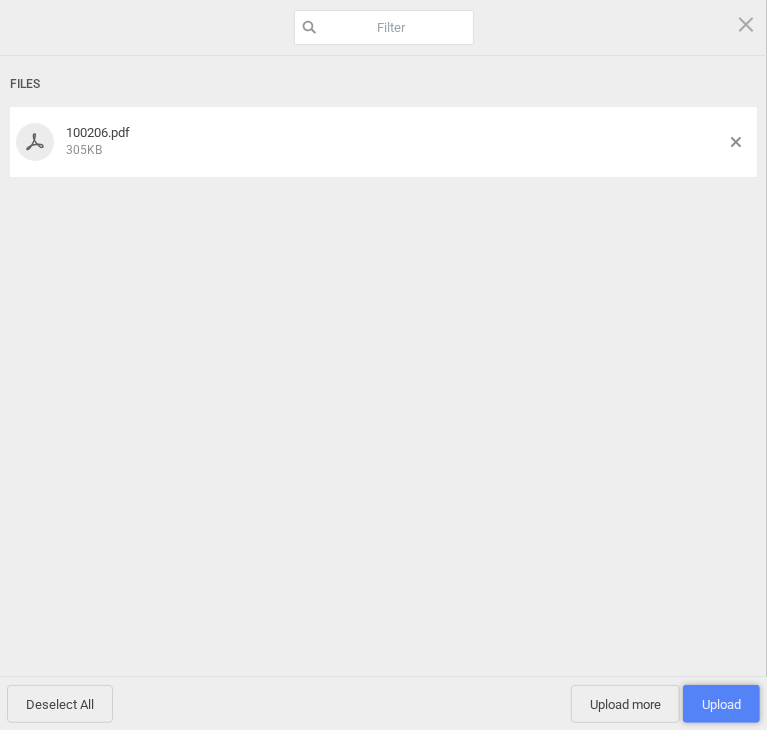 click on "Upload
1" at bounding box center (721, 704) 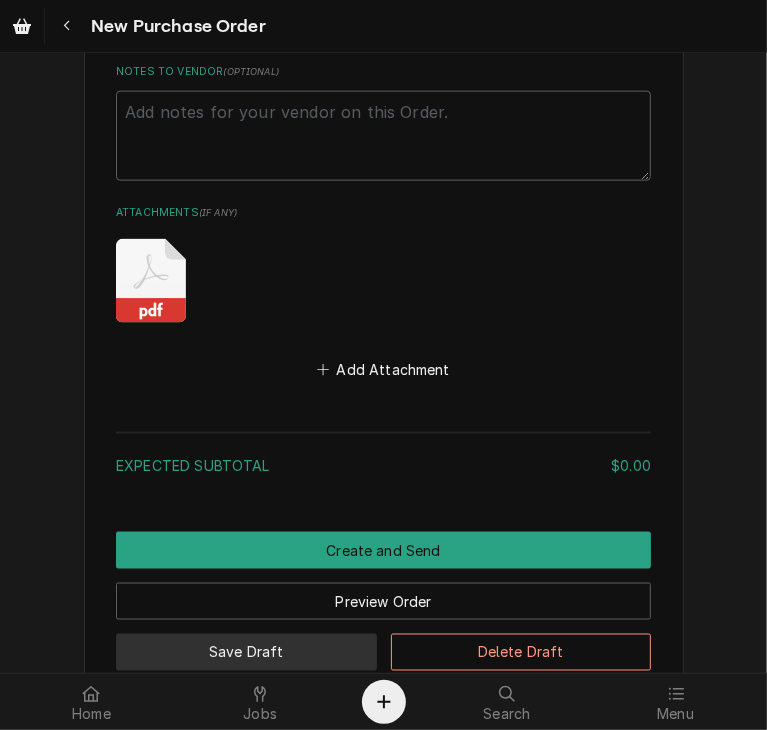 click on "Save Draft" at bounding box center [246, 652] 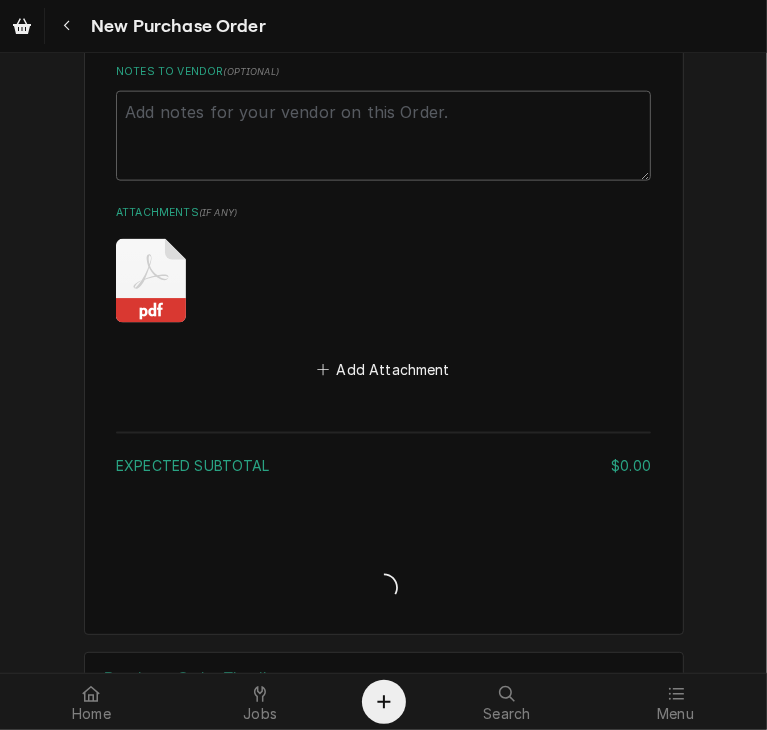 type on "x" 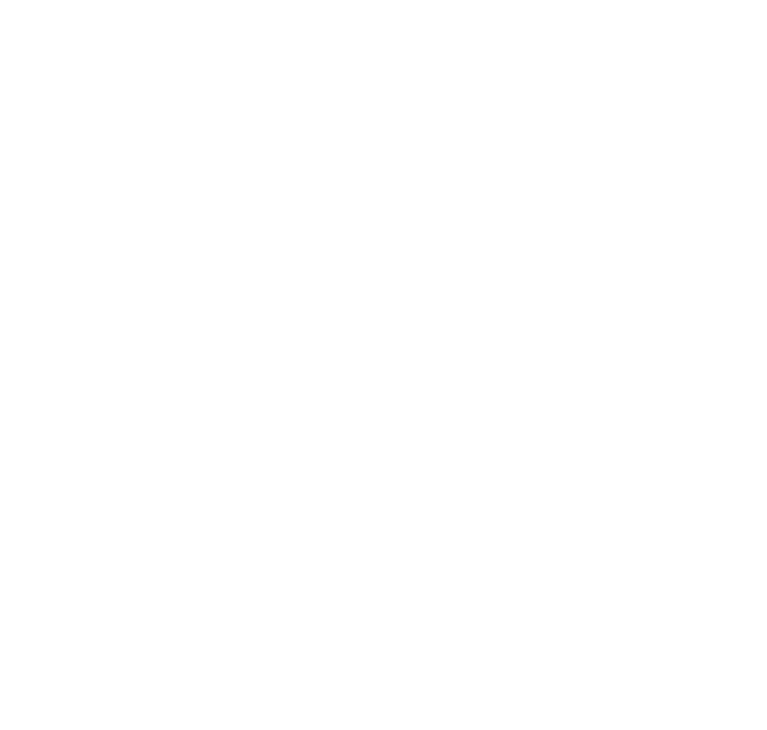 scroll, scrollTop: 0, scrollLeft: 0, axis: both 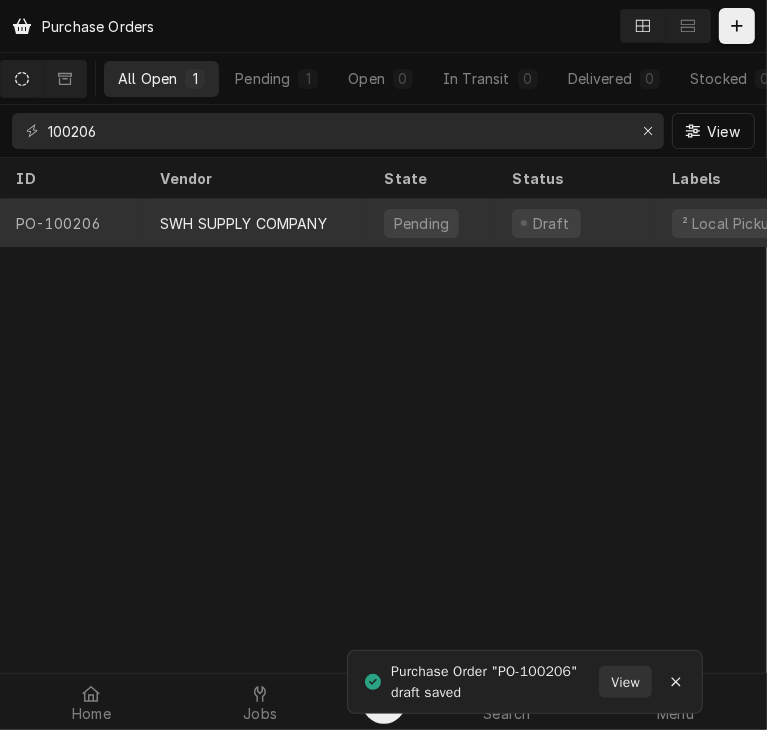 click on "SWH SUPPLY COMPANY" at bounding box center (243, 223) 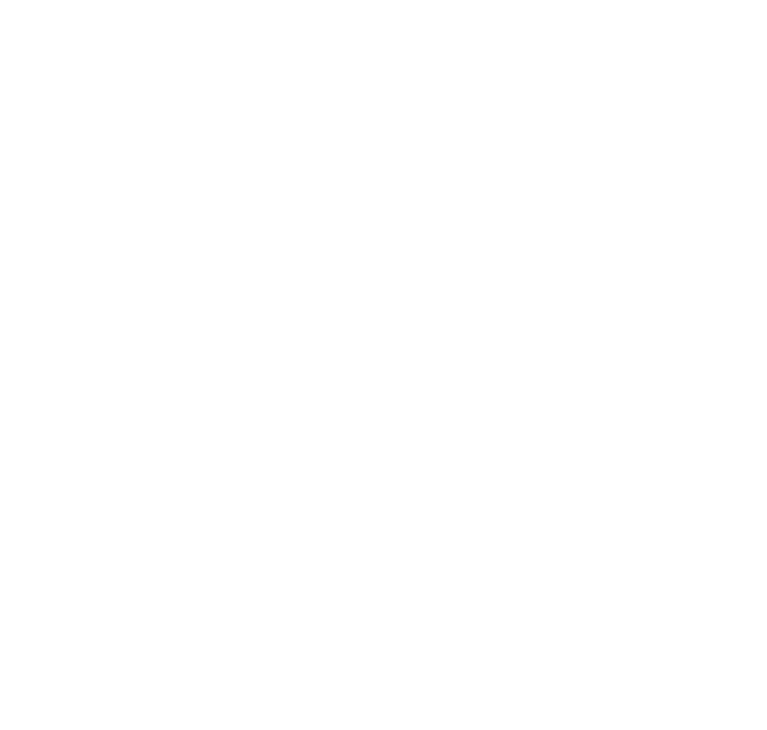 scroll, scrollTop: 0, scrollLeft: 0, axis: both 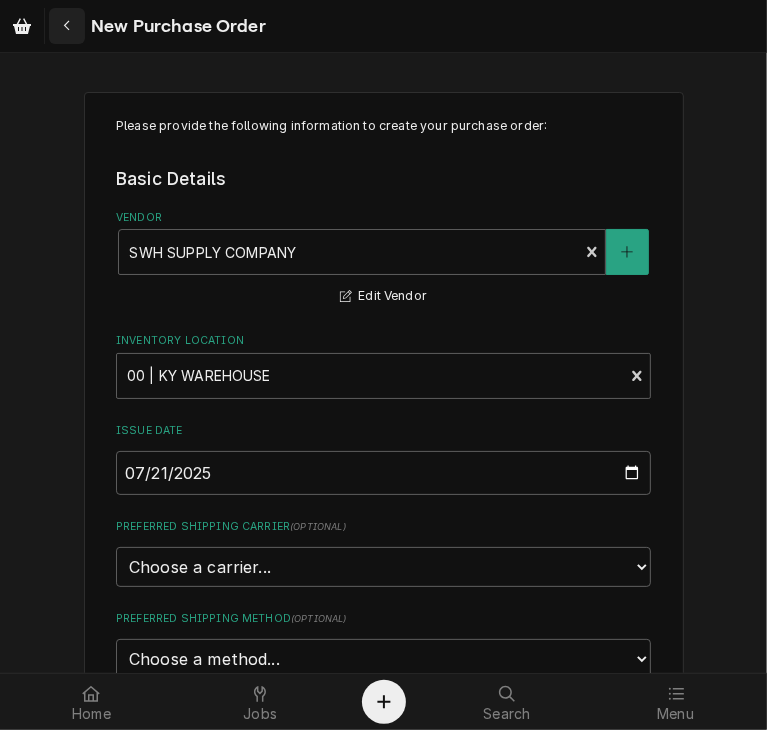 click 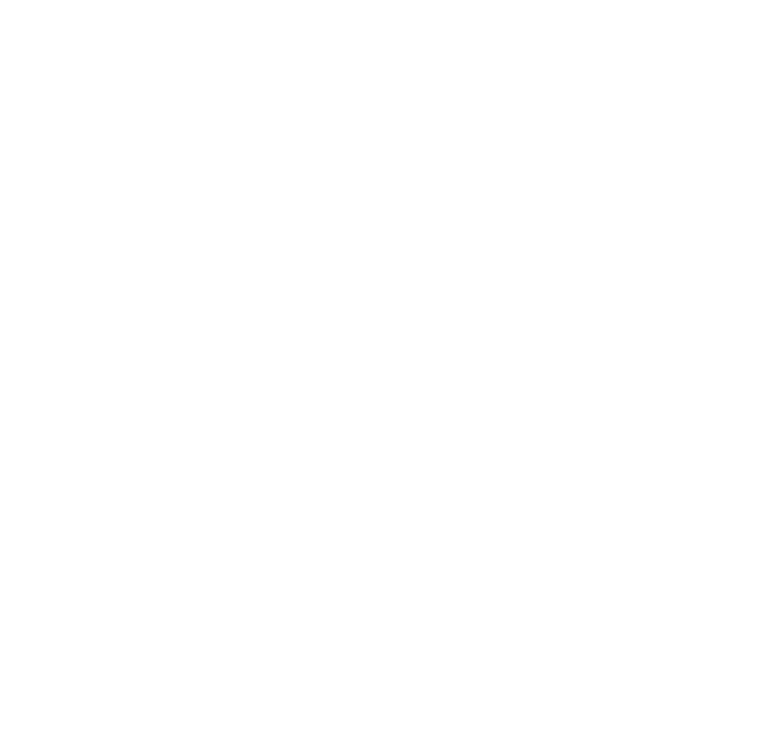 scroll, scrollTop: 0, scrollLeft: 0, axis: both 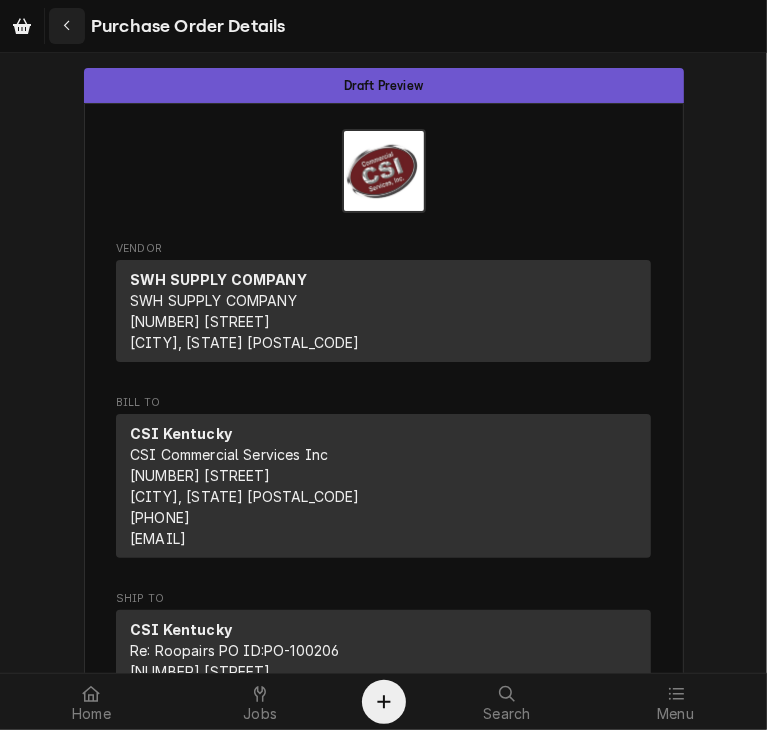 click 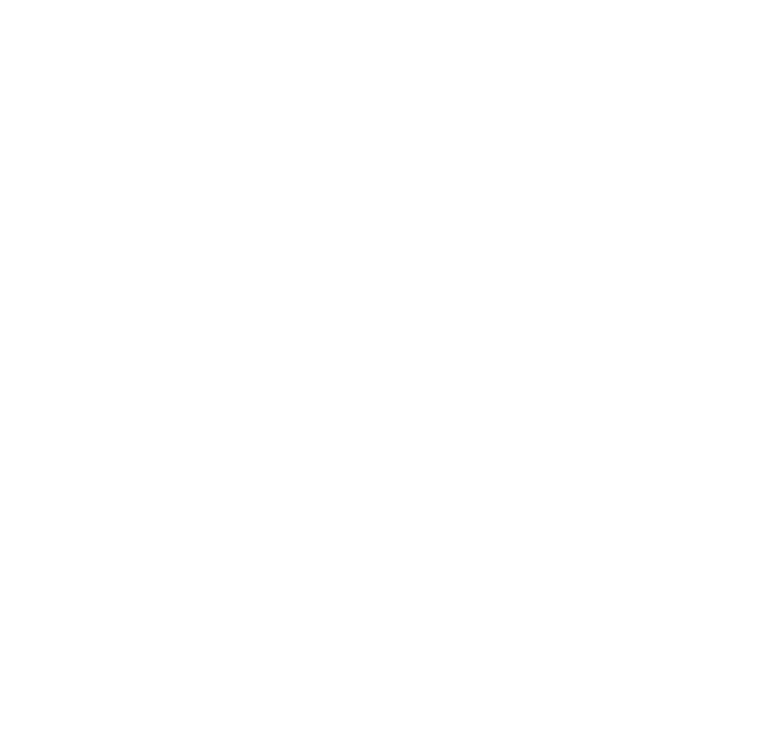 scroll, scrollTop: 0, scrollLeft: 0, axis: both 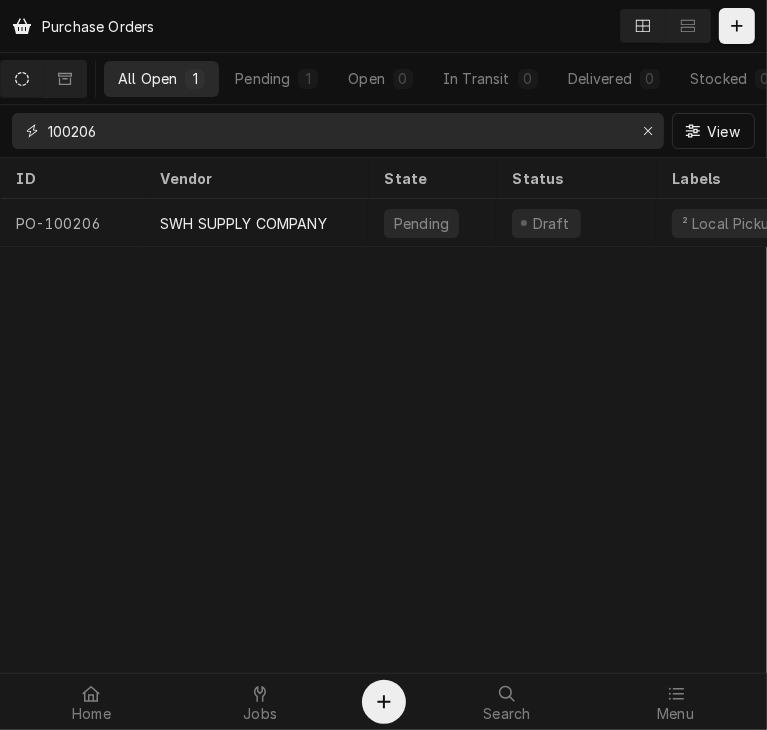 click on "100206" at bounding box center (337, 131) 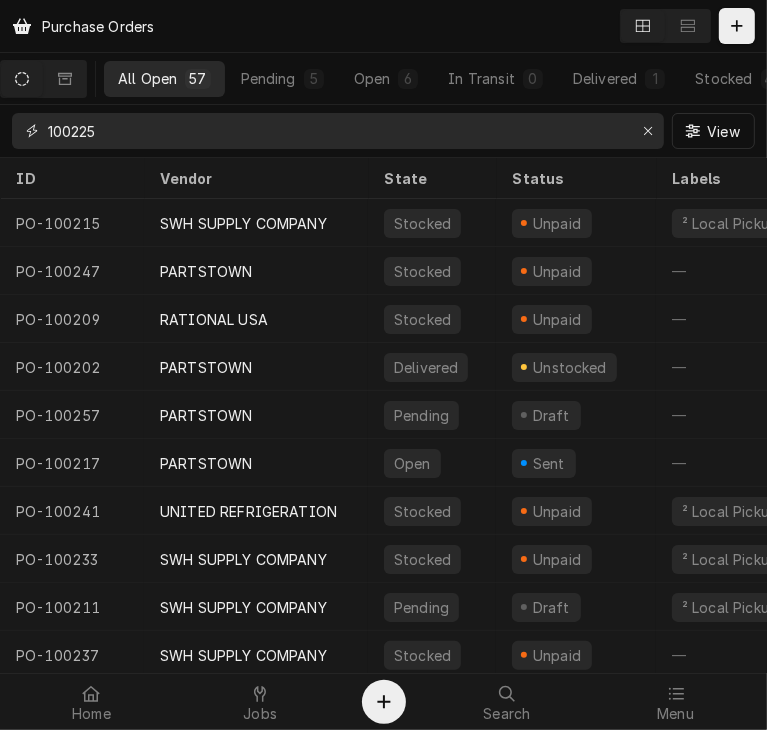 type on "100225" 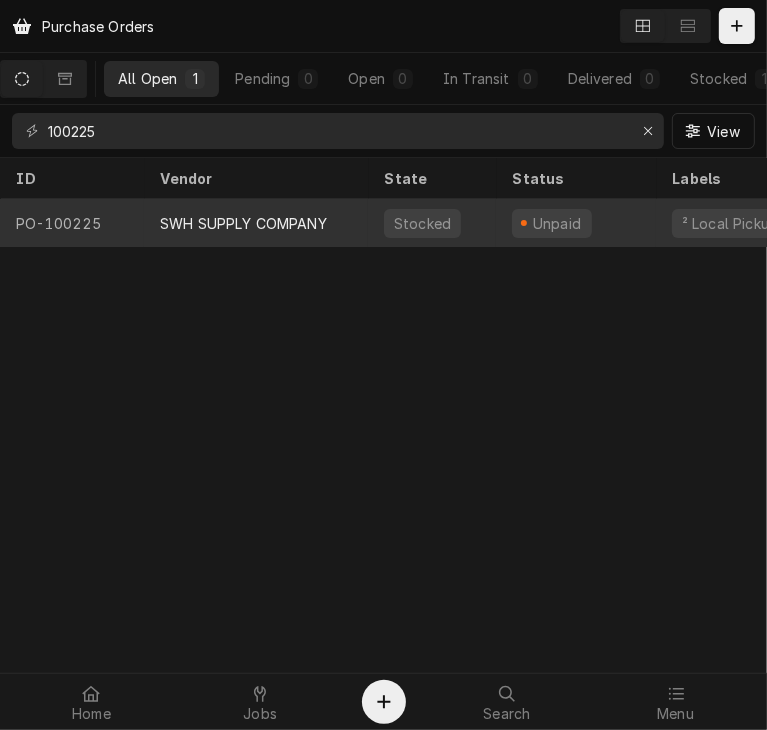 click on "SWH SUPPLY COMPANY" at bounding box center [243, 223] 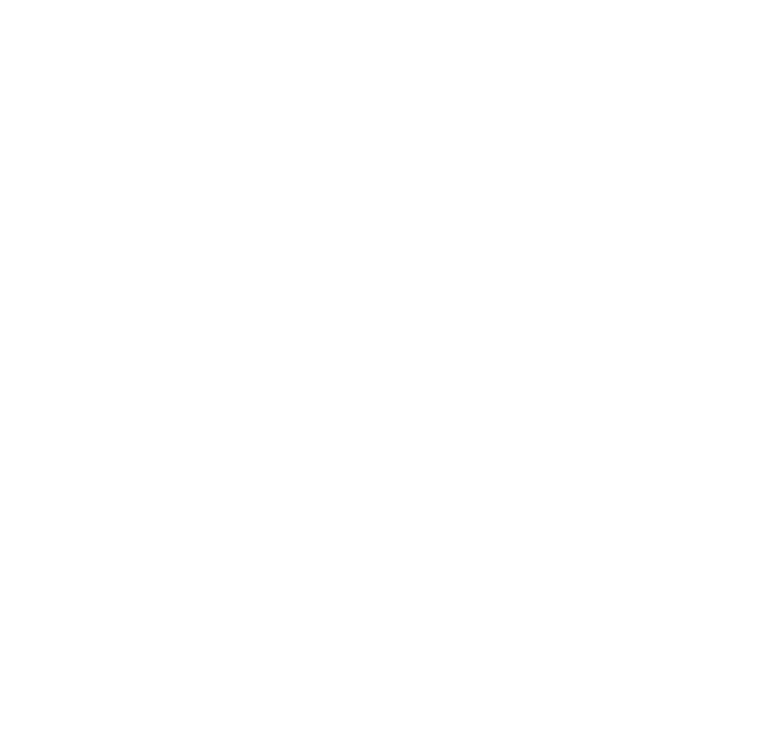 scroll, scrollTop: 0, scrollLeft: 0, axis: both 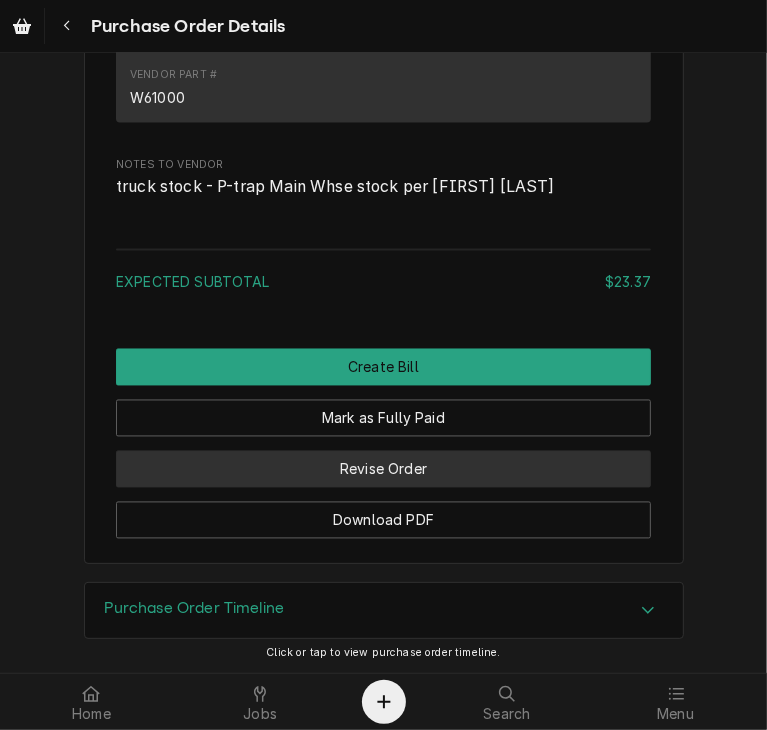 click on "Revise Order" at bounding box center (383, 469) 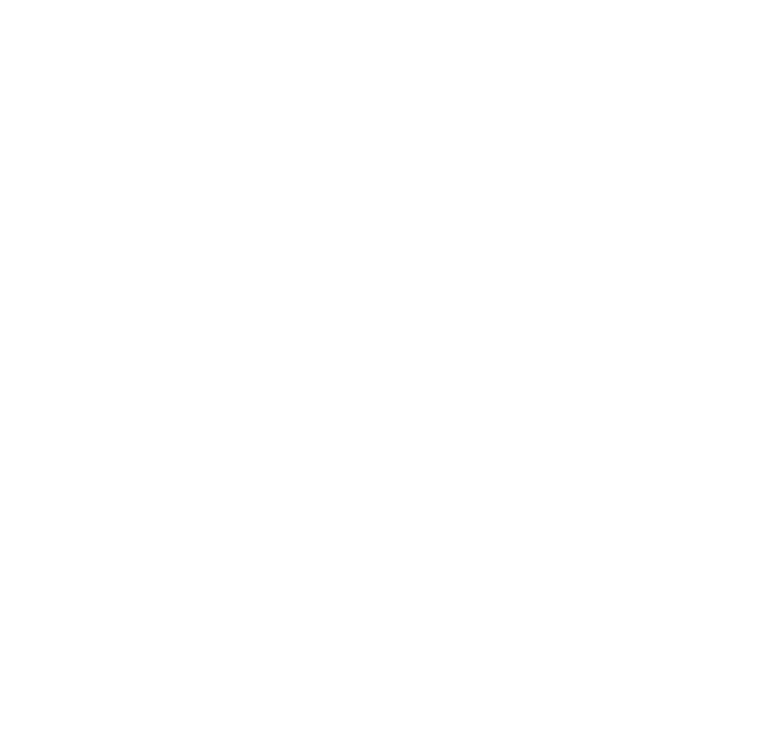 scroll, scrollTop: 0, scrollLeft: 0, axis: both 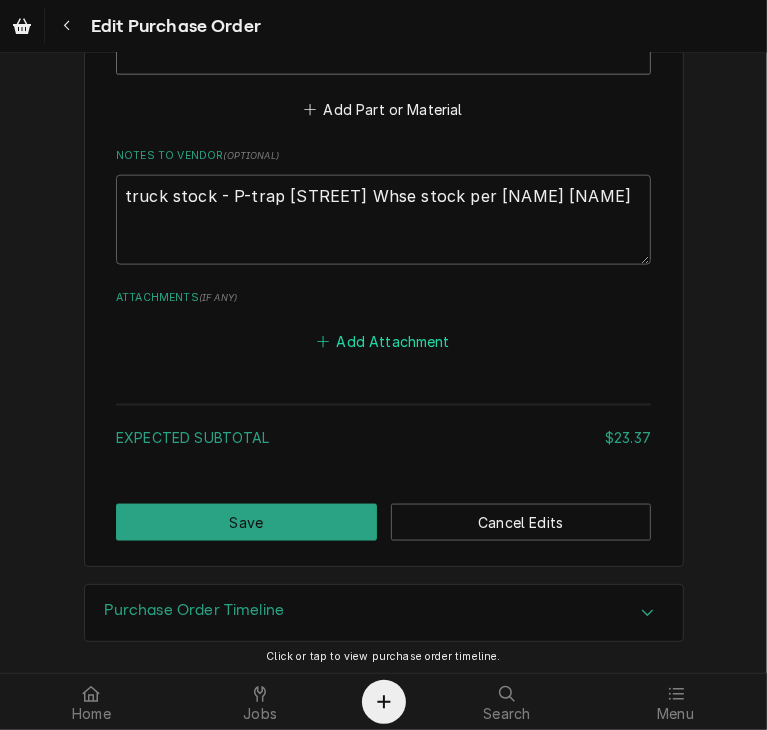 click on "Add Attachment" at bounding box center [384, 341] 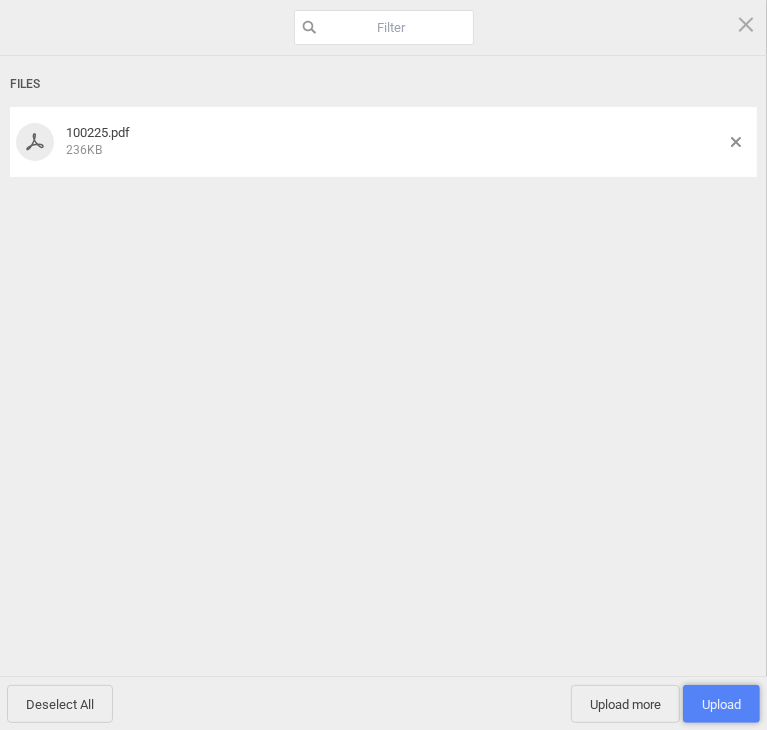 click on "Upload
1" at bounding box center [721, 704] 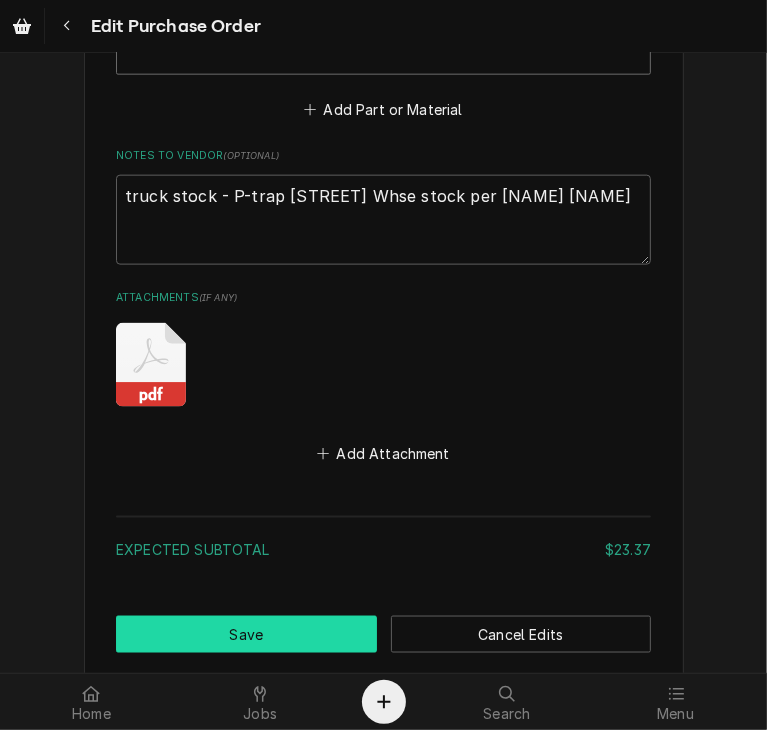 click on "Save" at bounding box center [246, 634] 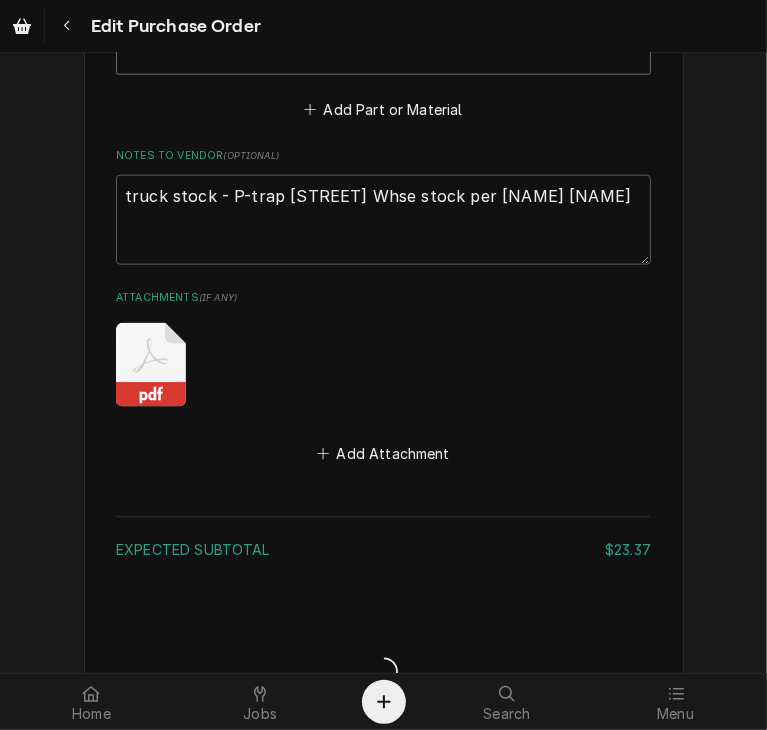type on "x" 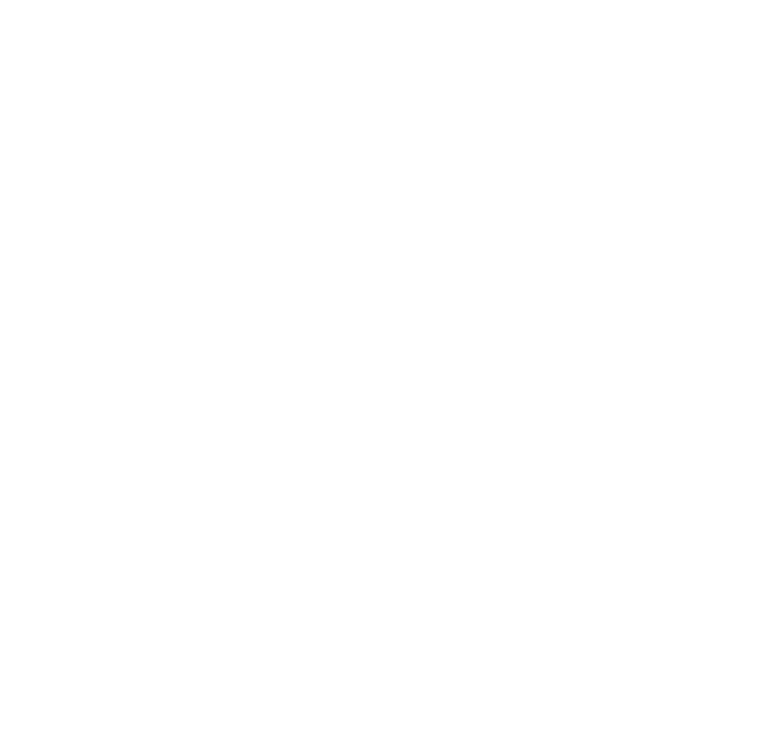 scroll, scrollTop: 0, scrollLeft: 0, axis: both 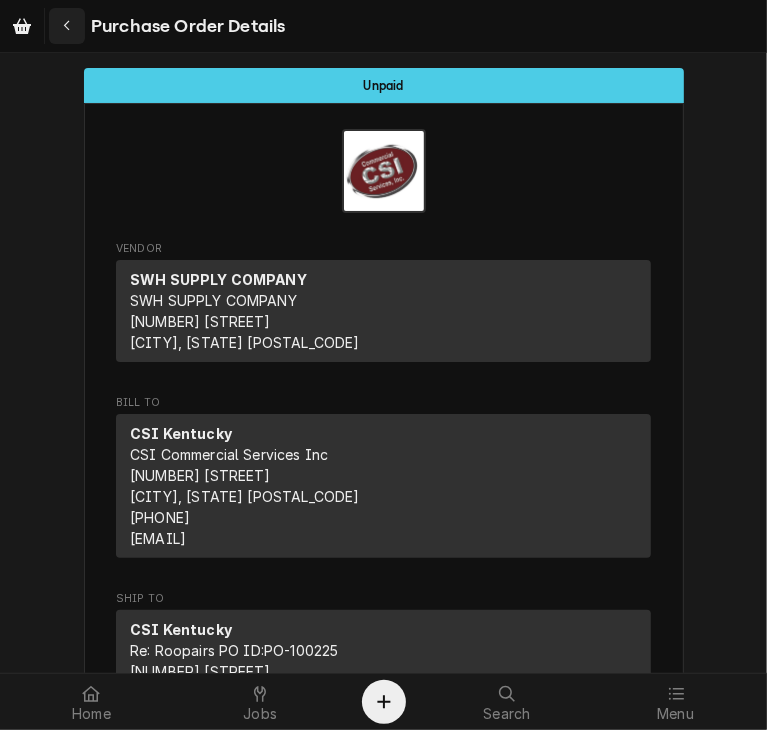 click 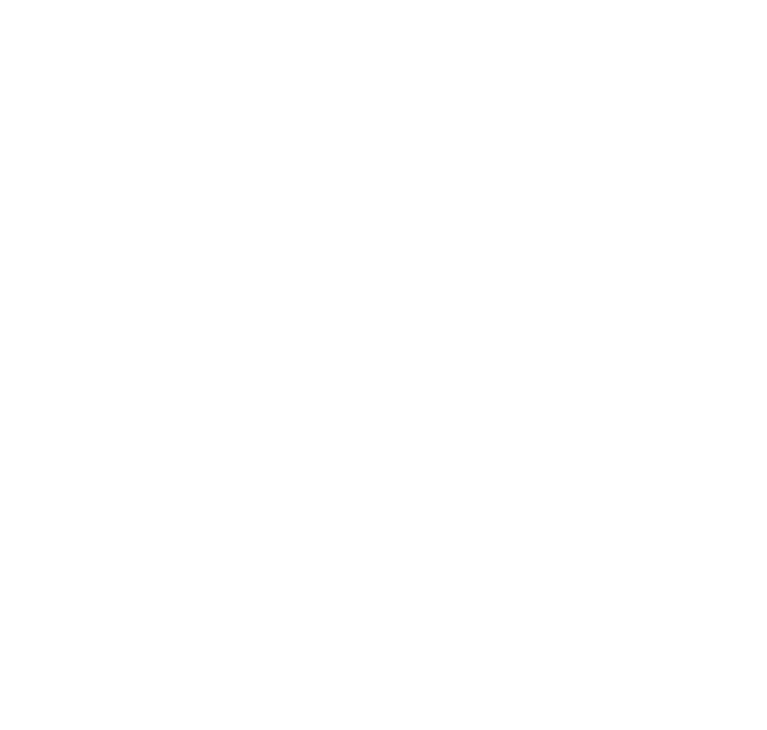 scroll, scrollTop: 0, scrollLeft: 0, axis: both 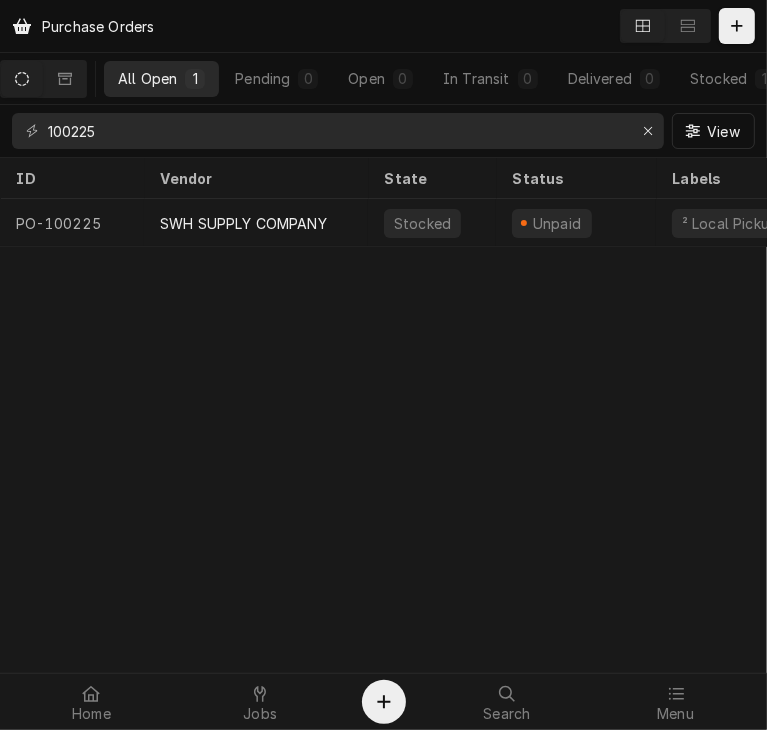 click on "100225 View" at bounding box center (383, 131) 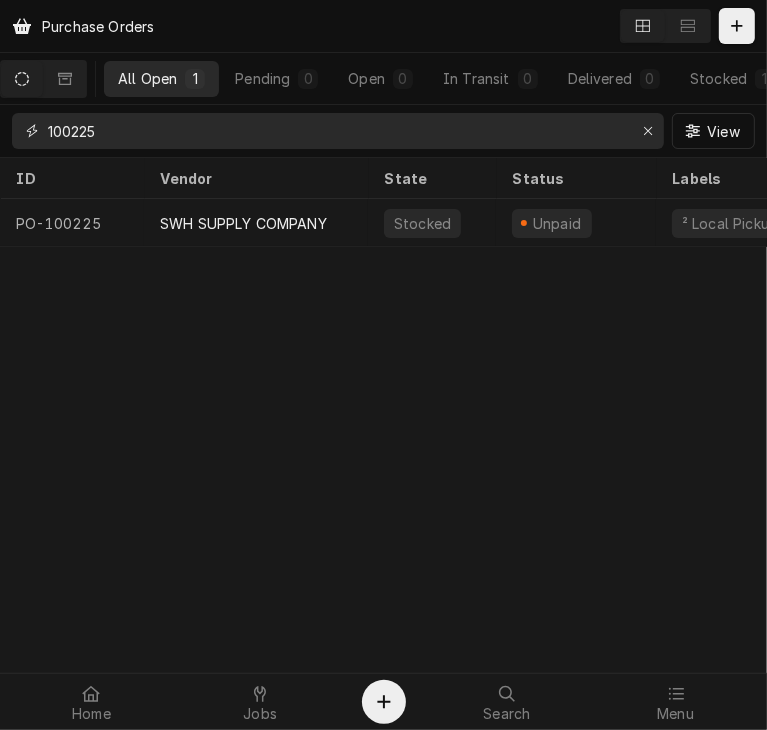 click on "100225" at bounding box center [337, 131] 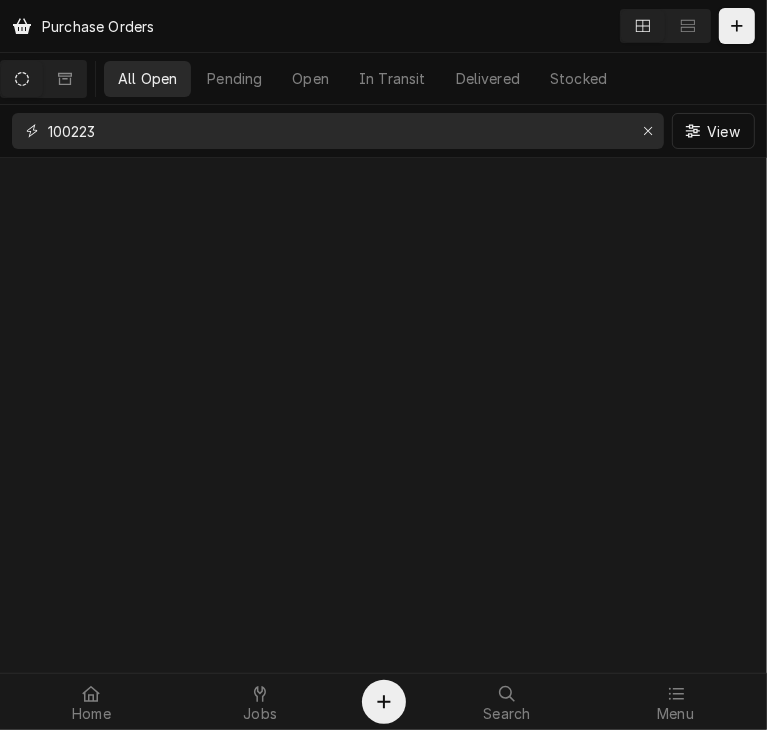 type on "100223" 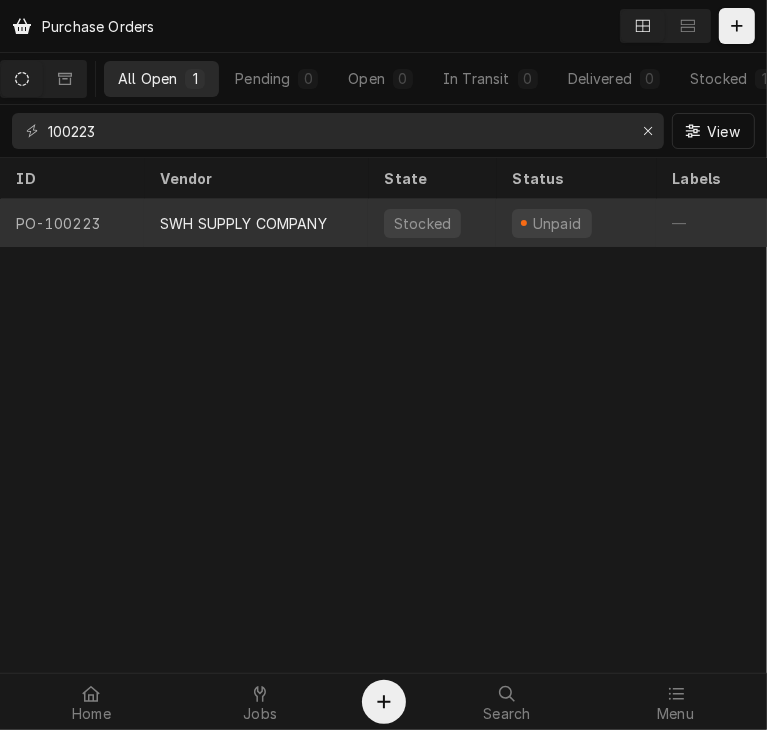click on "SWH SUPPLY COMPANY" at bounding box center [243, 223] 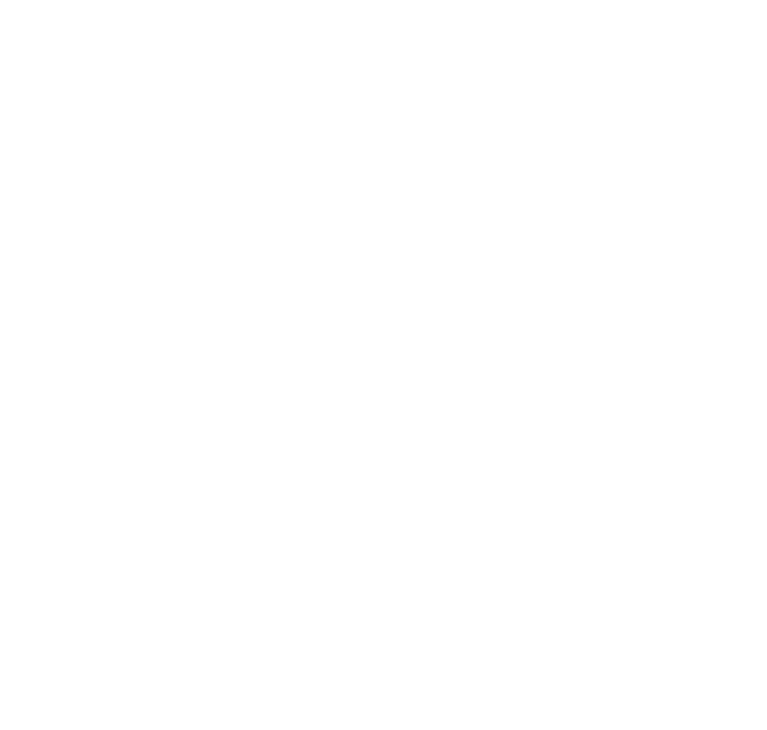 scroll, scrollTop: 0, scrollLeft: 0, axis: both 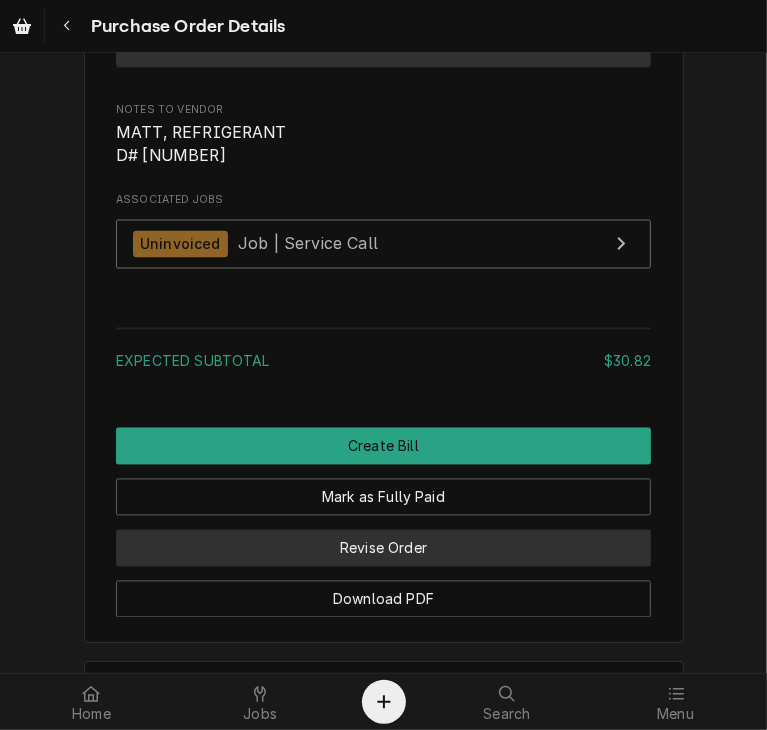 click on "Revise Order" at bounding box center (383, 548) 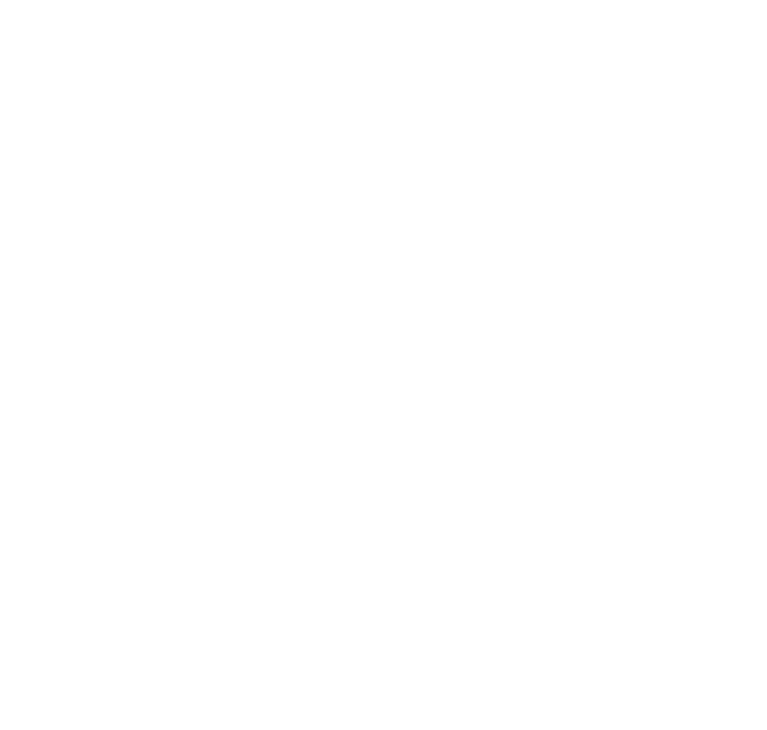 scroll, scrollTop: 0, scrollLeft: 0, axis: both 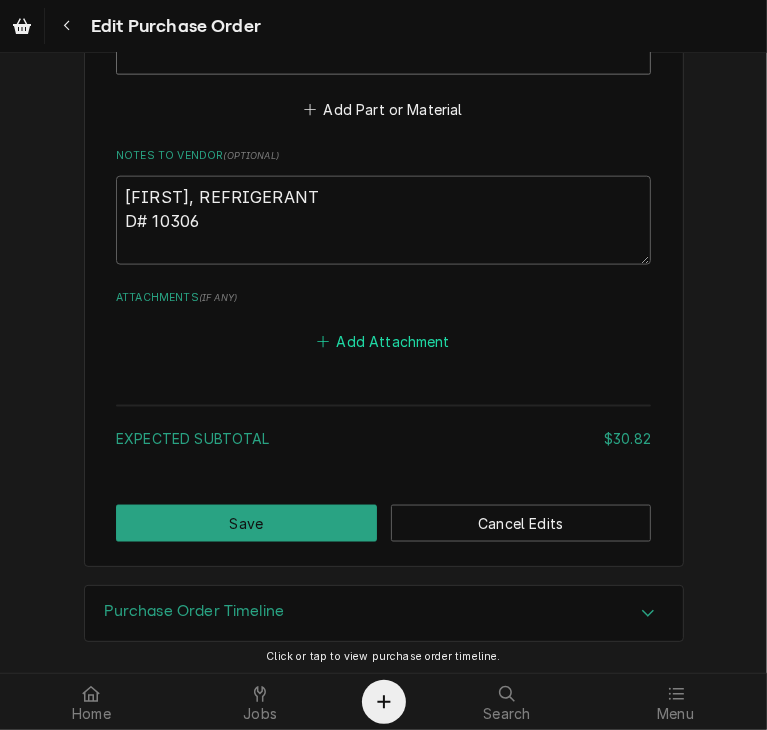 click on "Add Attachment" at bounding box center (384, 342) 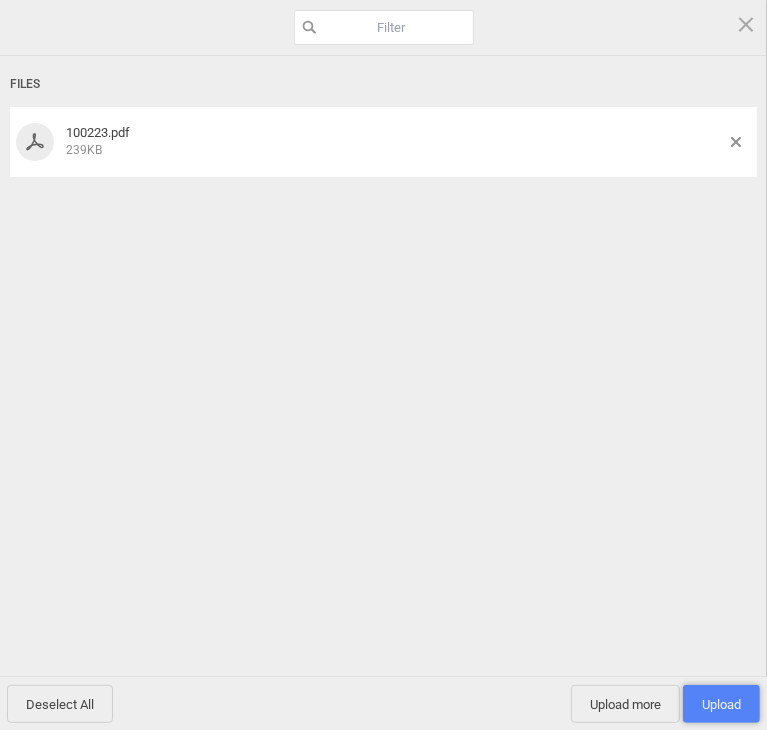 click on "Upload
1" at bounding box center [721, 704] 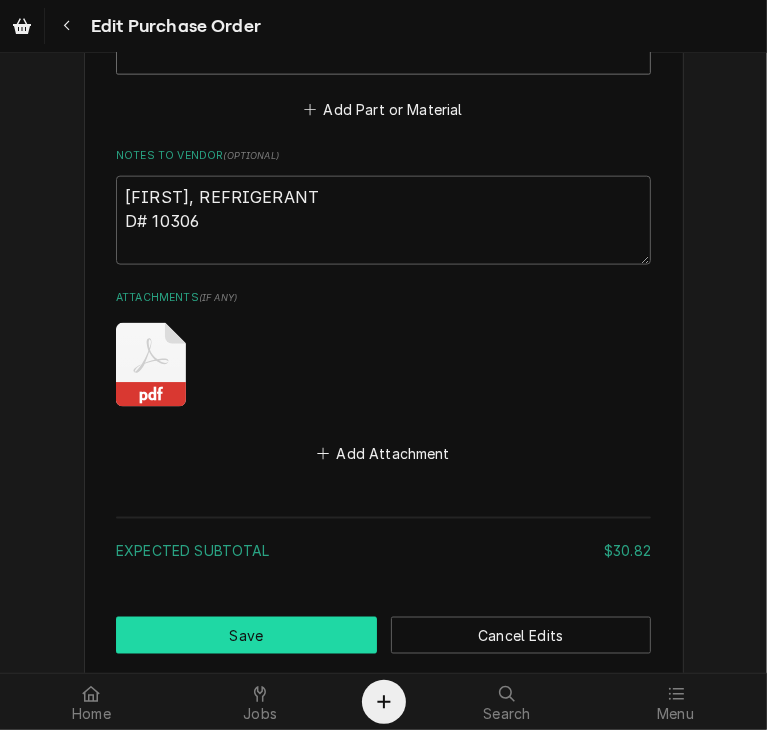 click on "Save" at bounding box center [246, 635] 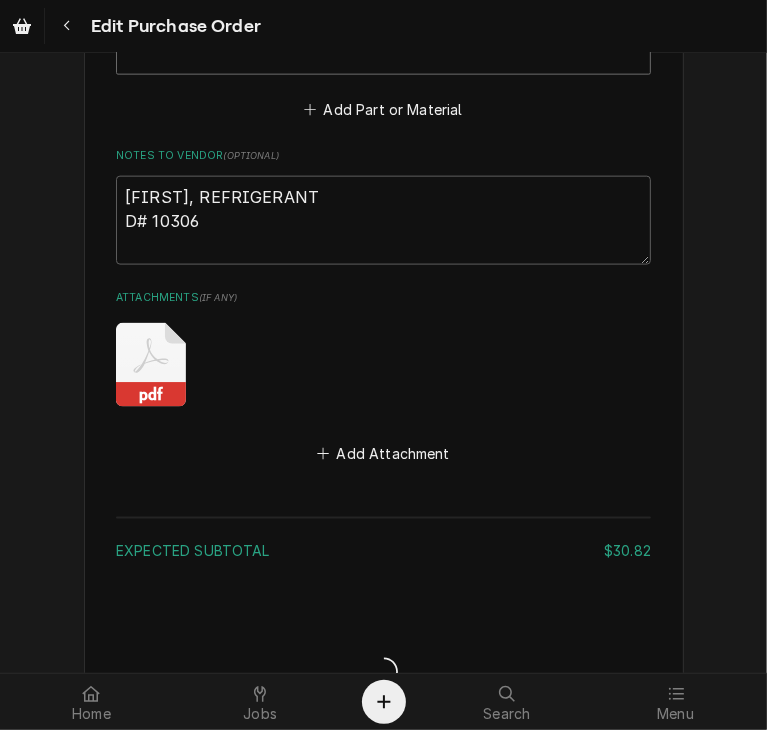 type on "x" 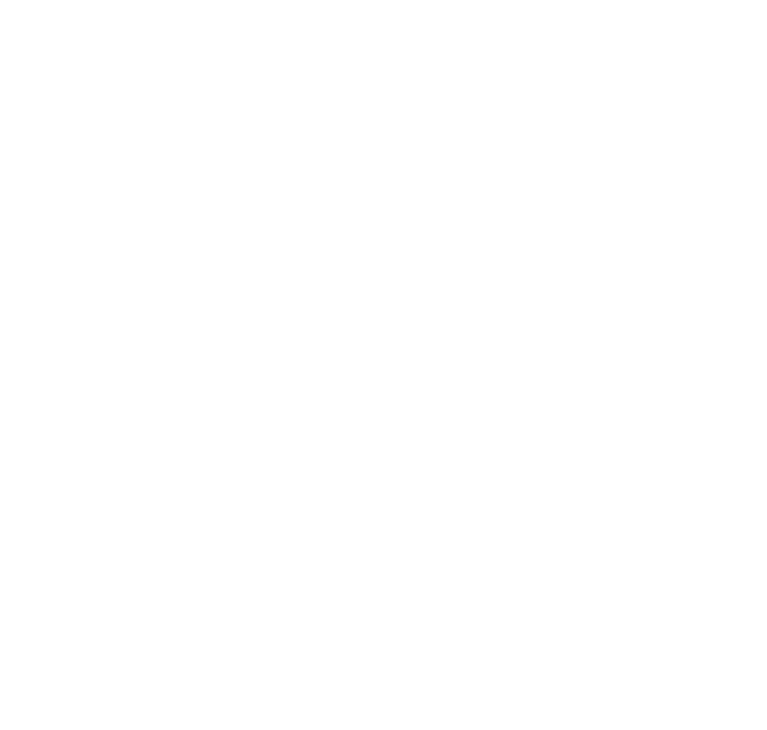 scroll, scrollTop: 0, scrollLeft: 0, axis: both 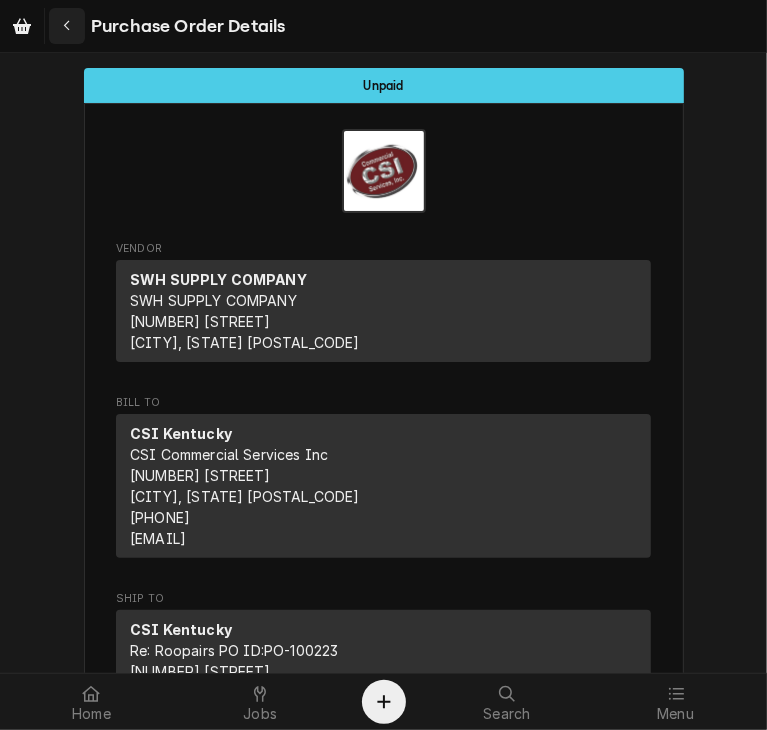 click at bounding box center (67, 26) 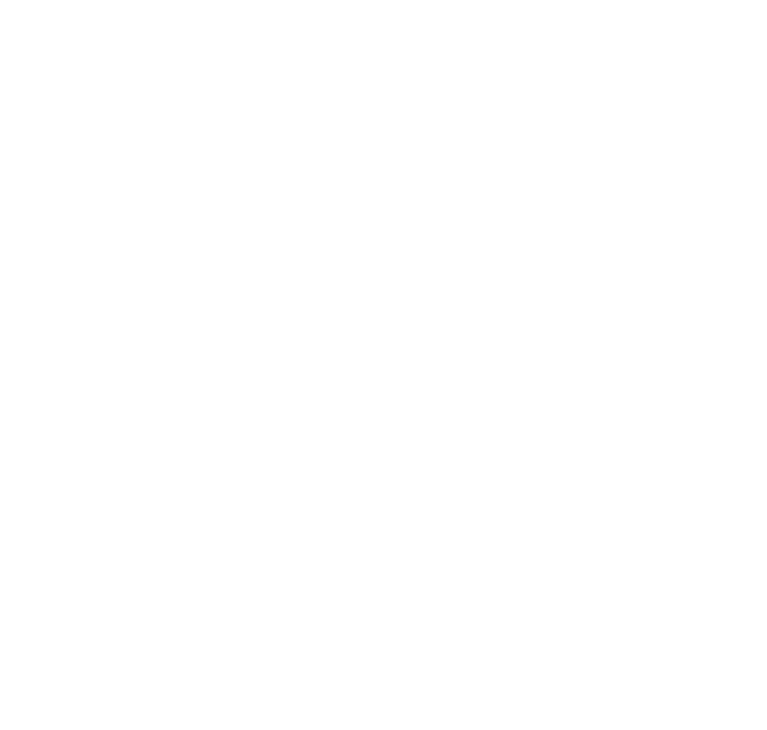 scroll, scrollTop: 0, scrollLeft: 0, axis: both 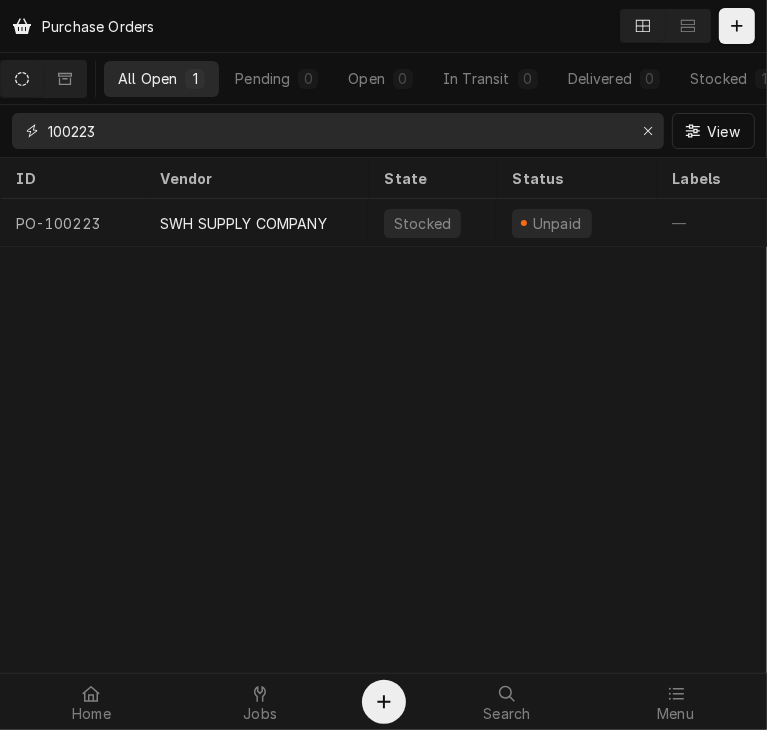 click on "100223" at bounding box center [337, 131] 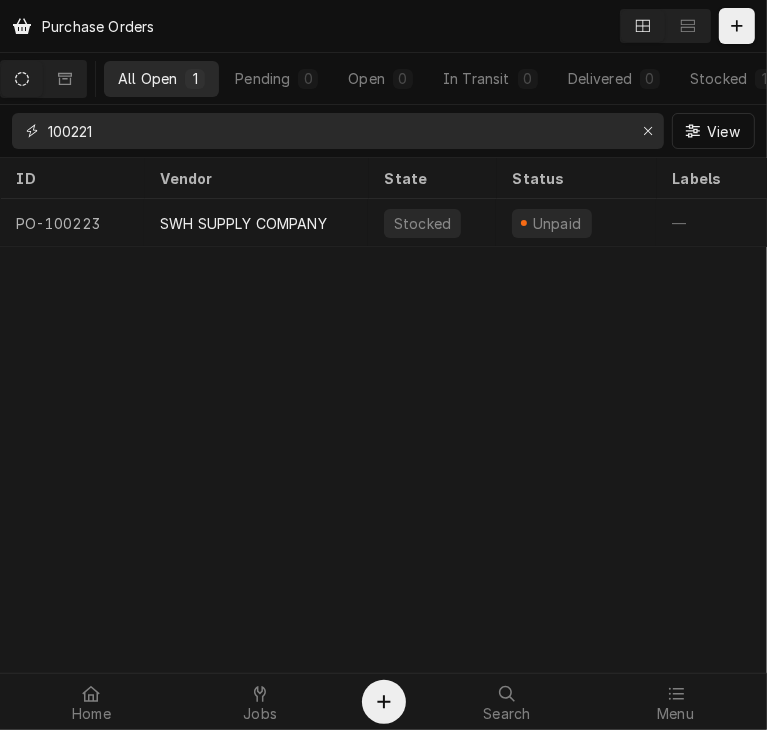 type on "100221" 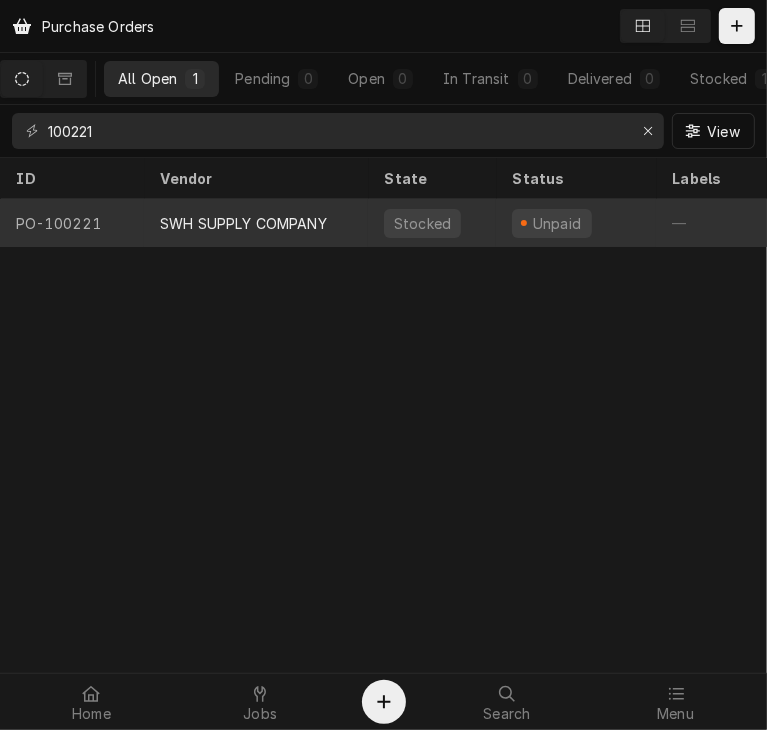 click on "SWH SUPPLY COMPANY" at bounding box center [243, 223] 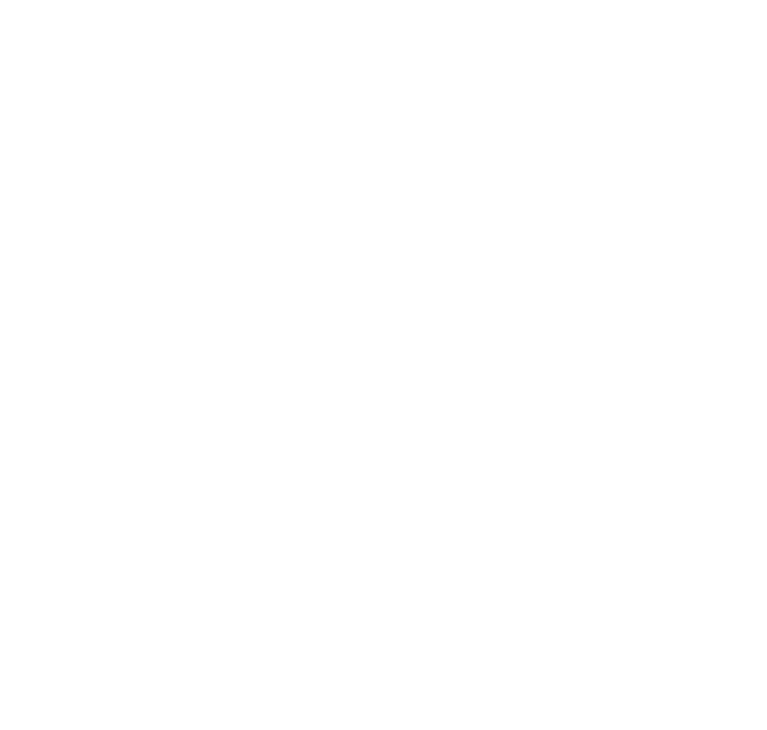 scroll, scrollTop: 0, scrollLeft: 0, axis: both 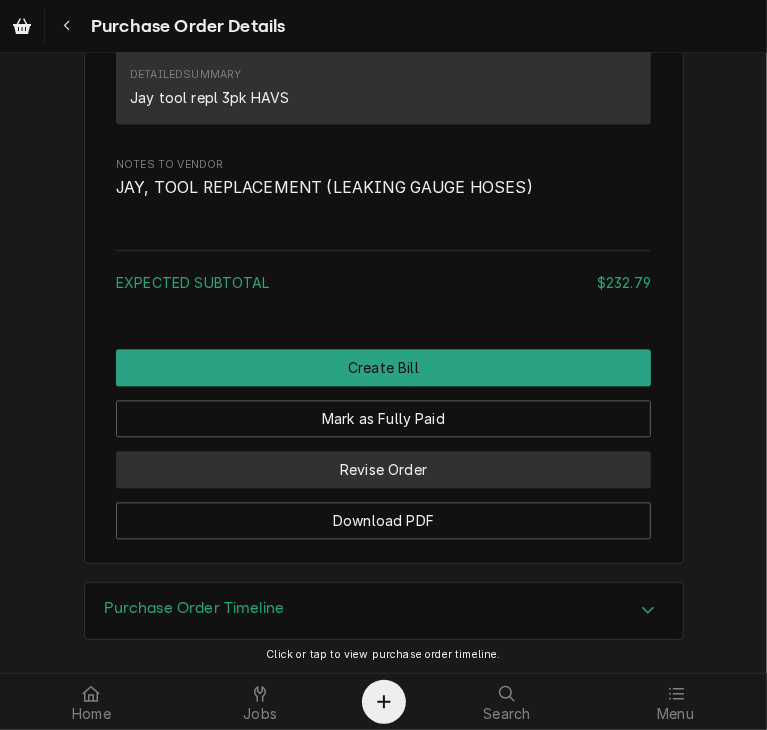 click on "Revise Order" at bounding box center [383, 469] 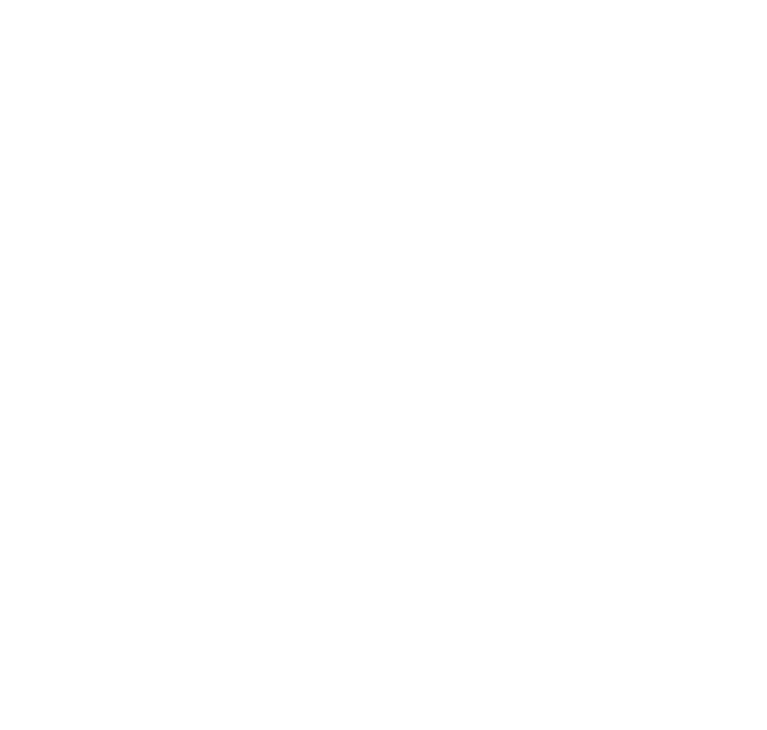 scroll, scrollTop: 0, scrollLeft: 0, axis: both 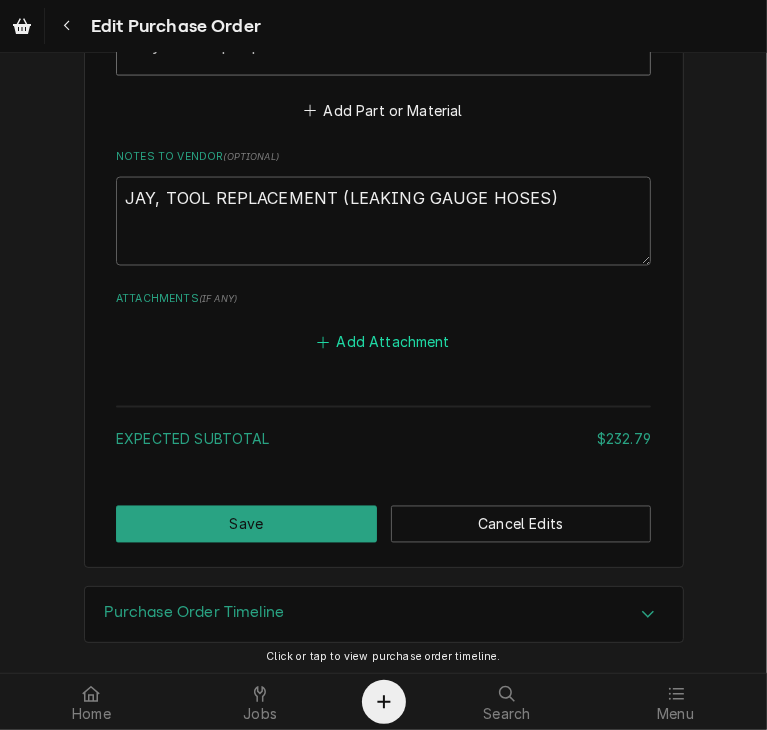 click on "Add Attachment" at bounding box center (384, 343) 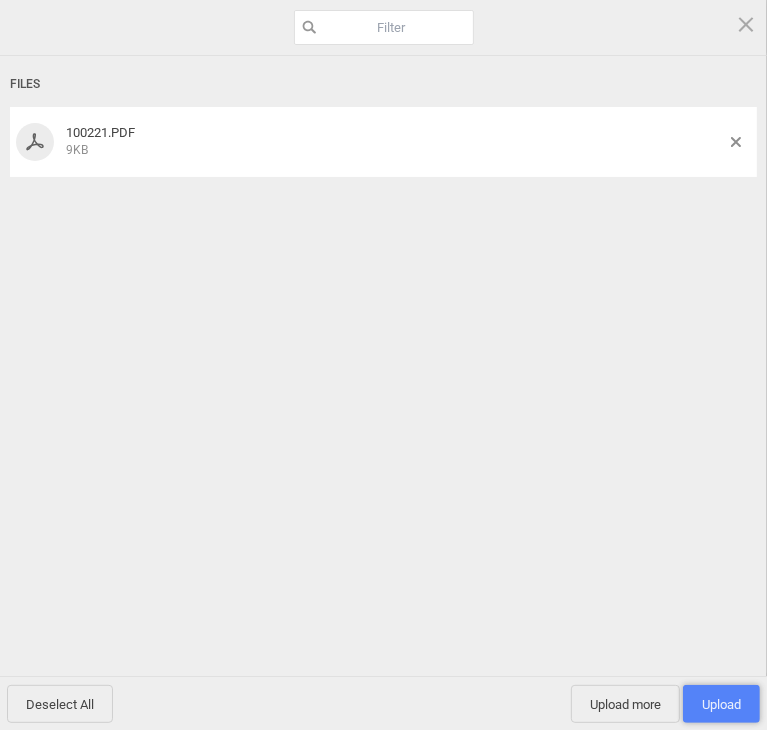 click on "Upload
1" at bounding box center (721, 704) 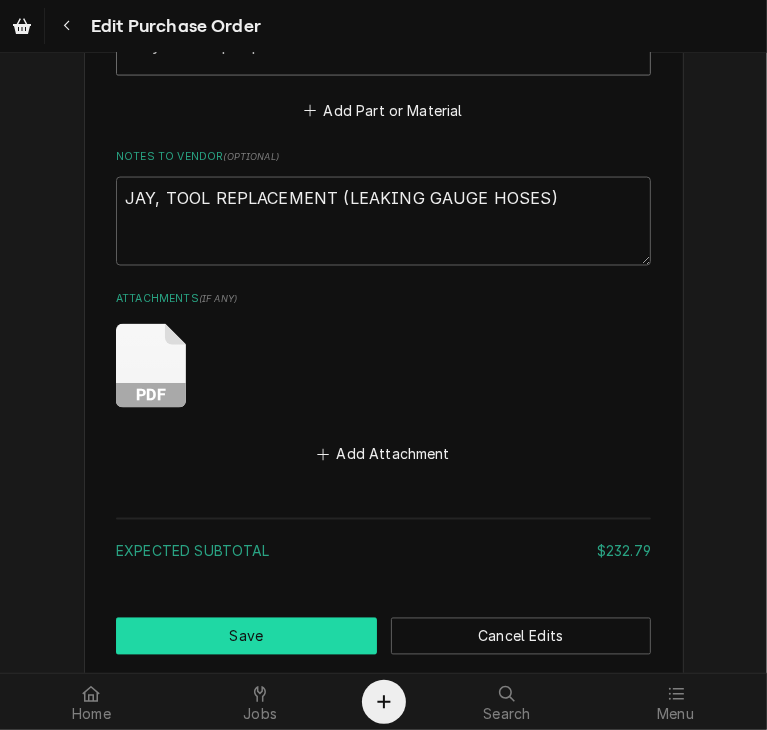 click on "Save" at bounding box center [246, 636] 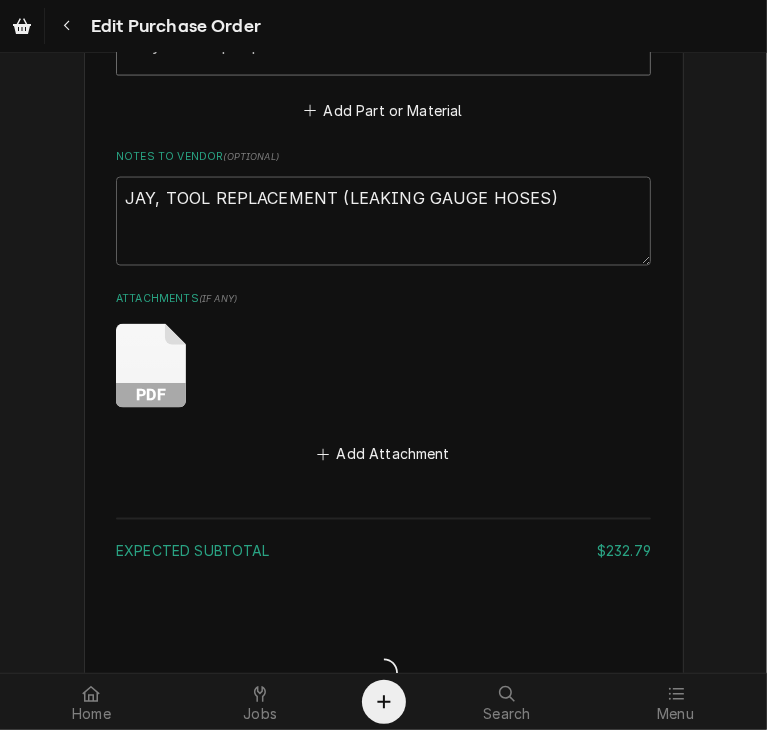 type on "x" 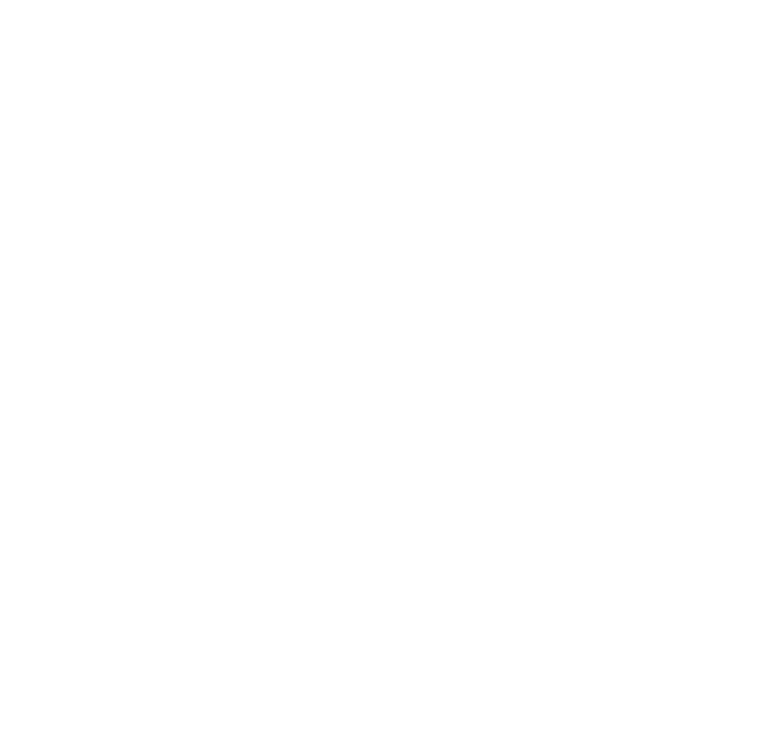 scroll, scrollTop: 0, scrollLeft: 0, axis: both 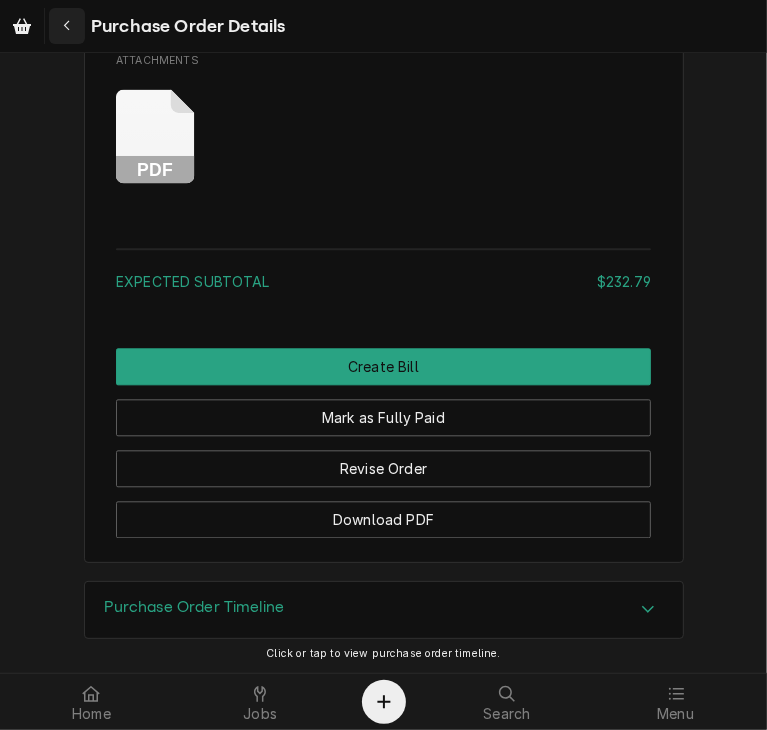 click at bounding box center (67, 26) 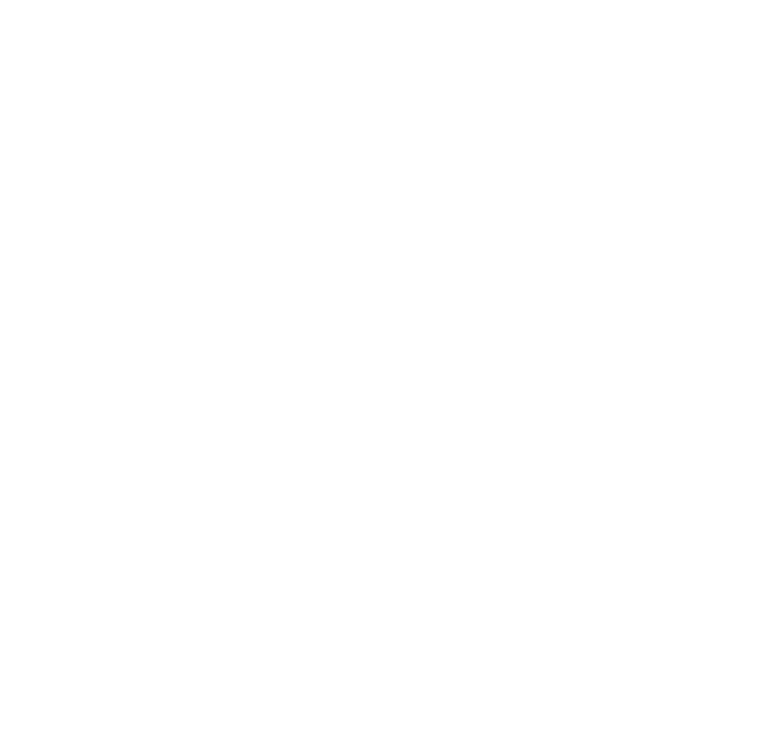 scroll, scrollTop: 0, scrollLeft: 0, axis: both 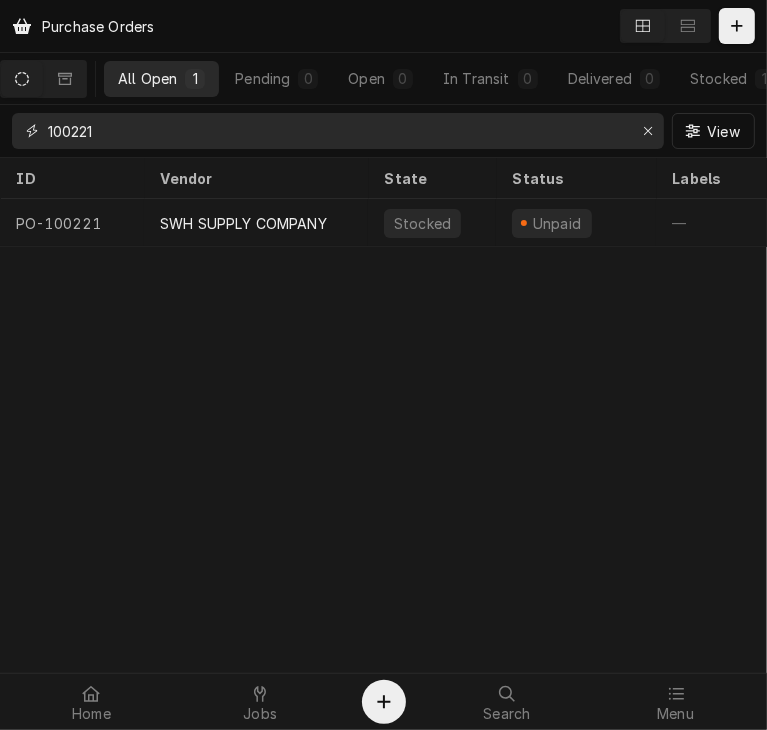 click on "100221" at bounding box center [337, 131] 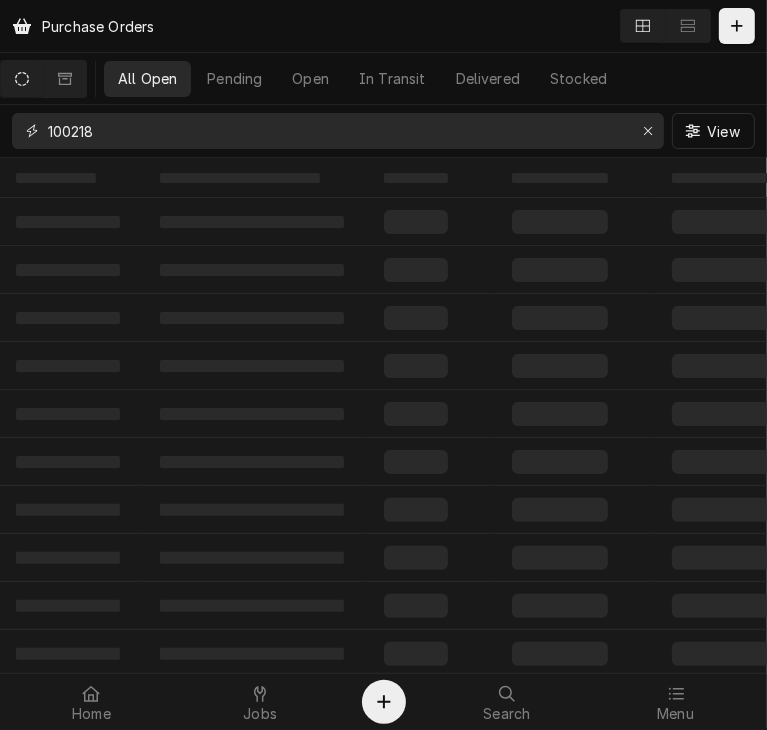 type on "100218" 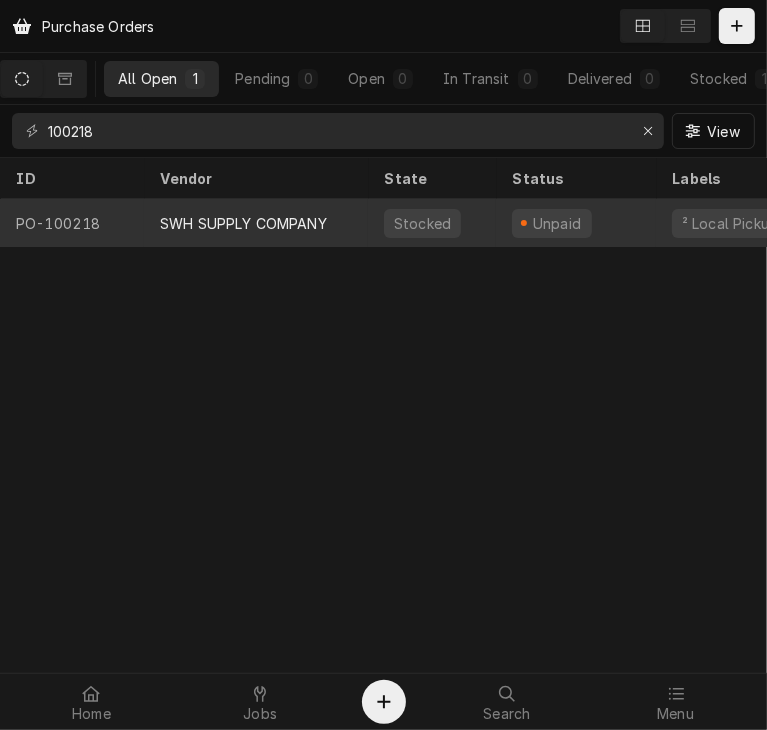 click on "SWH SUPPLY COMPANY" at bounding box center (256, 223) 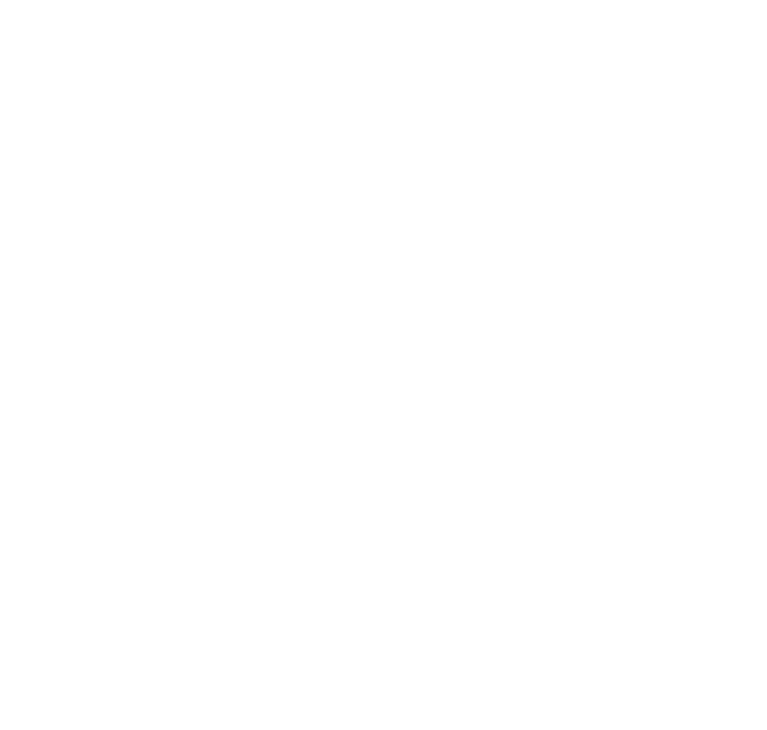 scroll, scrollTop: 0, scrollLeft: 0, axis: both 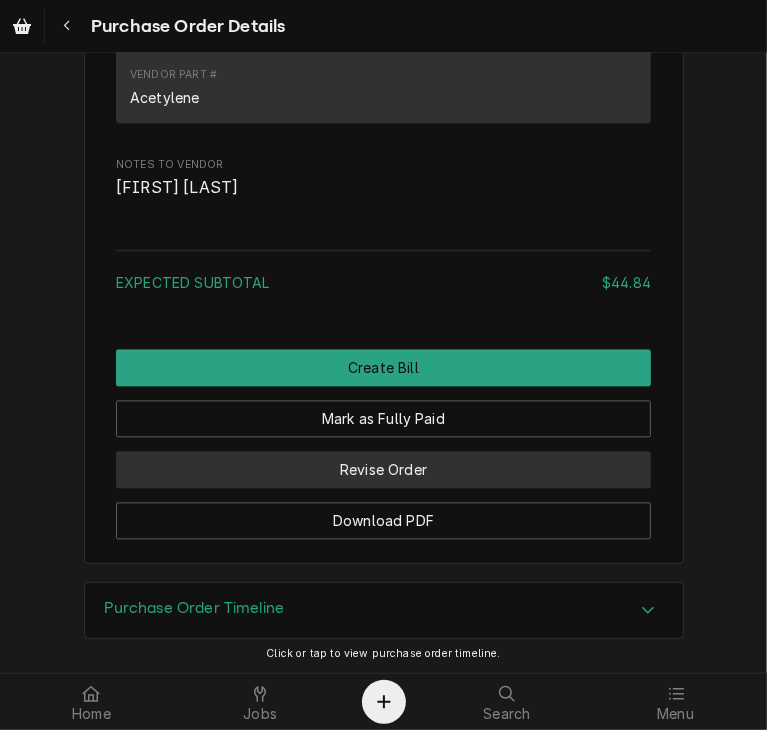 click on "Revise Order" at bounding box center (383, 469) 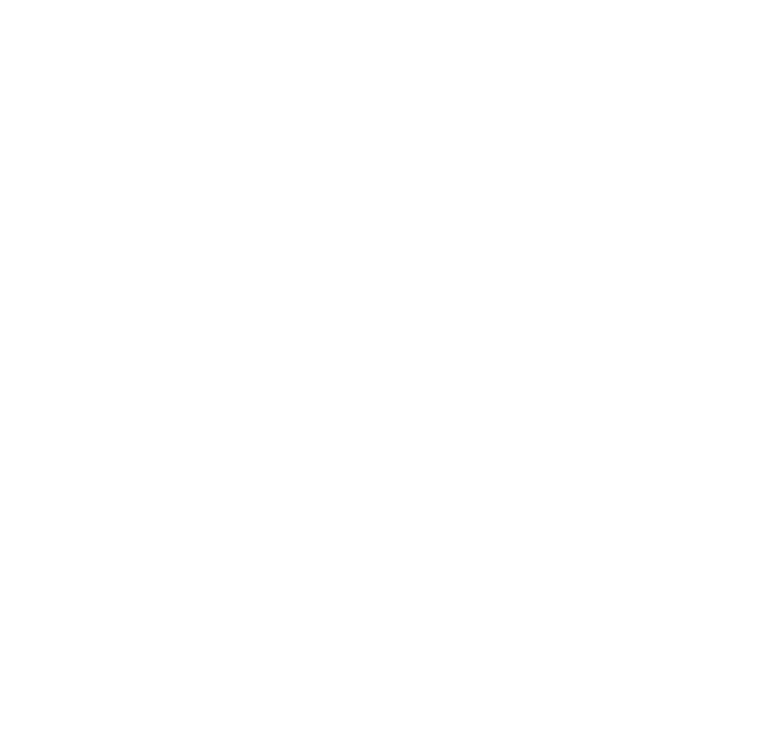 scroll, scrollTop: 0, scrollLeft: 0, axis: both 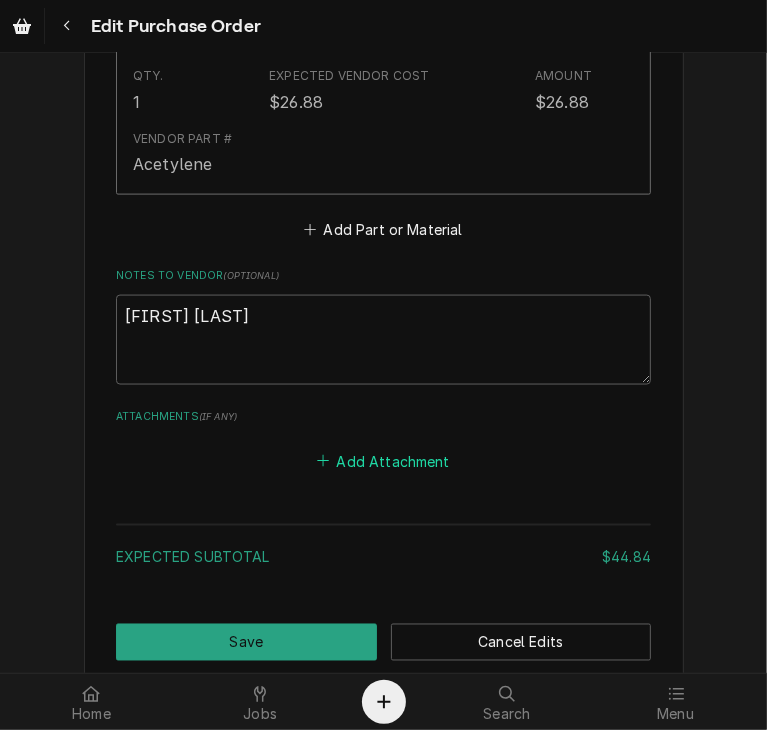 click on "Add Attachment" at bounding box center (384, 461) 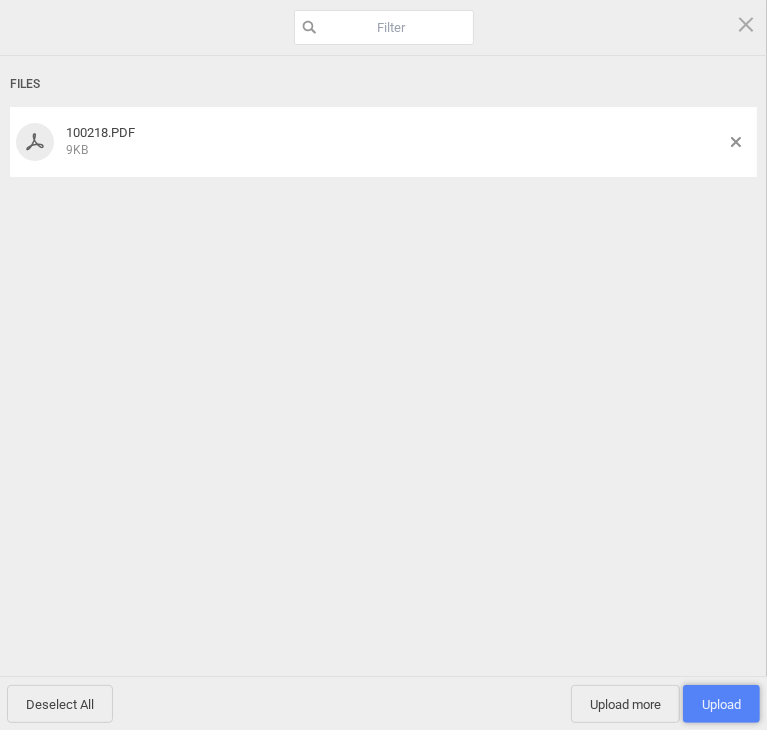 click on "Upload
1" at bounding box center [721, 704] 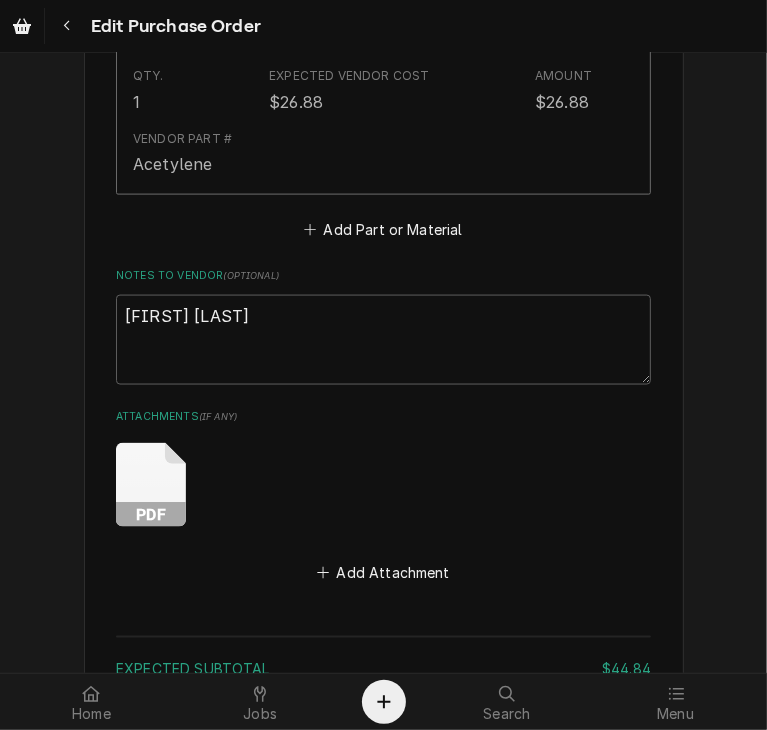 scroll, scrollTop: 1640, scrollLeft: 0, axis: vertical 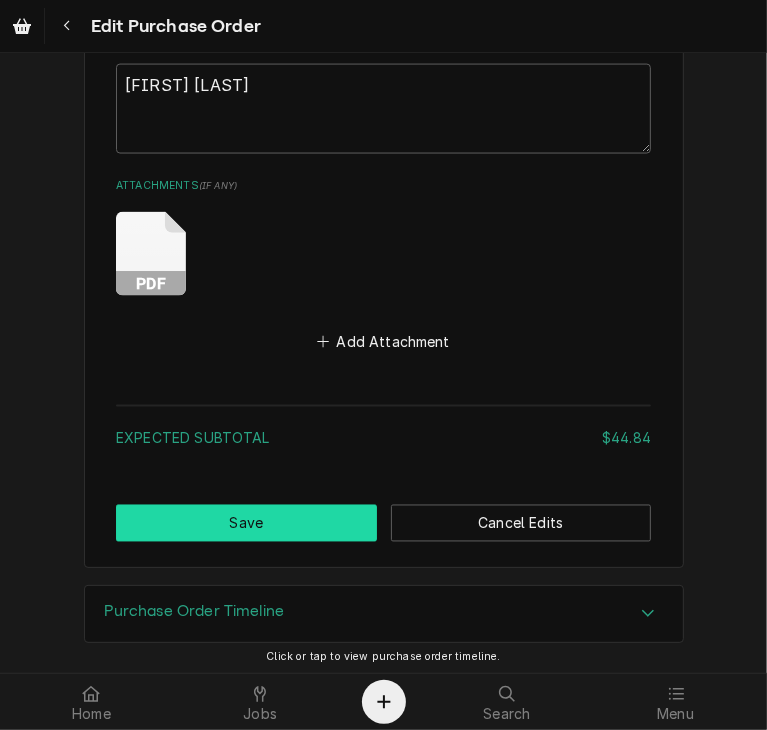 click on "Save" at bounding box center [246, 523] 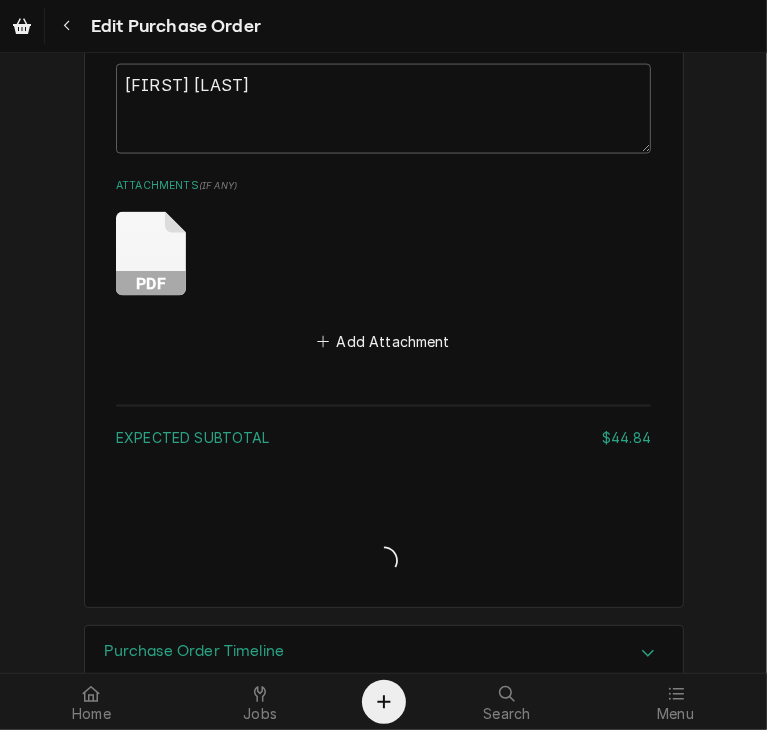 type on "x" 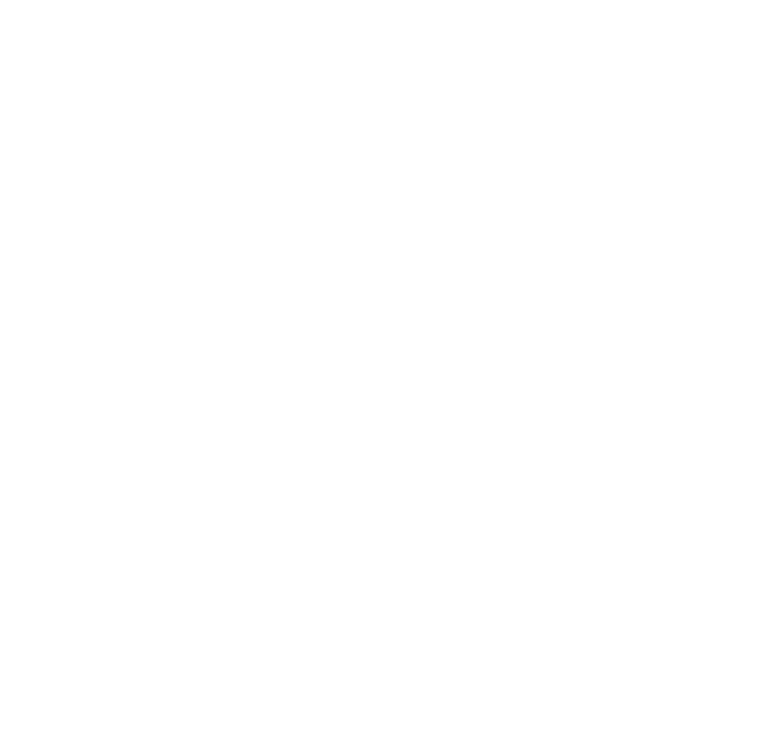 scroll, scrollTop: 0, scrollLeft: 0, axis: both 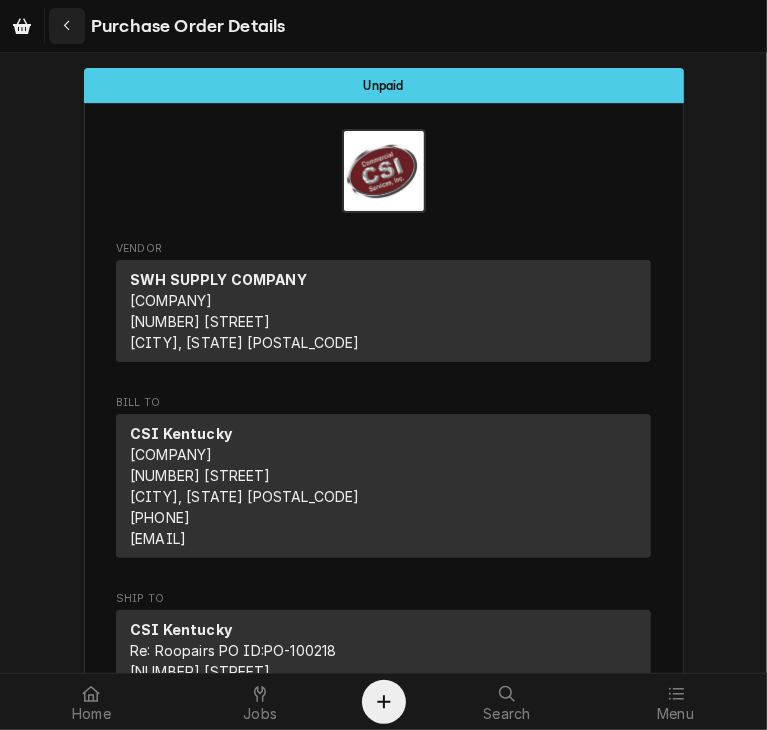 click at bounding box center (67, 26) 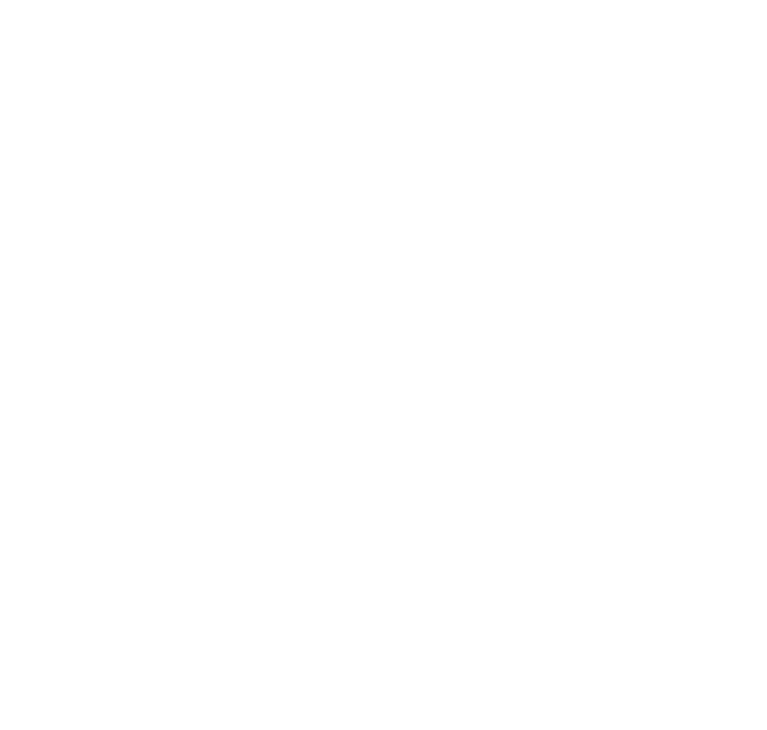 scroll, scrollTop: 0, scrollLeft: 0, axis: both 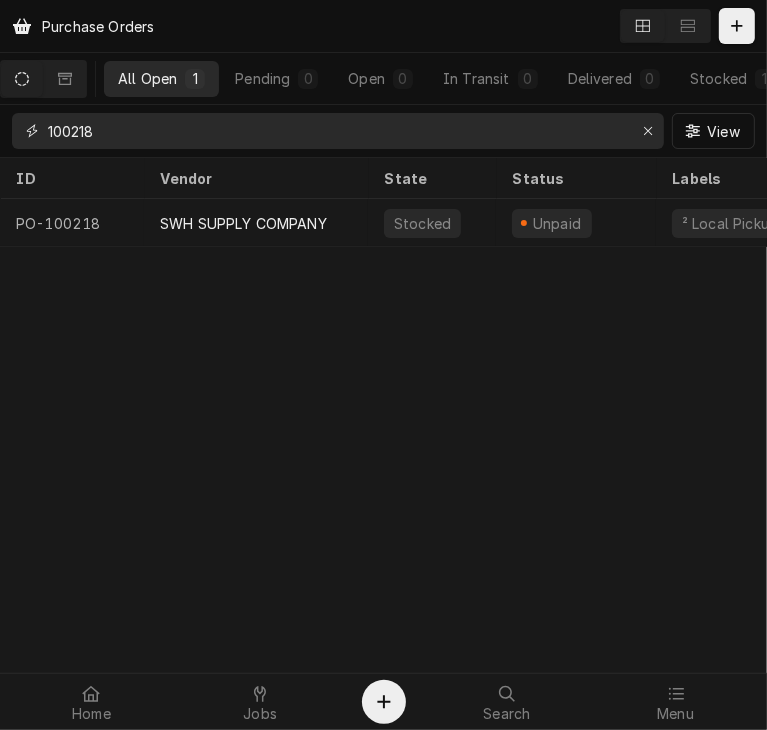 click on "100218" at bounding box center (337, 131) 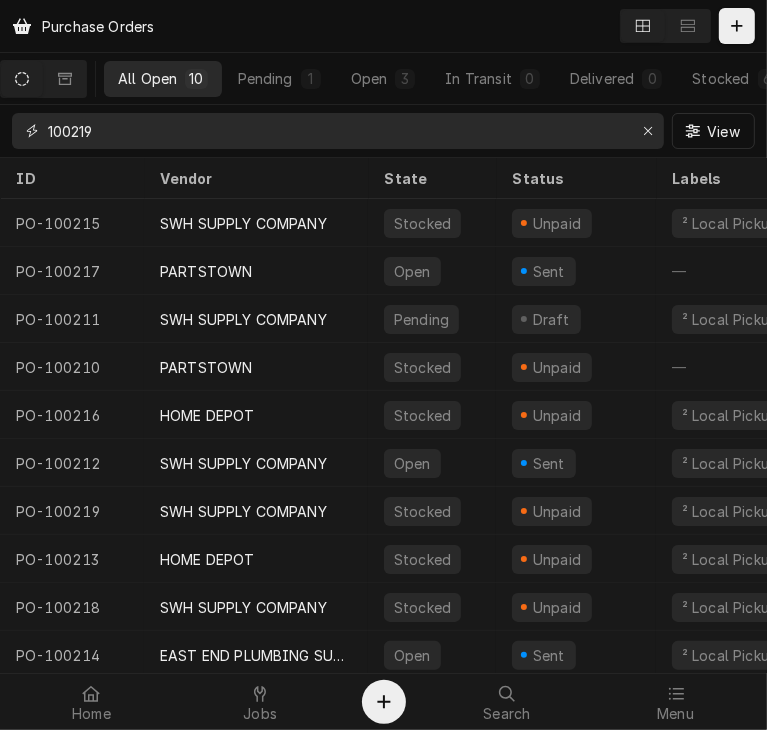 type on "100219" 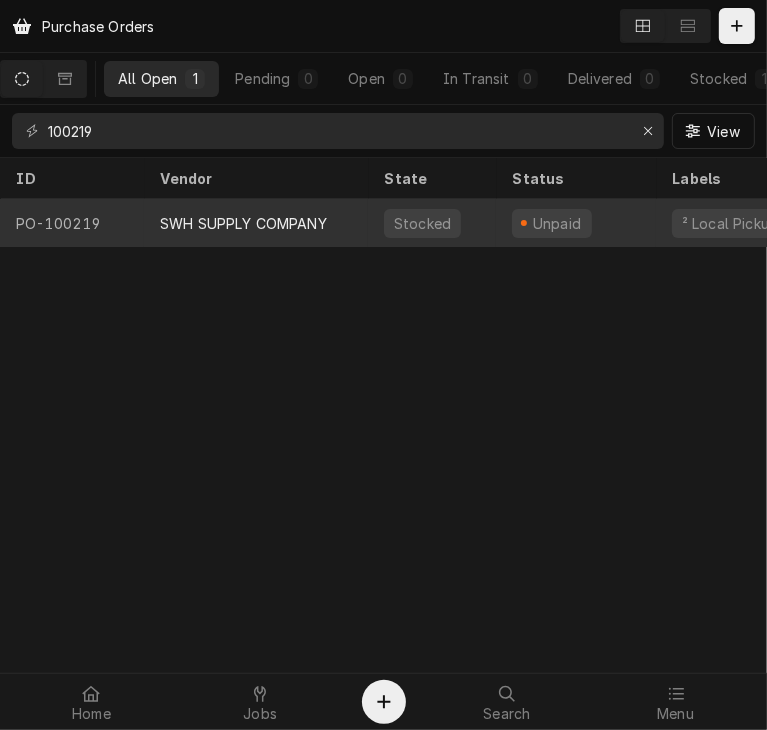 click on "SWH SUPPLY COMPANY" at bounding box center (256, 223) 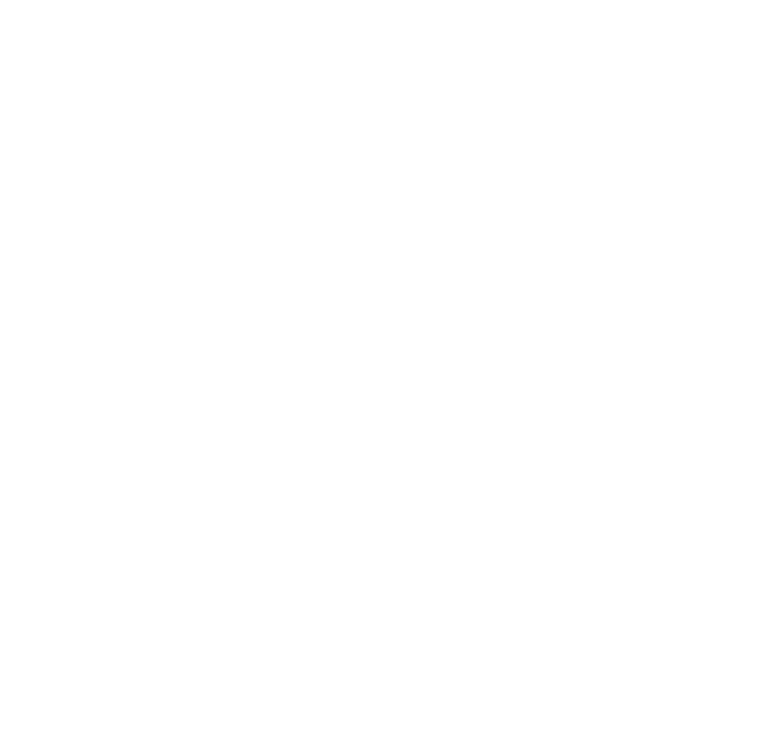 scroll, scrollTop: 0, scrollLeft: 0, axis: both 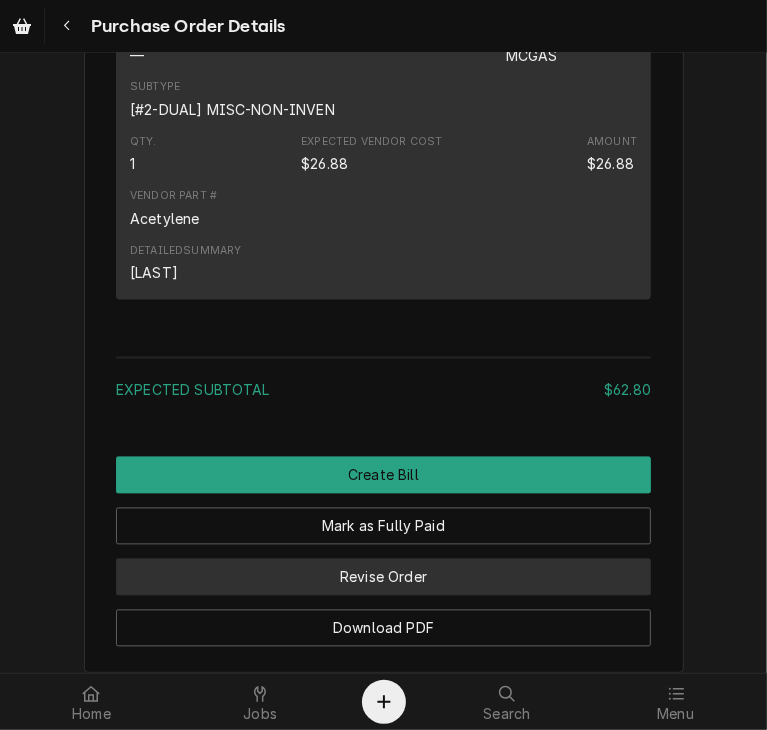 click on "Revise Order" at bounding box center (383, 577) 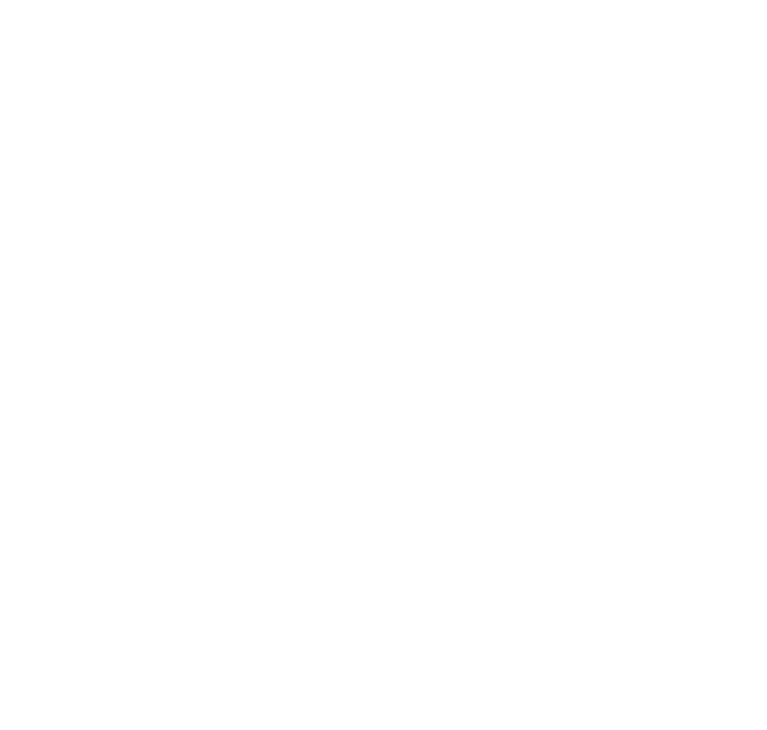 scroll, scrollTop: 0, scrollLeft: 0, axis: both 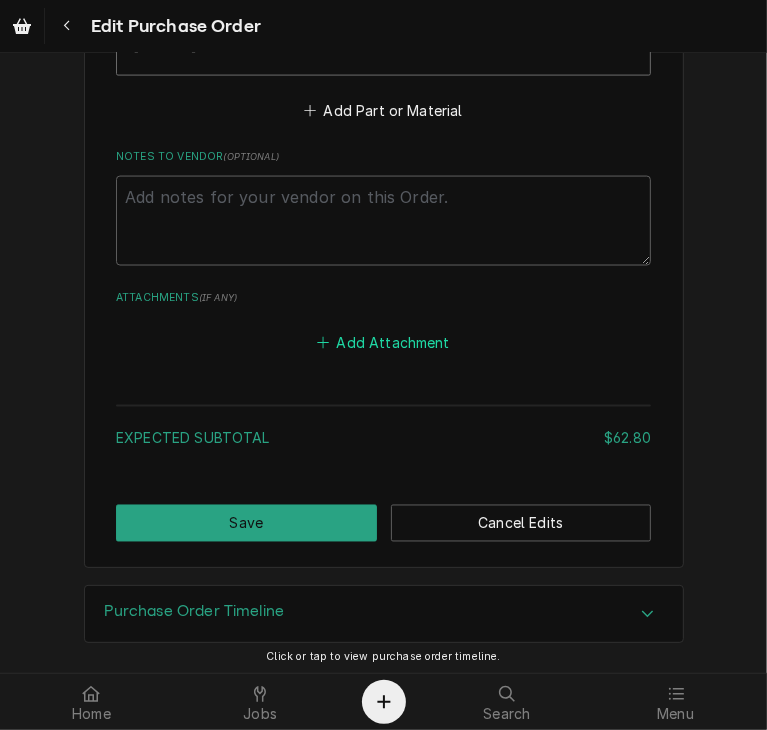 click on "Add Attachment" at bounding box center [384, 342] 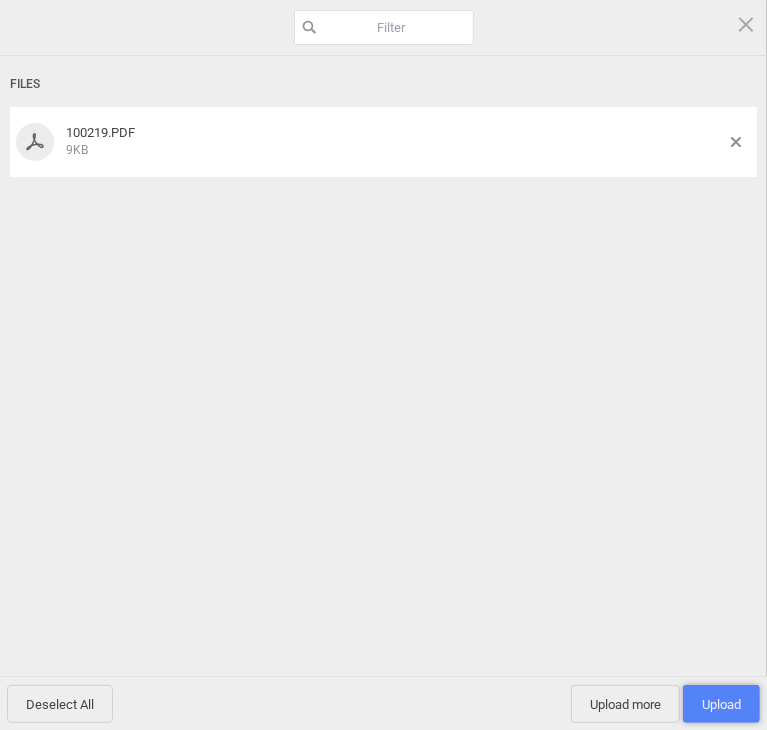 click on "Upload
1" at bounding box center (721, 704) 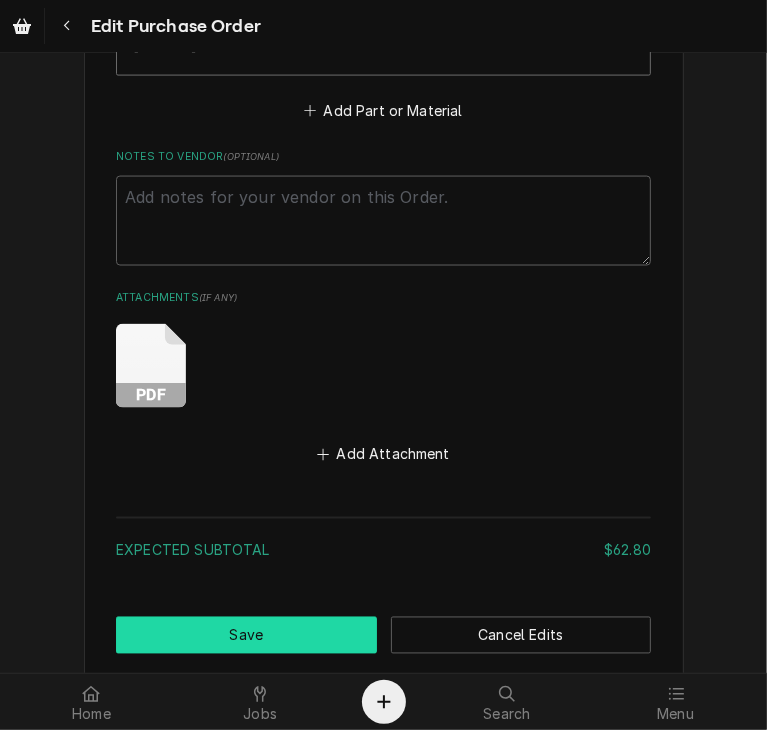 click on "Save" at bounding box center (246, 635) 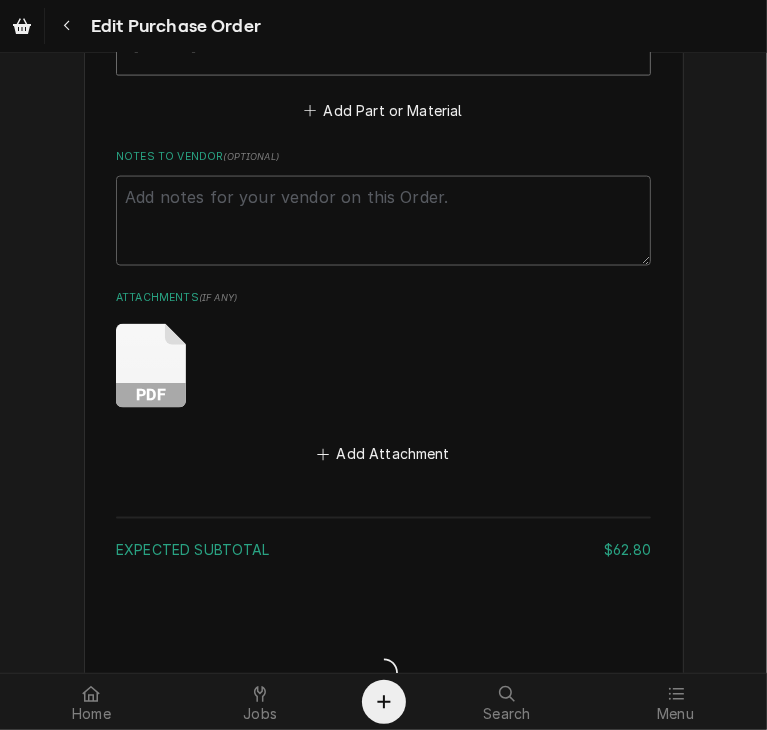 type on "x" 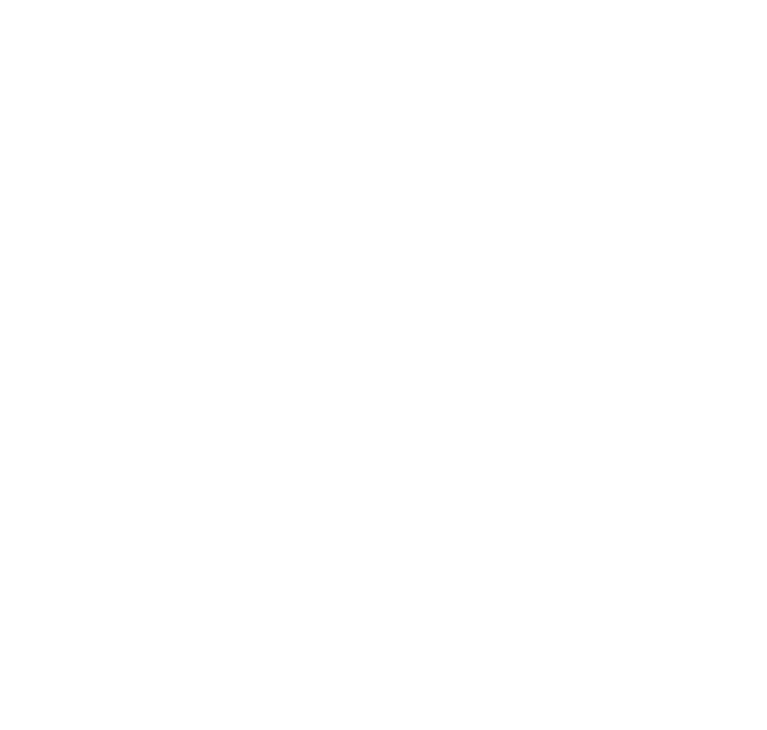 scroll, scrollTop: 0, scrollLeft: 0, axis: both 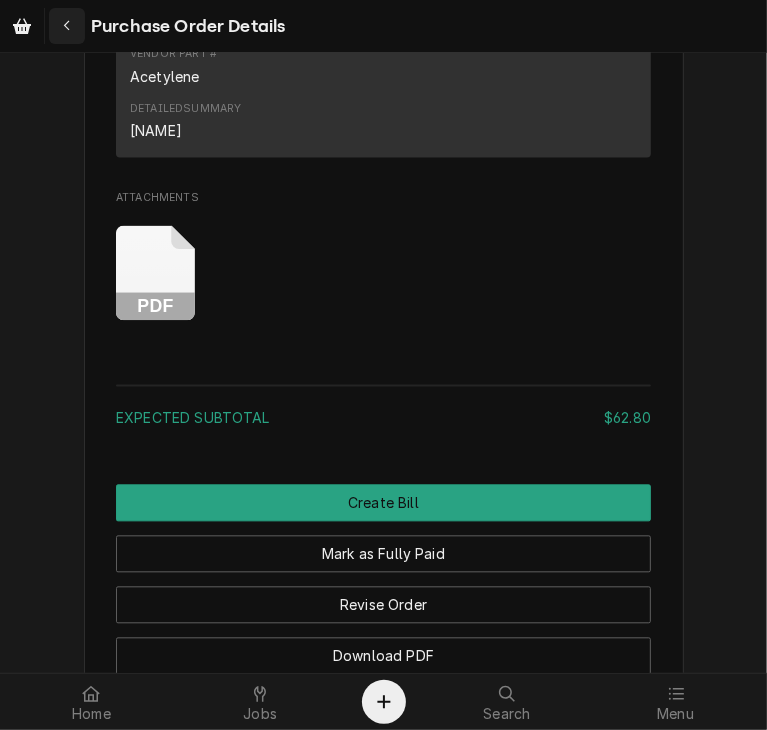 click 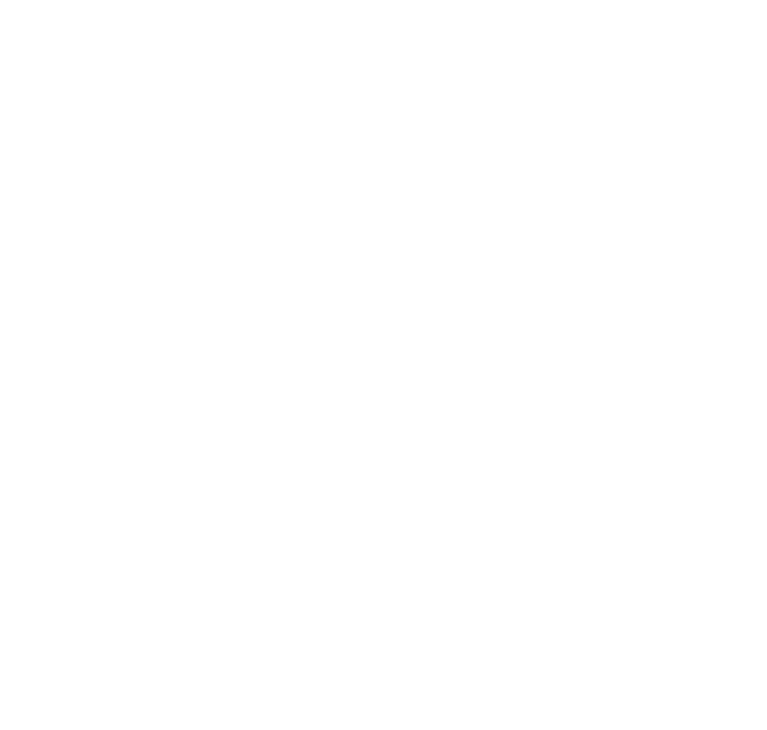 scroll, scrollTop: 0, scrollLeft: 0, axis: both 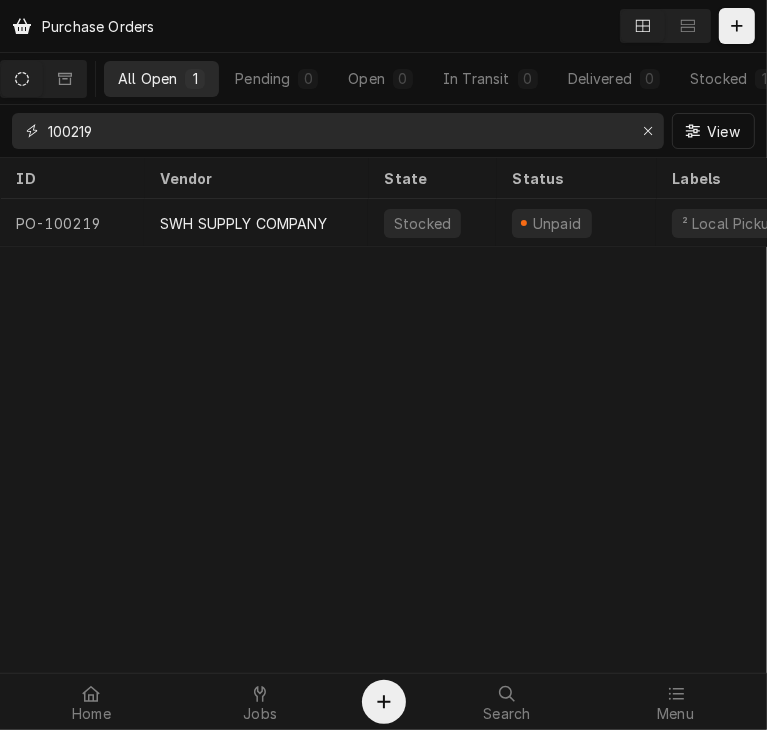 click on "100219" at bounding box center [337, 131] 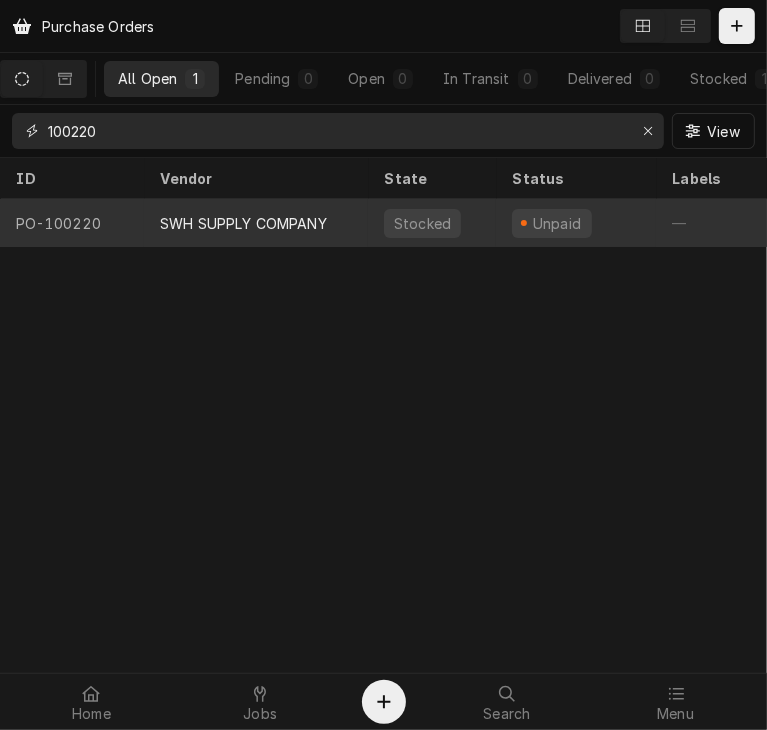 type on "100220" 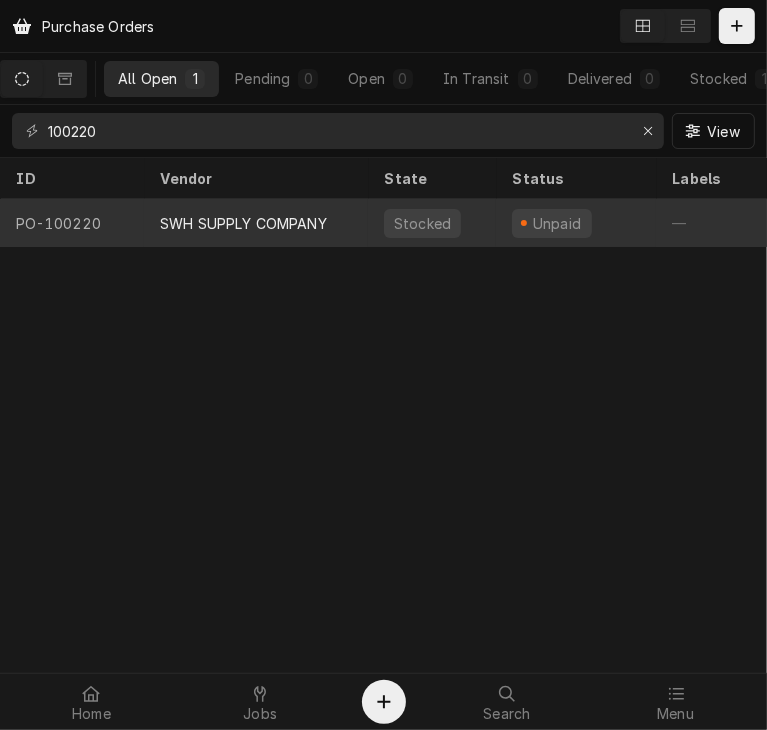 click on "SWH SUPPLY COMPANY" at bounding box center [256, 223] 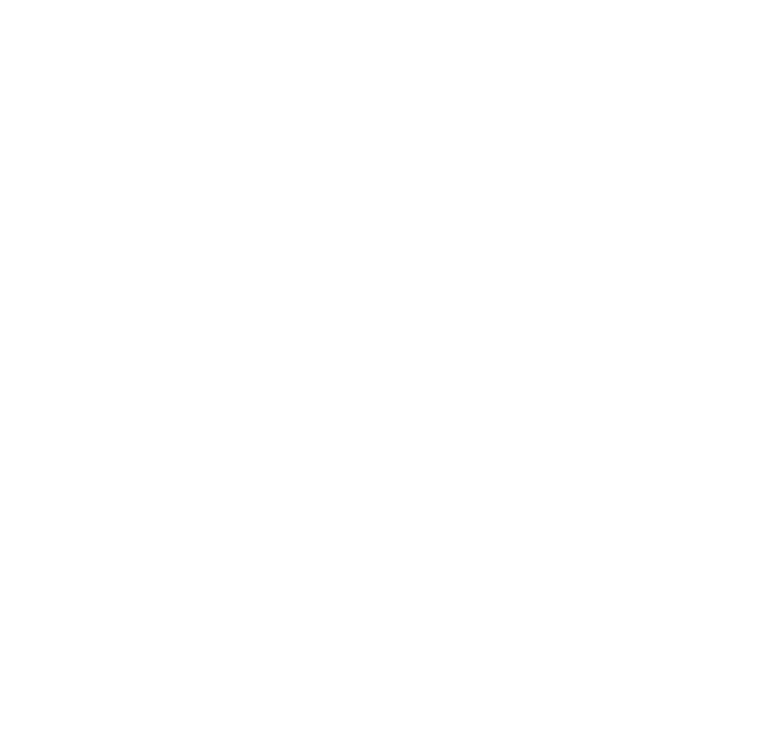 scroll, scrollTop: 0, scrollLeft: 0, axis: both 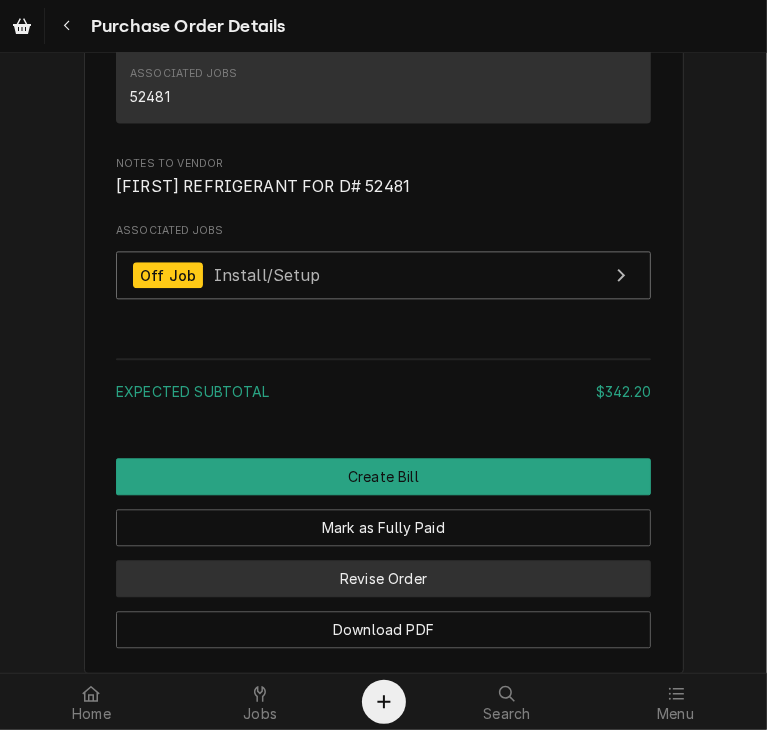 click on "Revise Order" at bounding box center (383, 578) 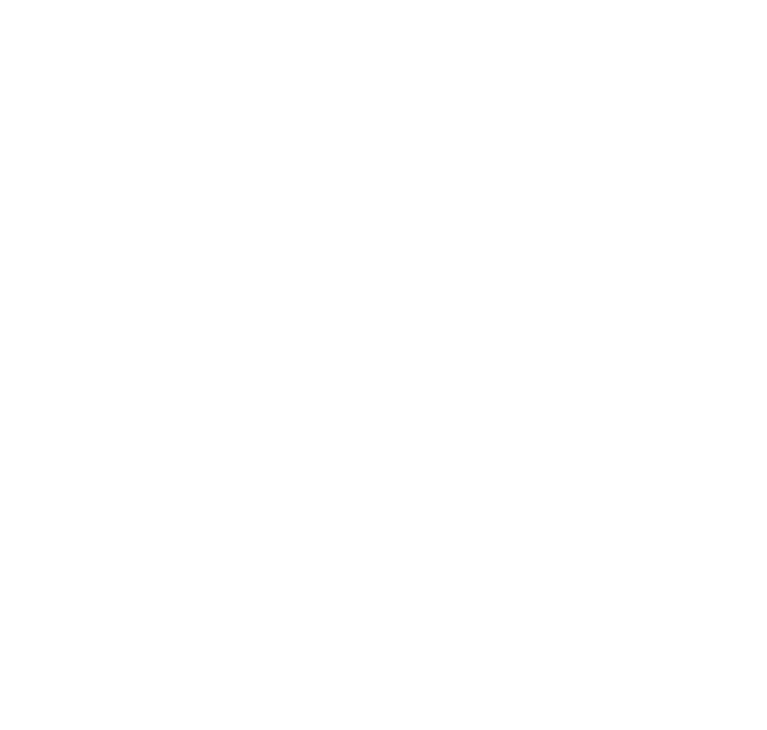 scroll, scrollTop: 0, scrollLeft: 0, axis: both 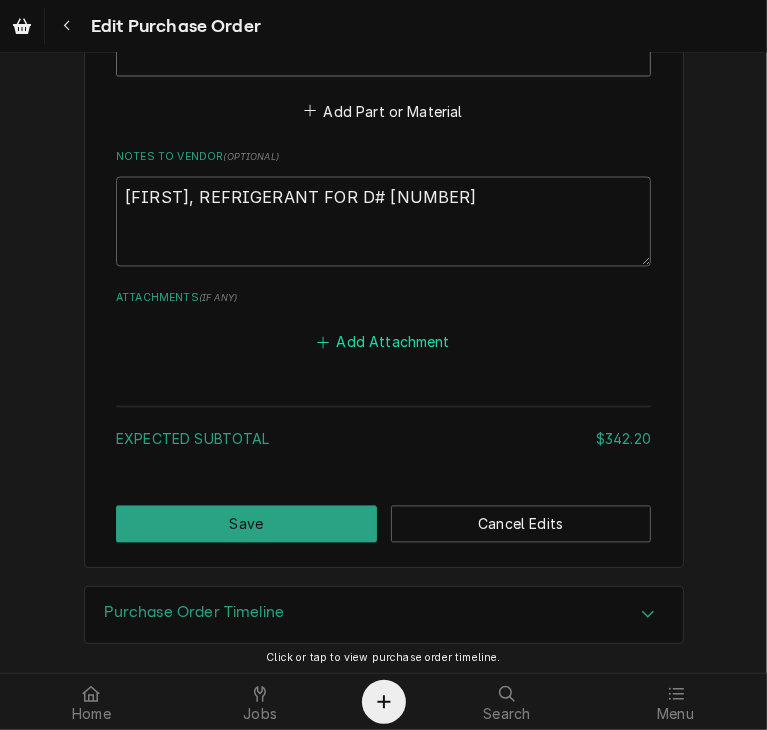 click on "Add Attachment" at bounding box center [384, 343] 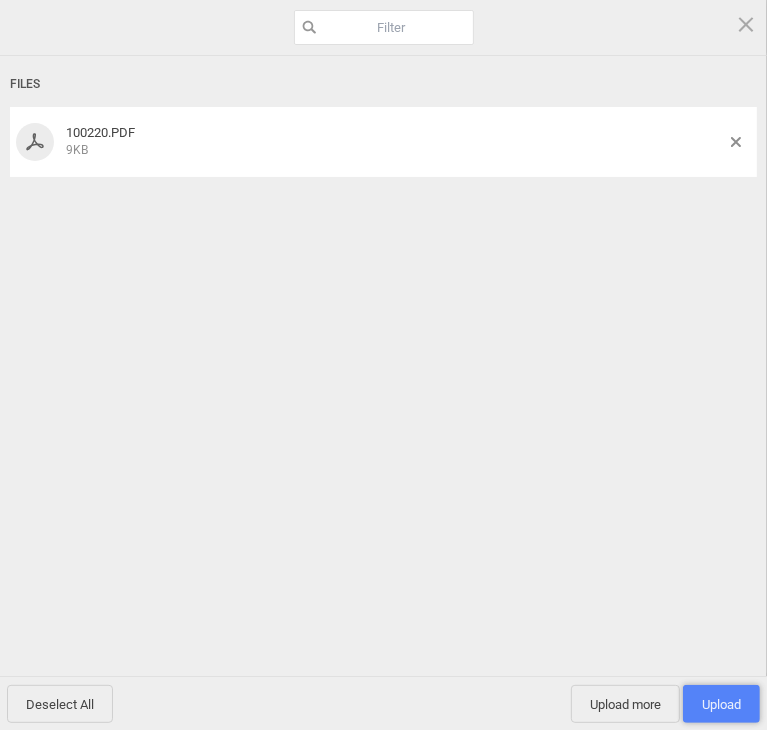click on "Upload
1" at bounding box center (721, 704) 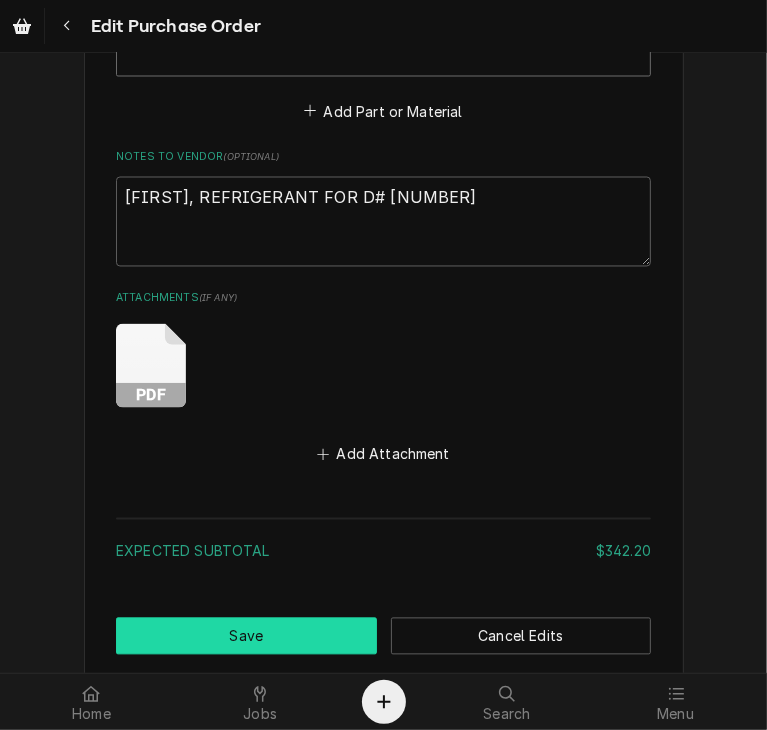 click on "Save" at bounding box center (246, 636) 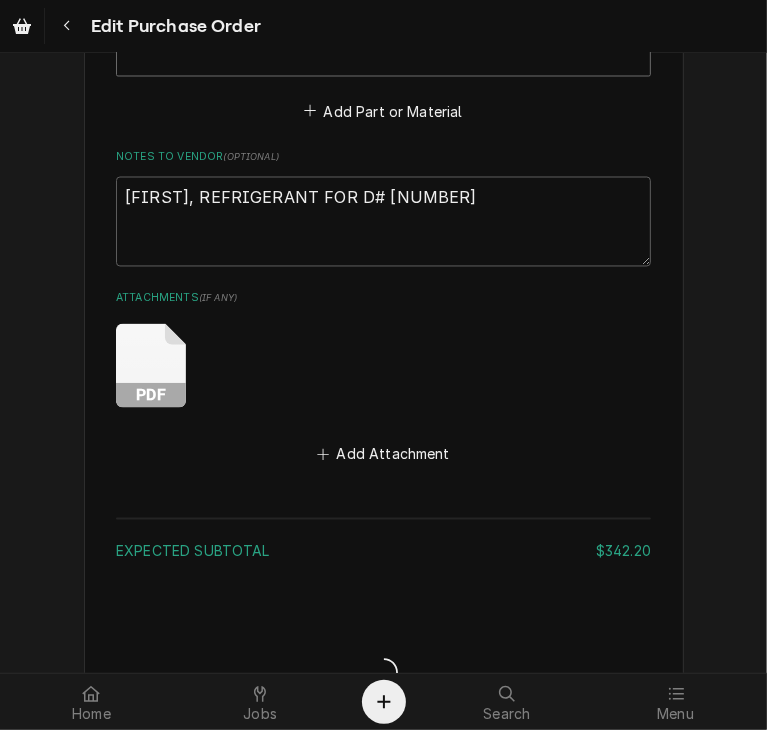 type on "x" 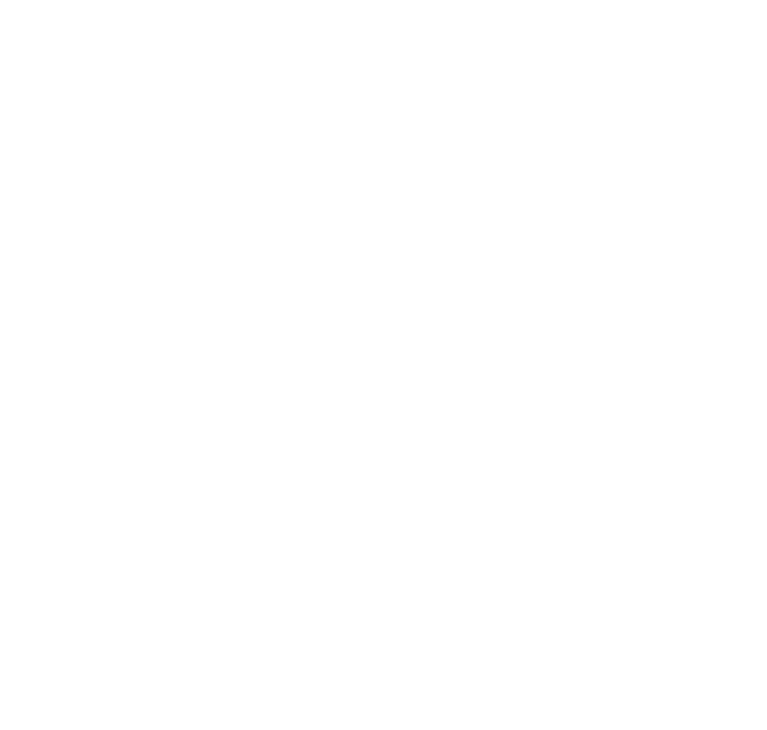 scroll, scrollTop: 0, scrollLeft: 0, axis: both 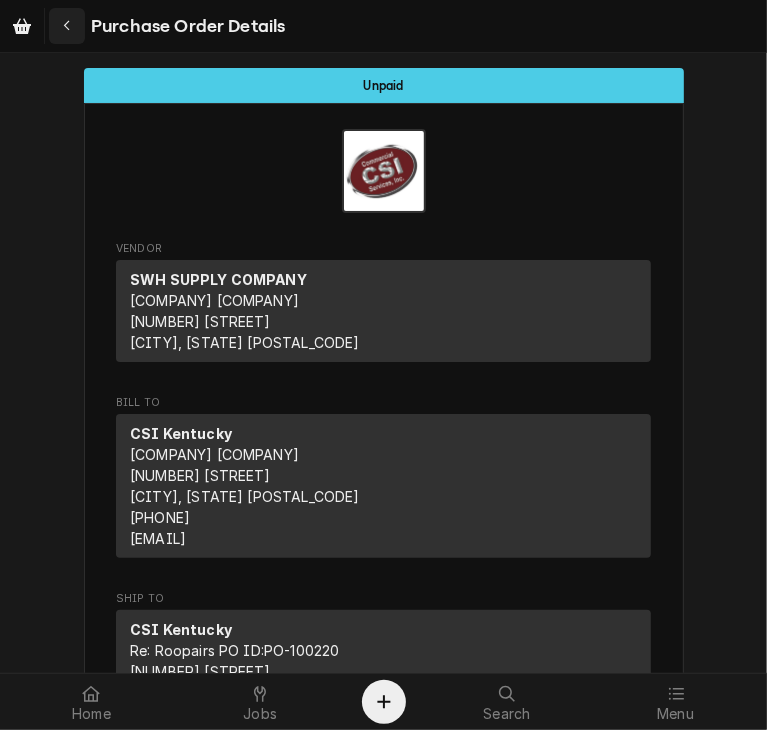 click at bounding box center [67, 26] 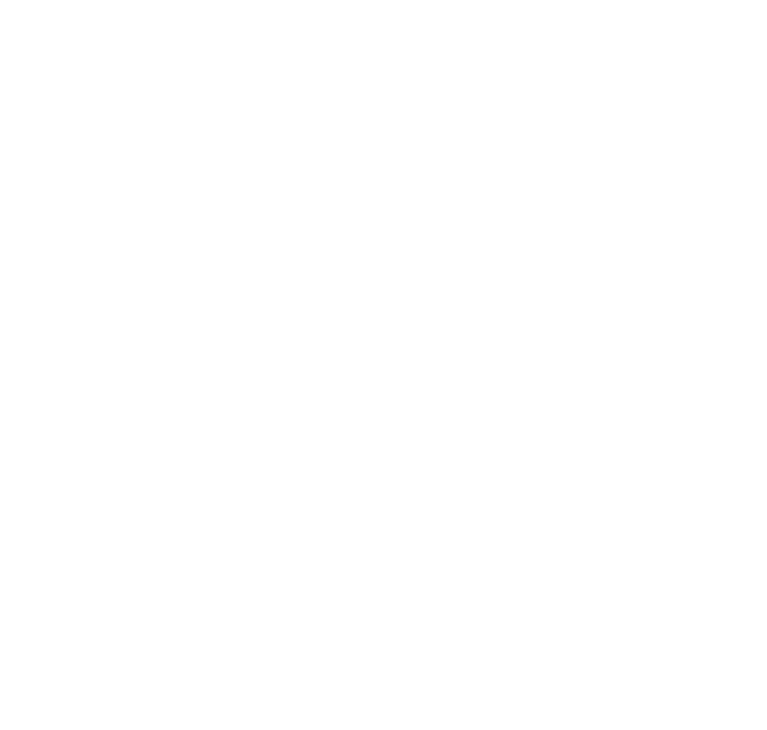 scroll, scrollTop: 0, scrollLeft: 0, axis: both 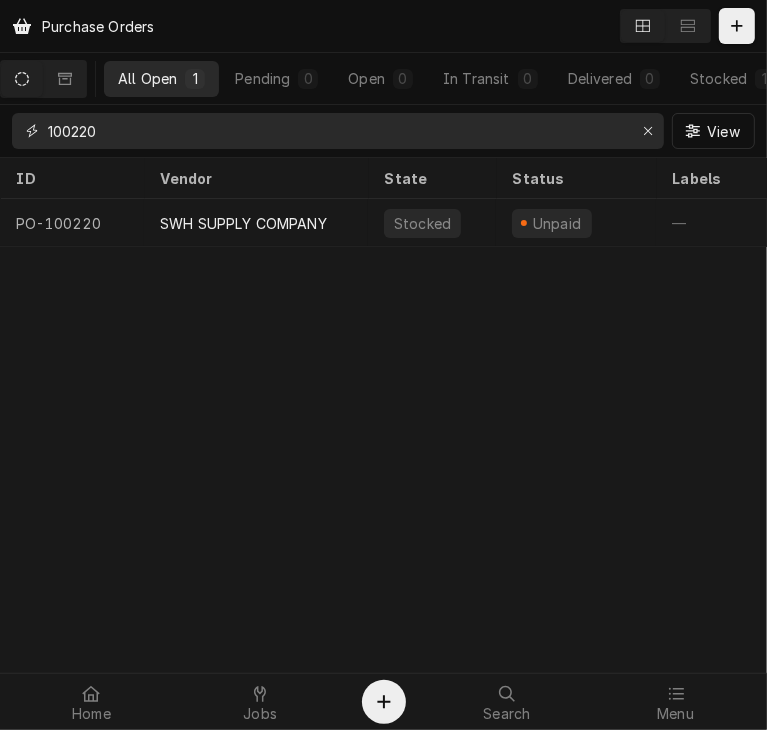 click on "100220" at bounding box center (337, 131) 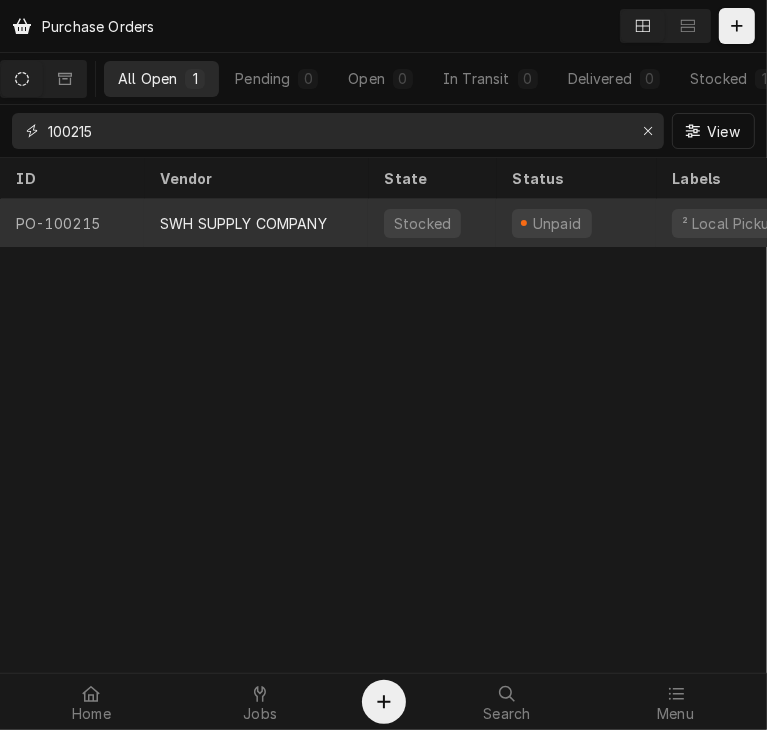 type on "100215" 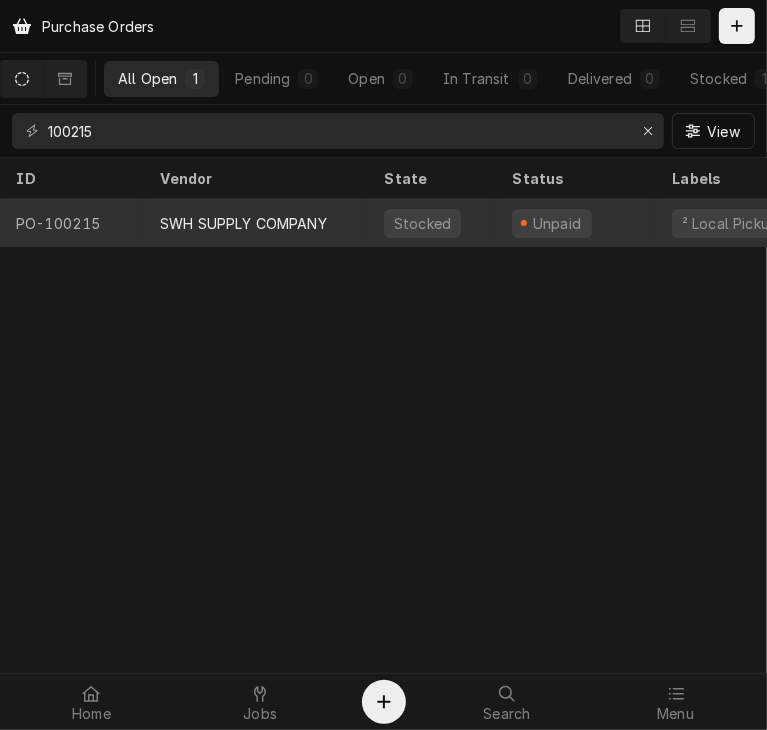 click on "SWH SUPPLY COMPANY" at bounding box center [243, 223] 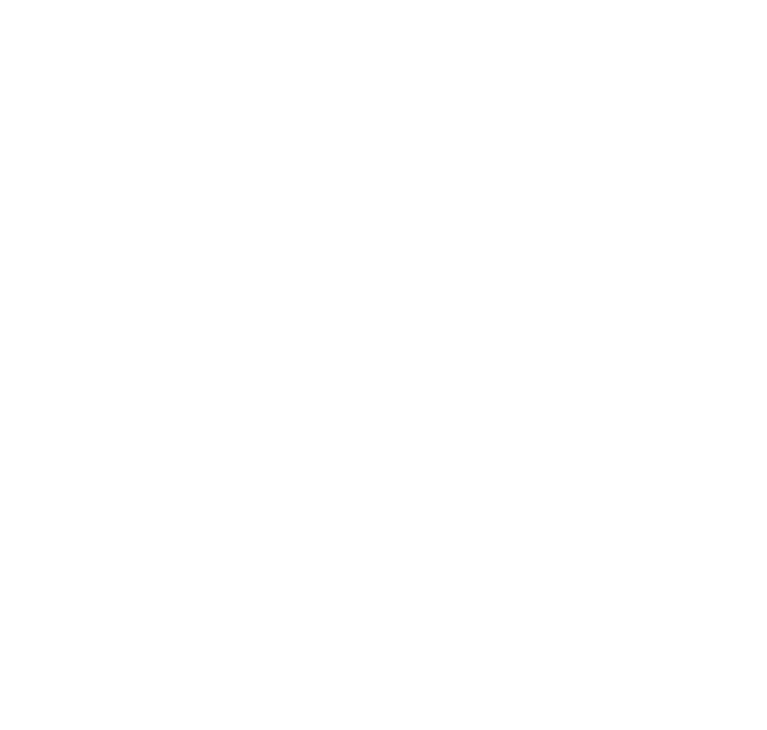 scroll, scrollTop: 0, scrollLeft: 0, axis: both 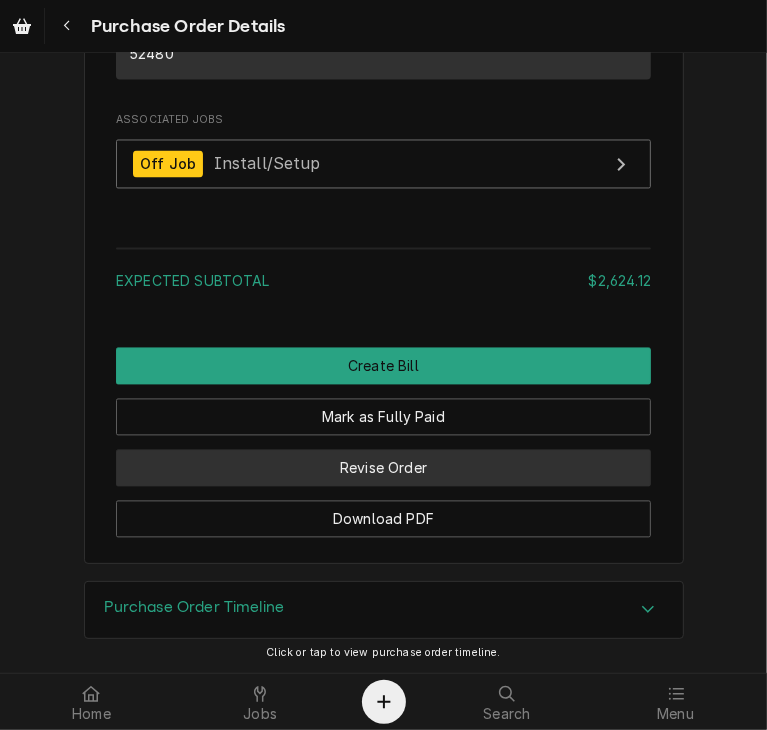 click on "Revise Order" at bounding box center (383, 468) 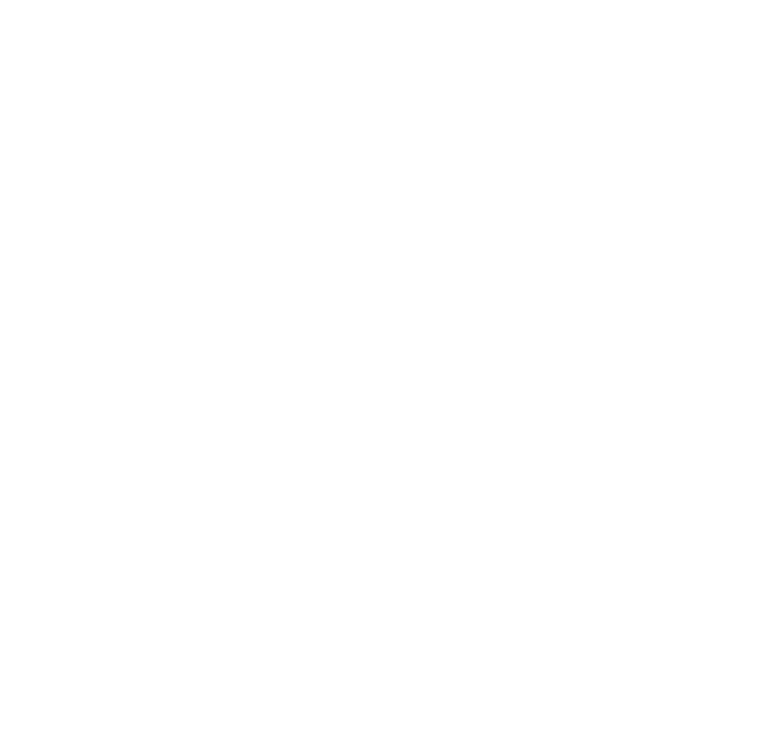 scroll, scrollTop: 0, scrollLeft: 0, axis: both 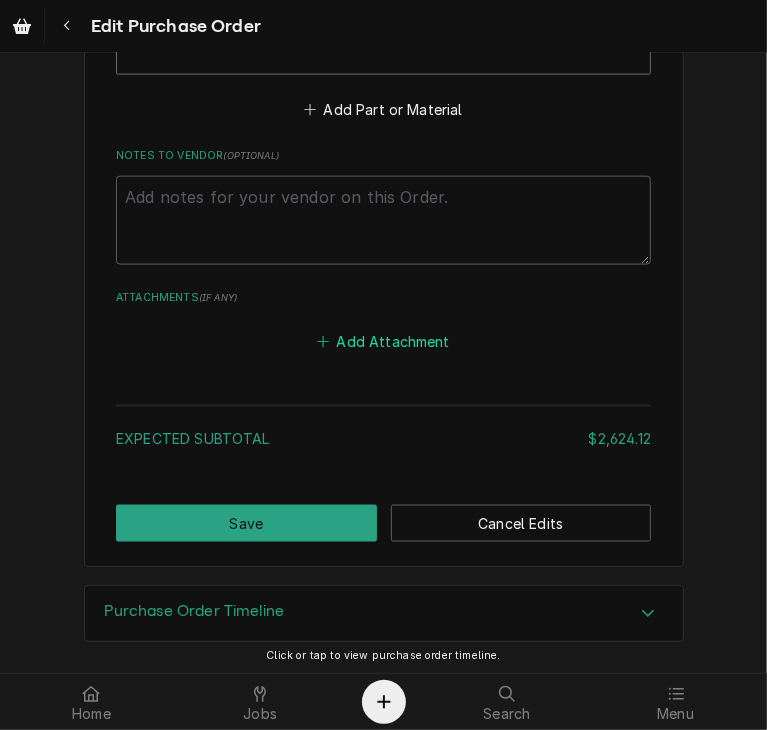 click on "Add Attachment" at bounding box center [384, 342] 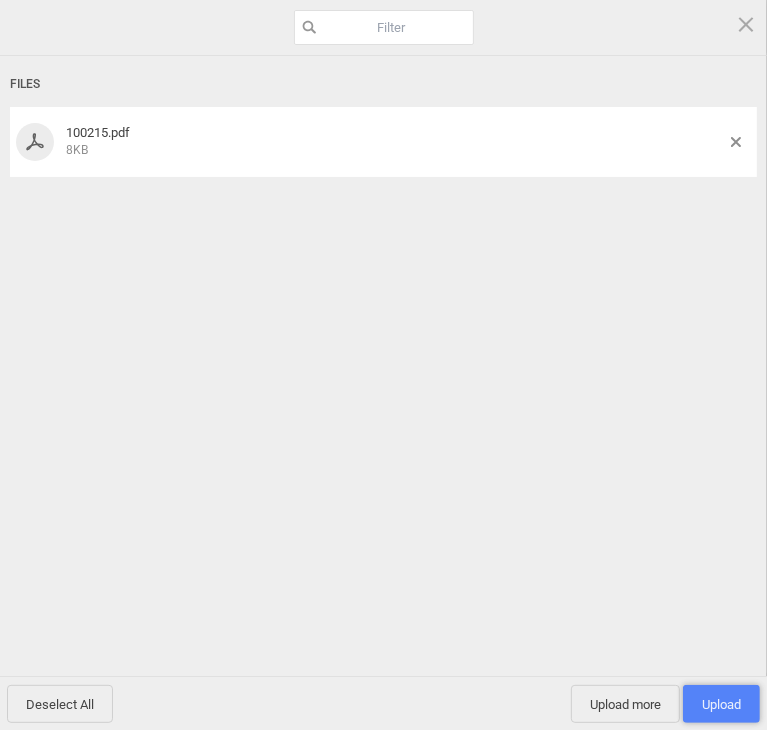 click on "Upload
1" at bounding box center [721, 704] 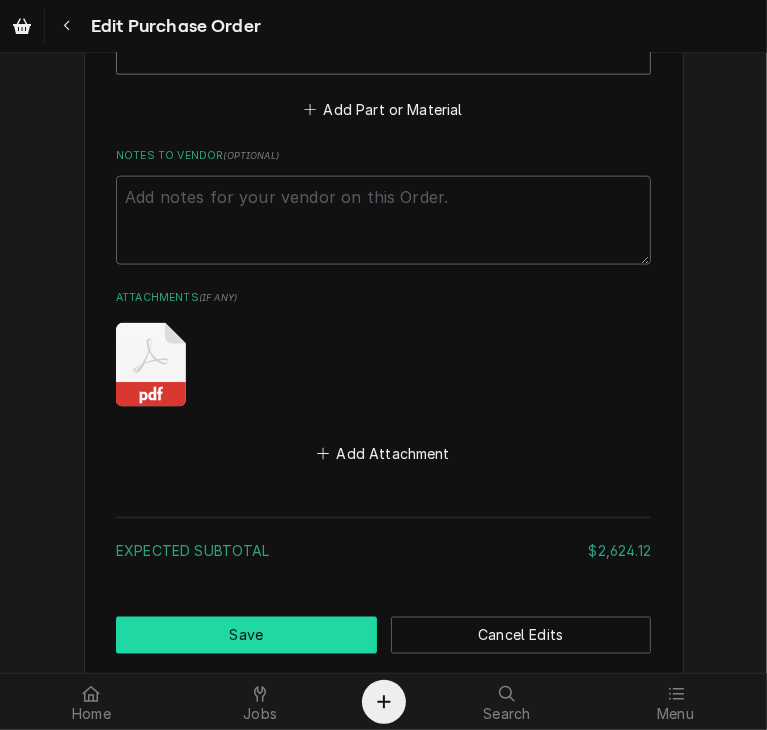 click on "Save" at bounding box center (246, 635) 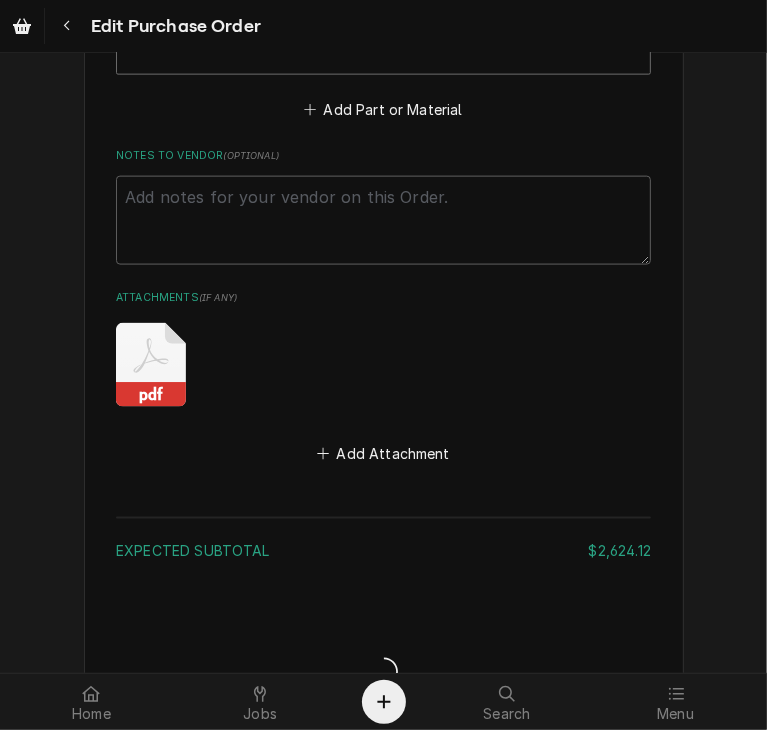 type on "x" 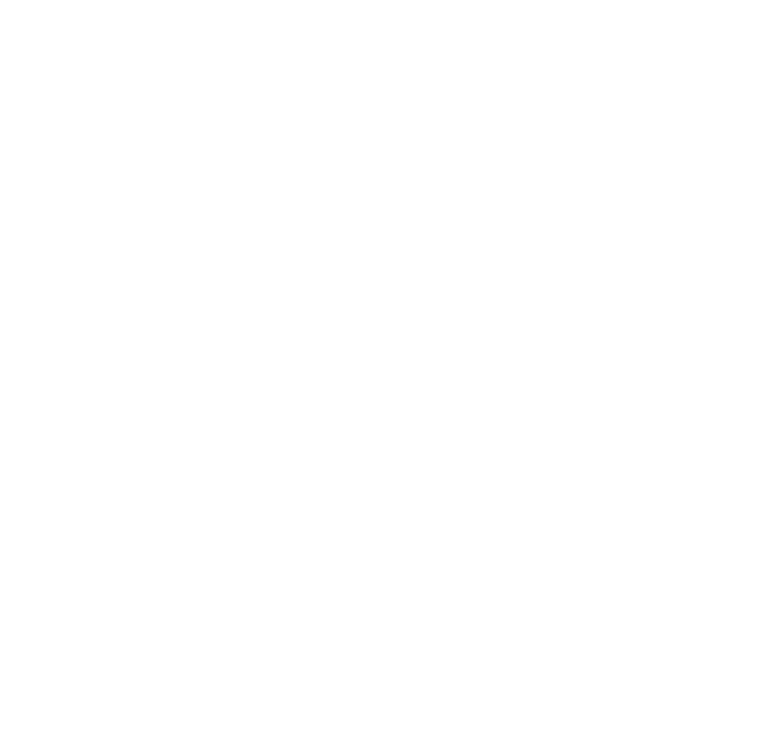 scroll, scrollTop: 0, scrollLeft: 0, axis: both 